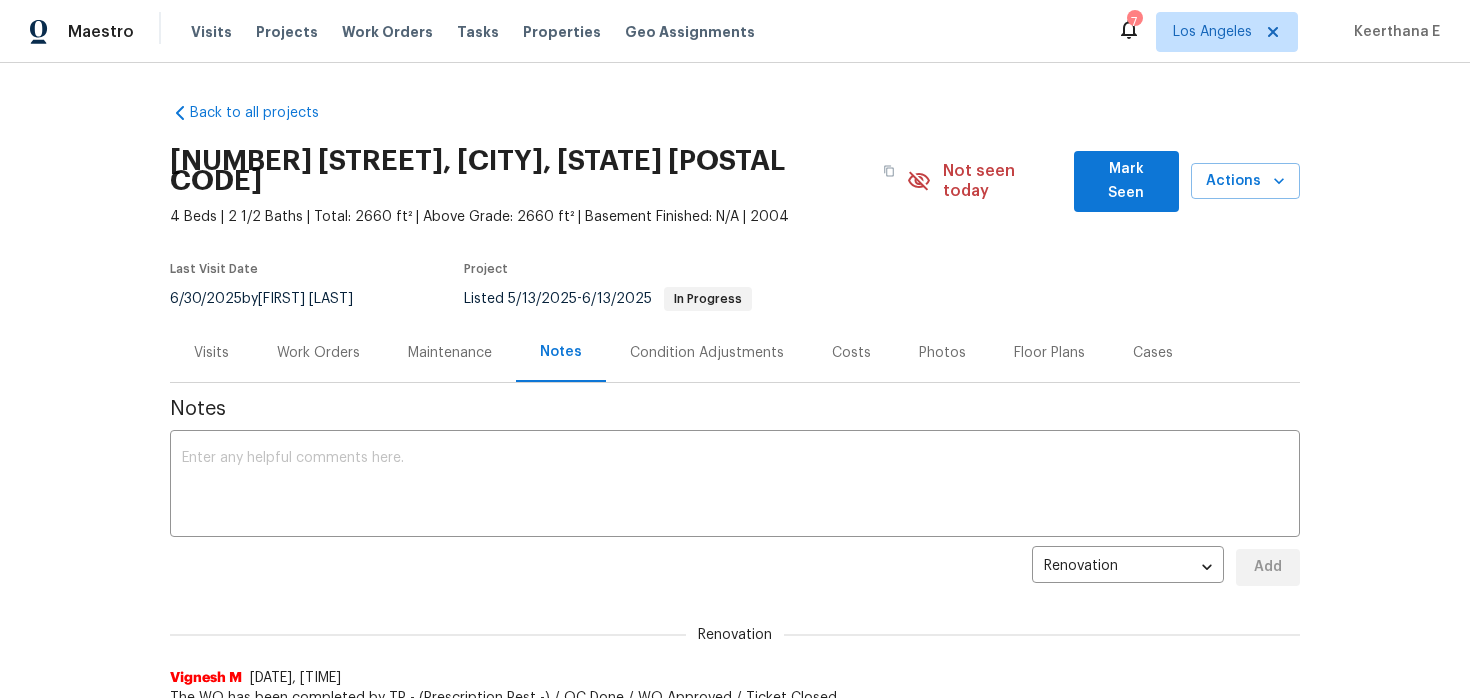 scroll, scrollTop: 0, scrollLeft: 0, axis: both 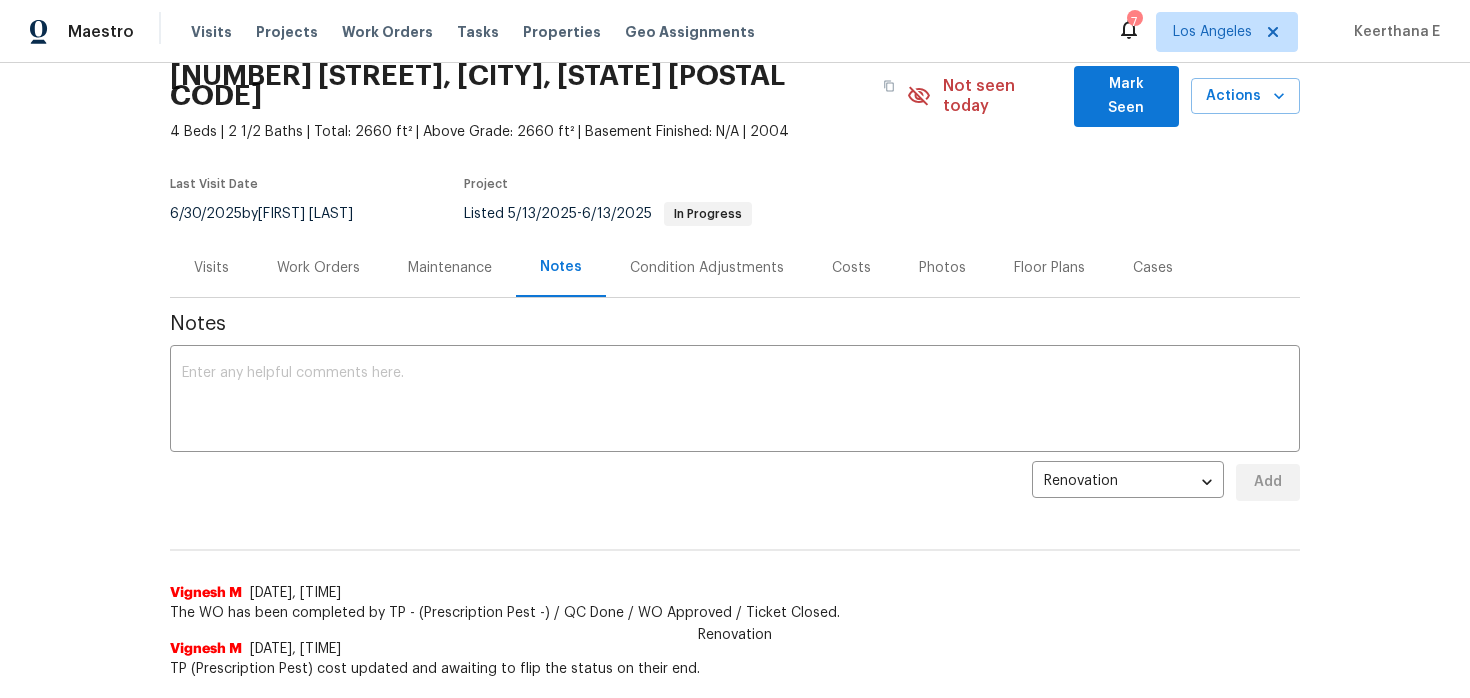 click on "Work Orders" at bounding box center [318, 268] 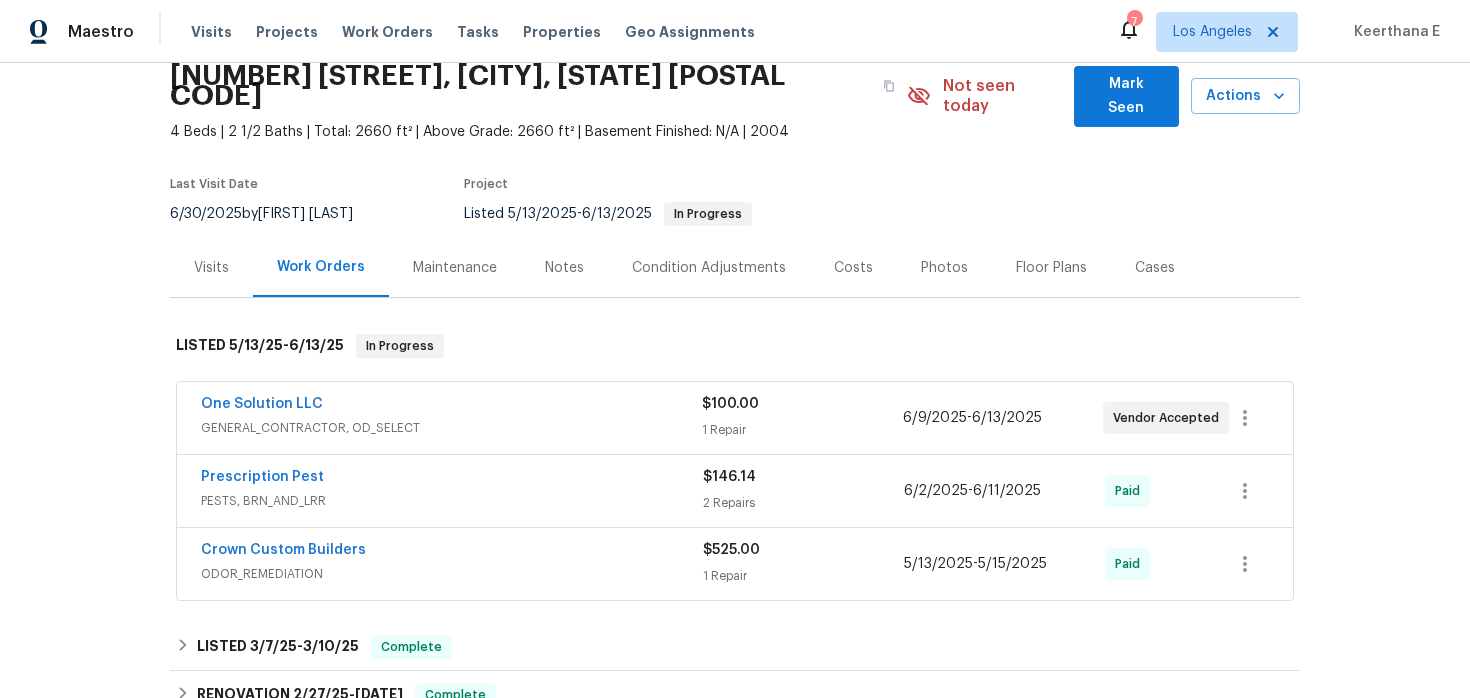 click on "One Solution LLC" at bounding box center (451, 406) 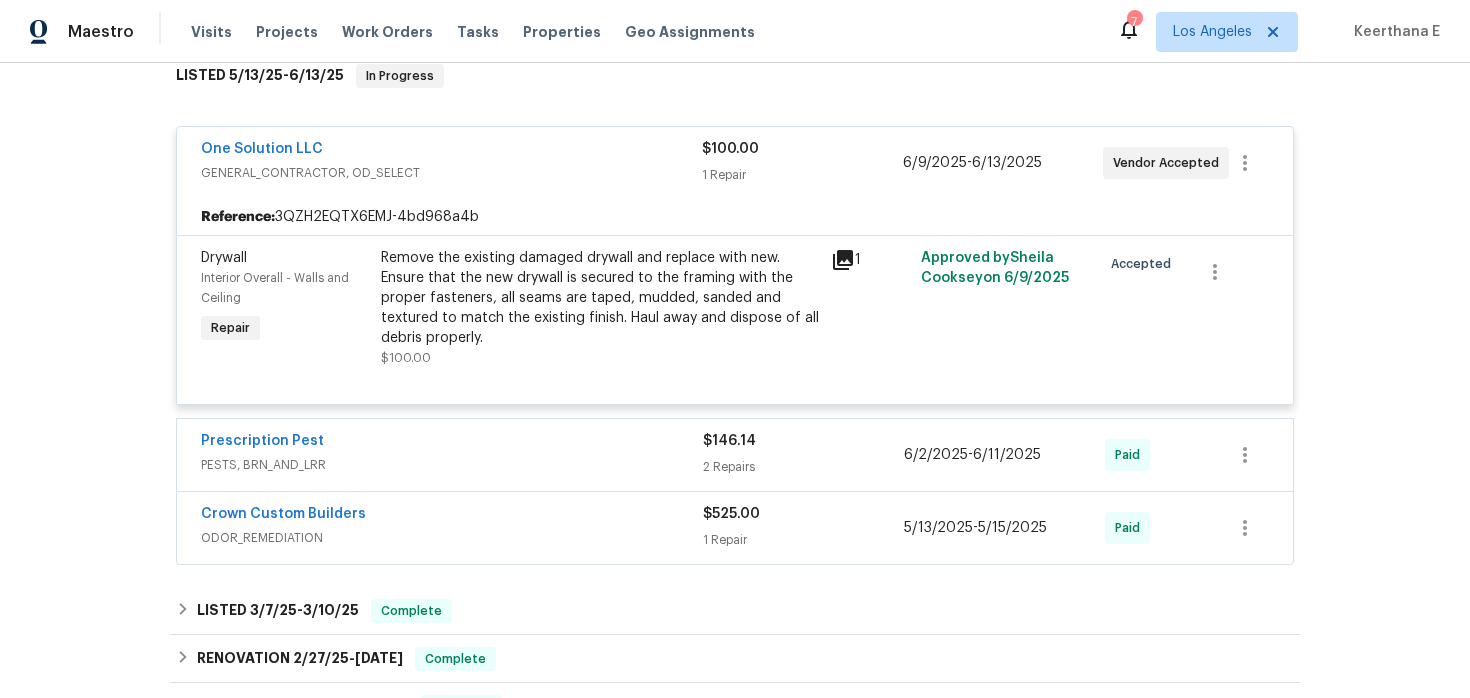 scroll, scrollTop: 389, scrollLeft: 0, axis: vertical 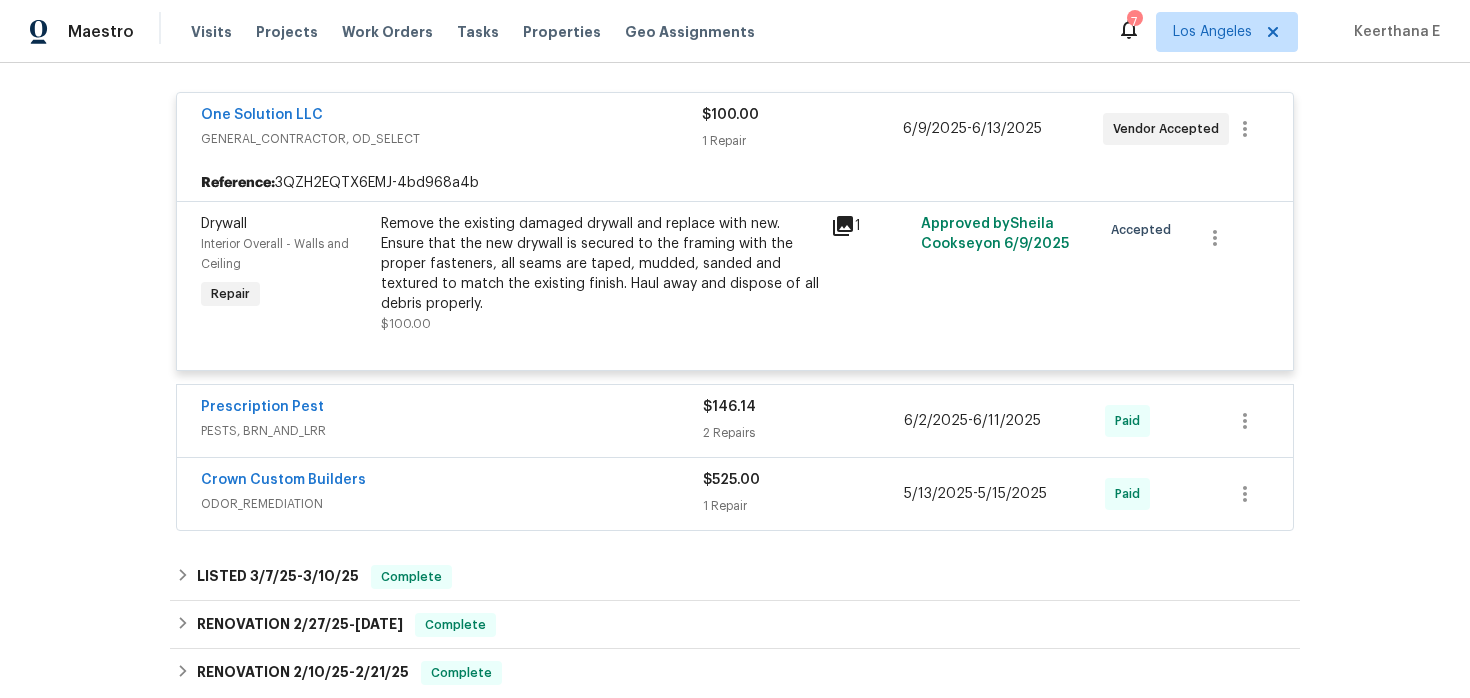 click on "PESTS, BRN_AND_LRR" at bounding box center (452, 431) 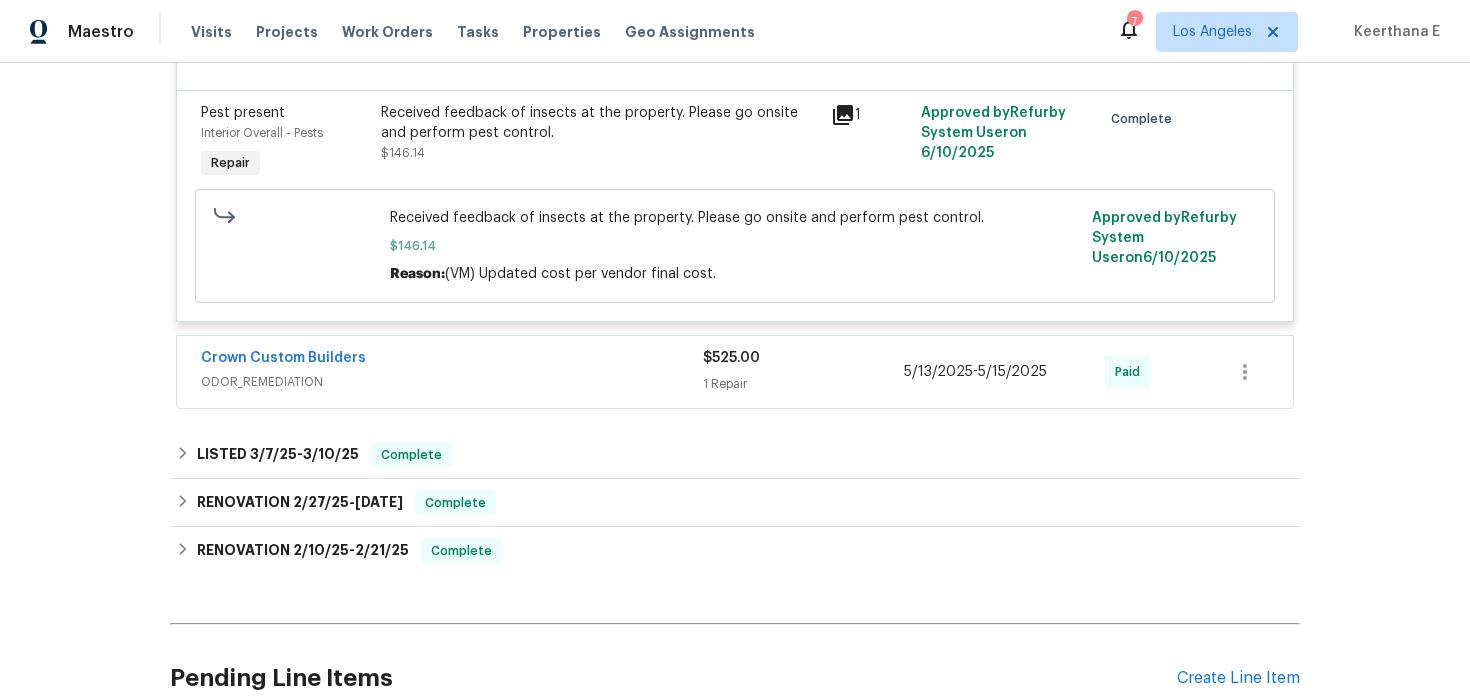 click on "Crown Custom Builders" at bounding box center (452, 360) 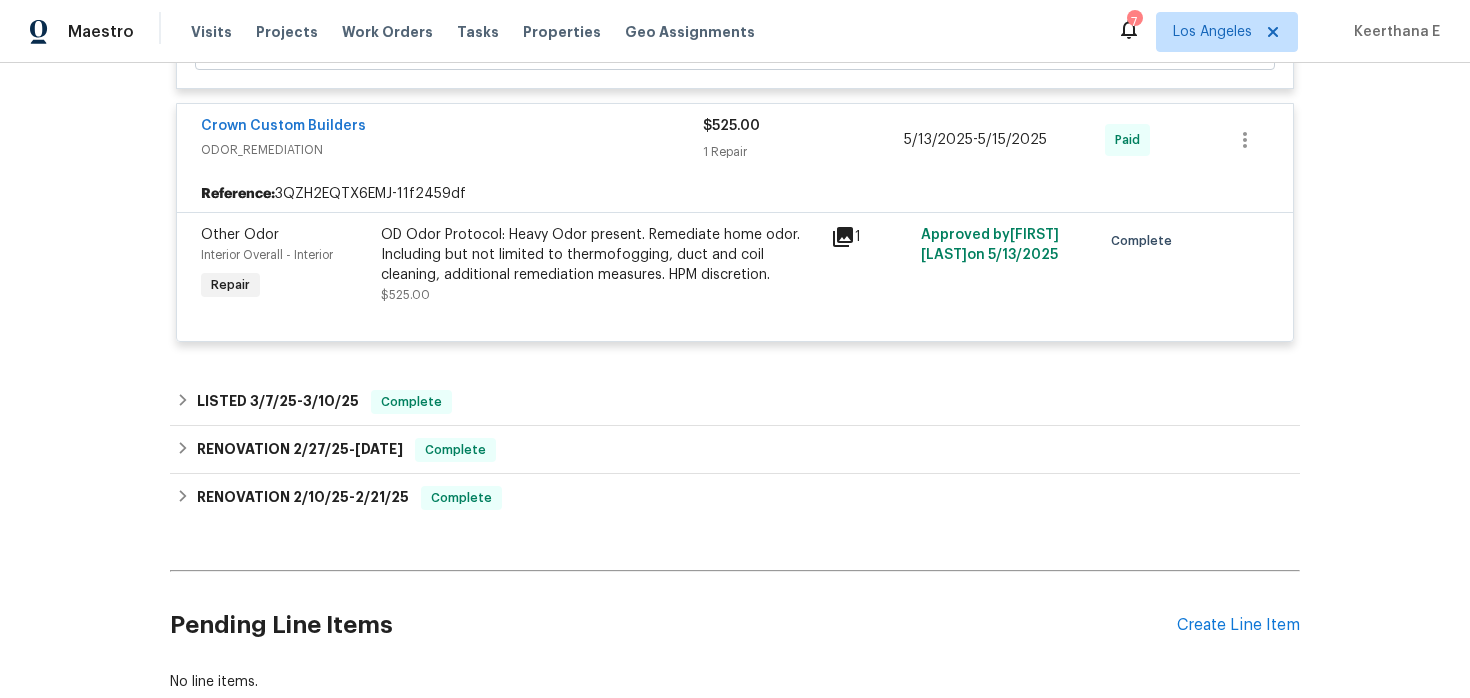 scroll, scrollTop: 1153, scrollLeft: 0, axis: vertical 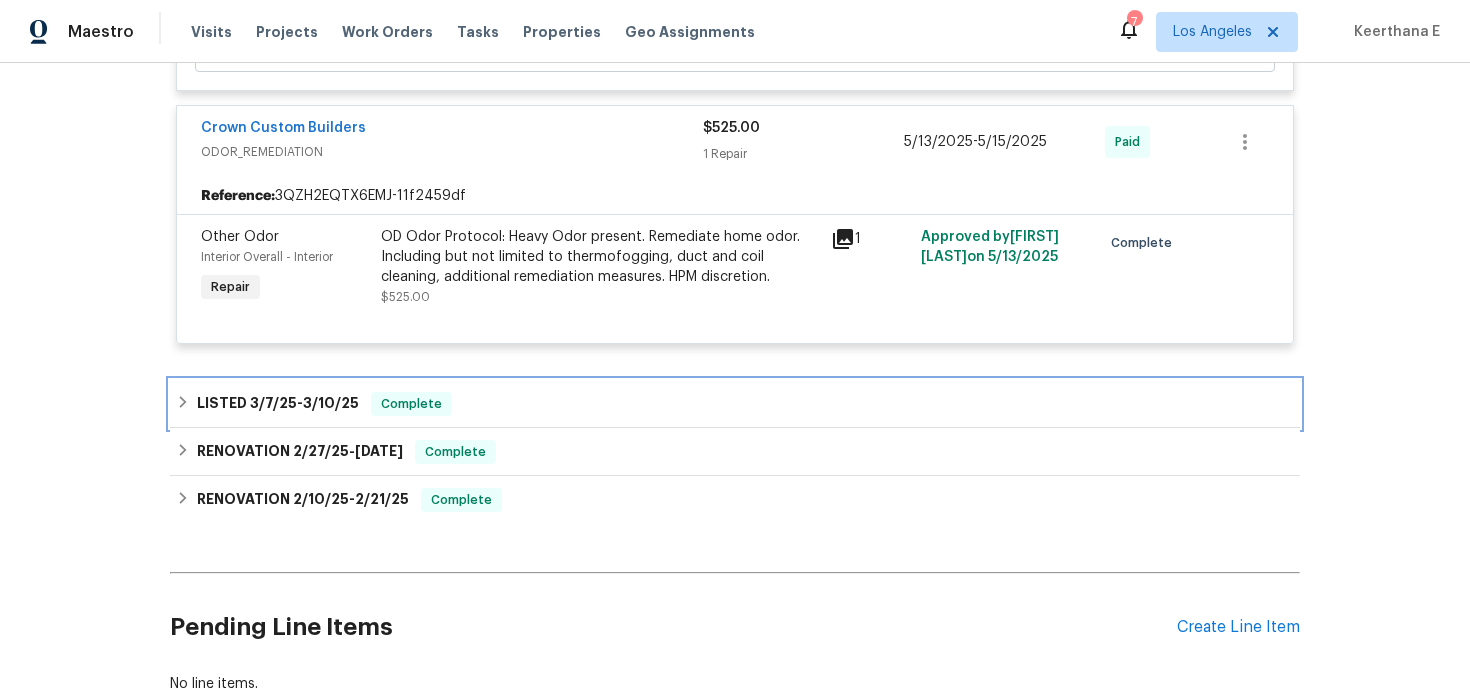 click on "3/10/25" at bounding box center [331, 403] 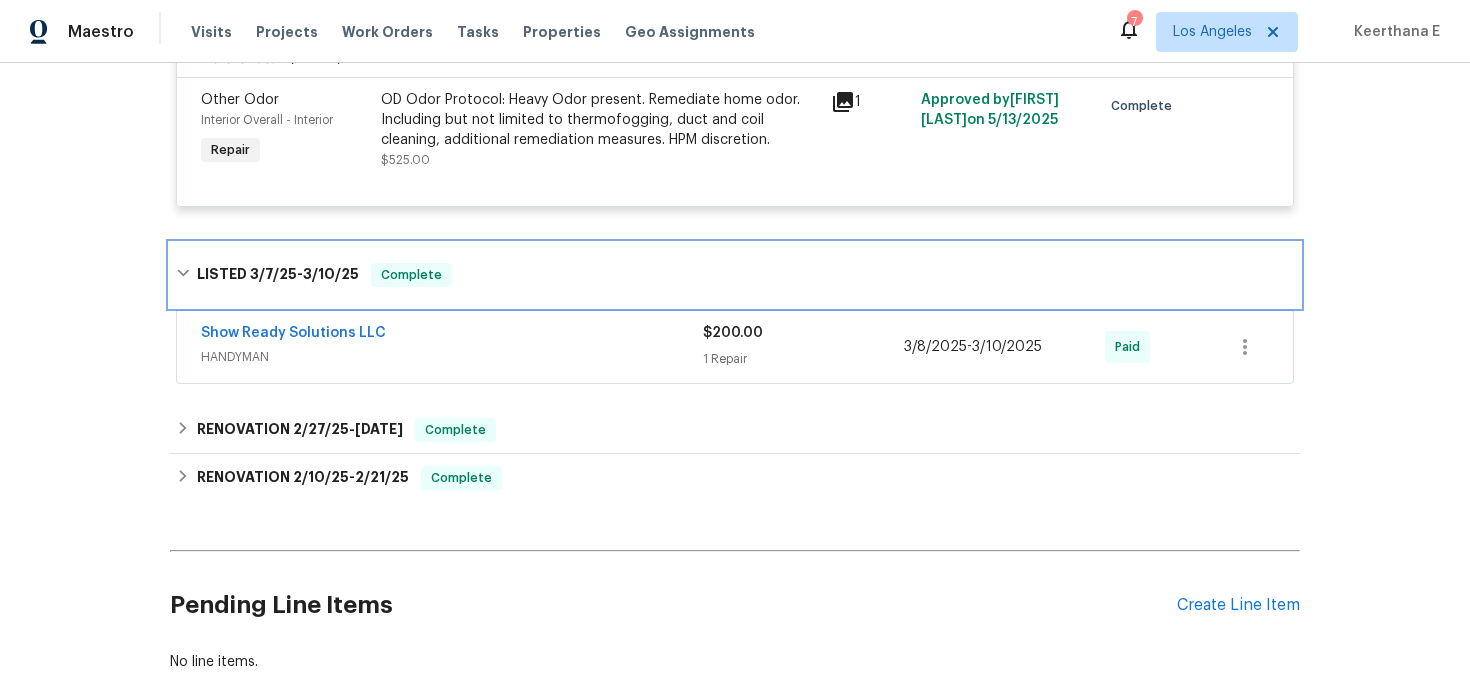 scroll, scrollTop: 1292, scrollLeft: 0, axis: vertical 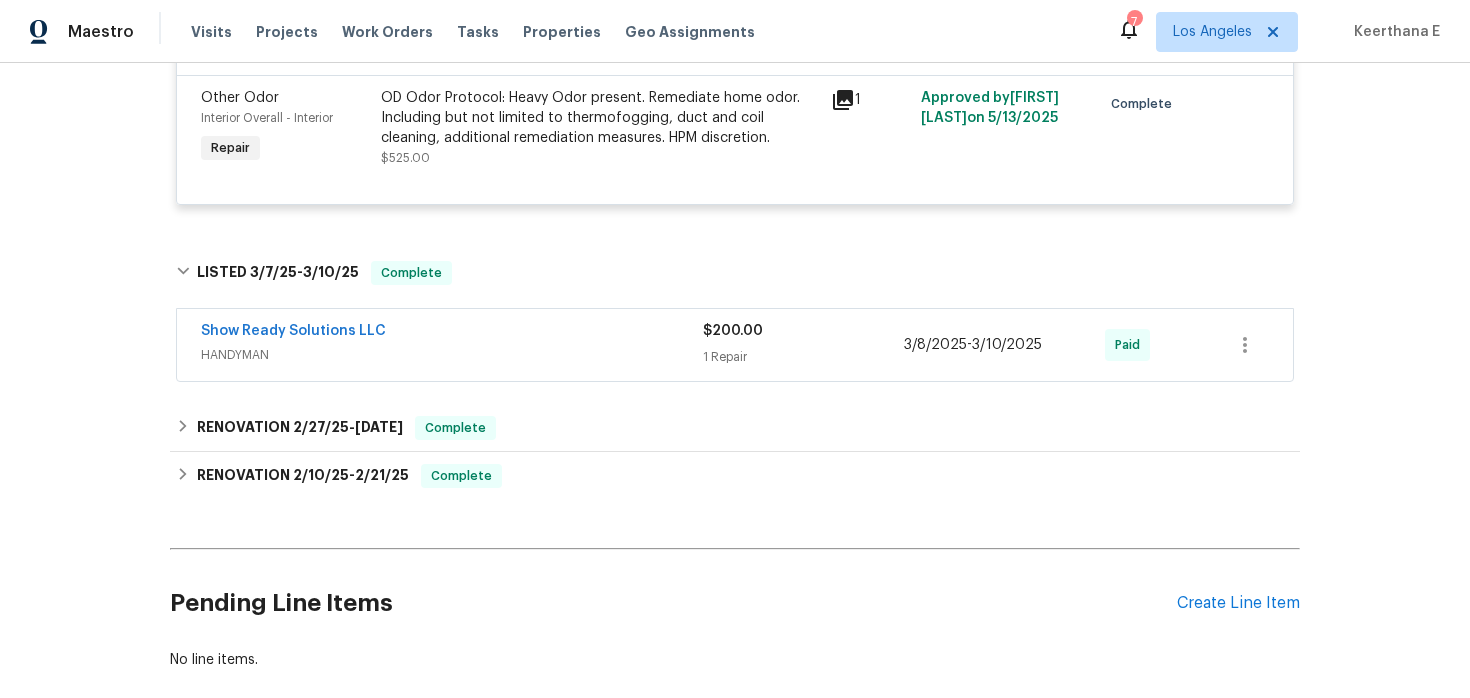 click on "HANDYMAN" at bounding box center [452, 355] 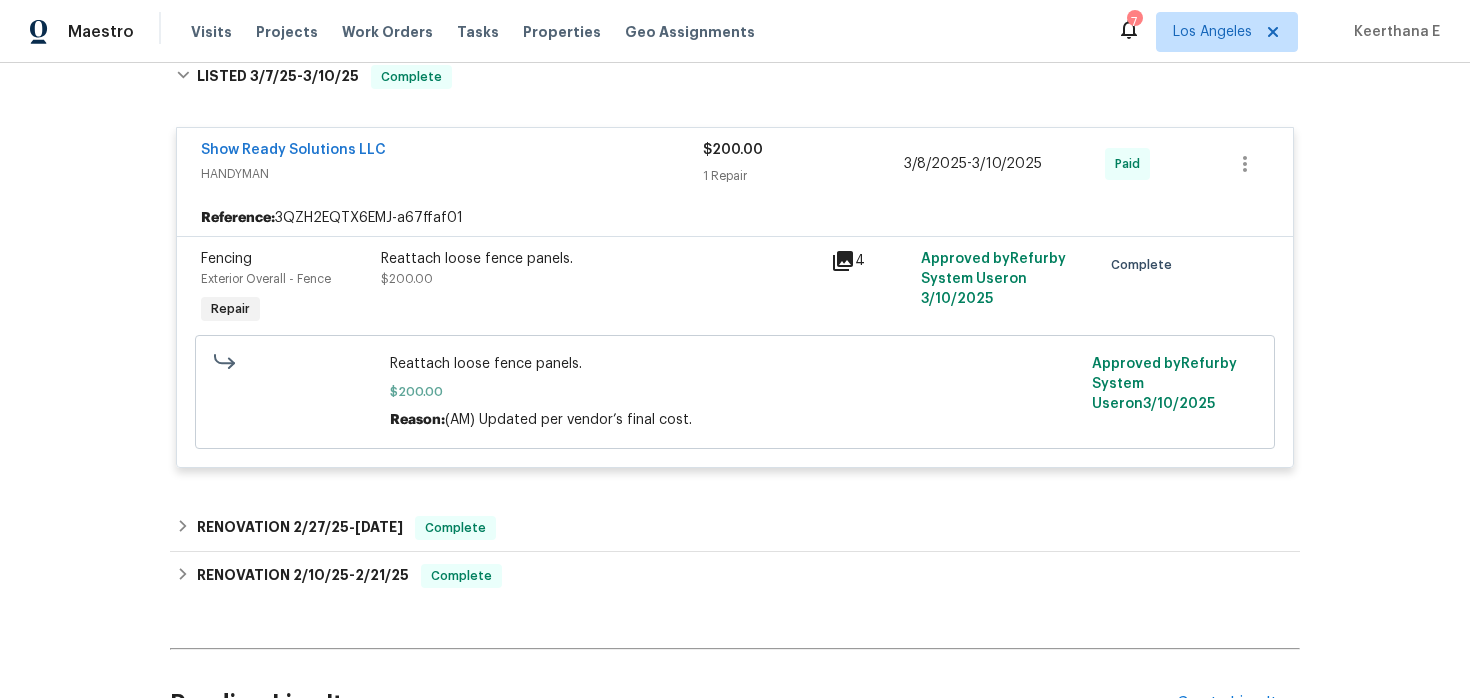 scroll, scrollTop: 1508, scrollLeft: 0, axis: vertical 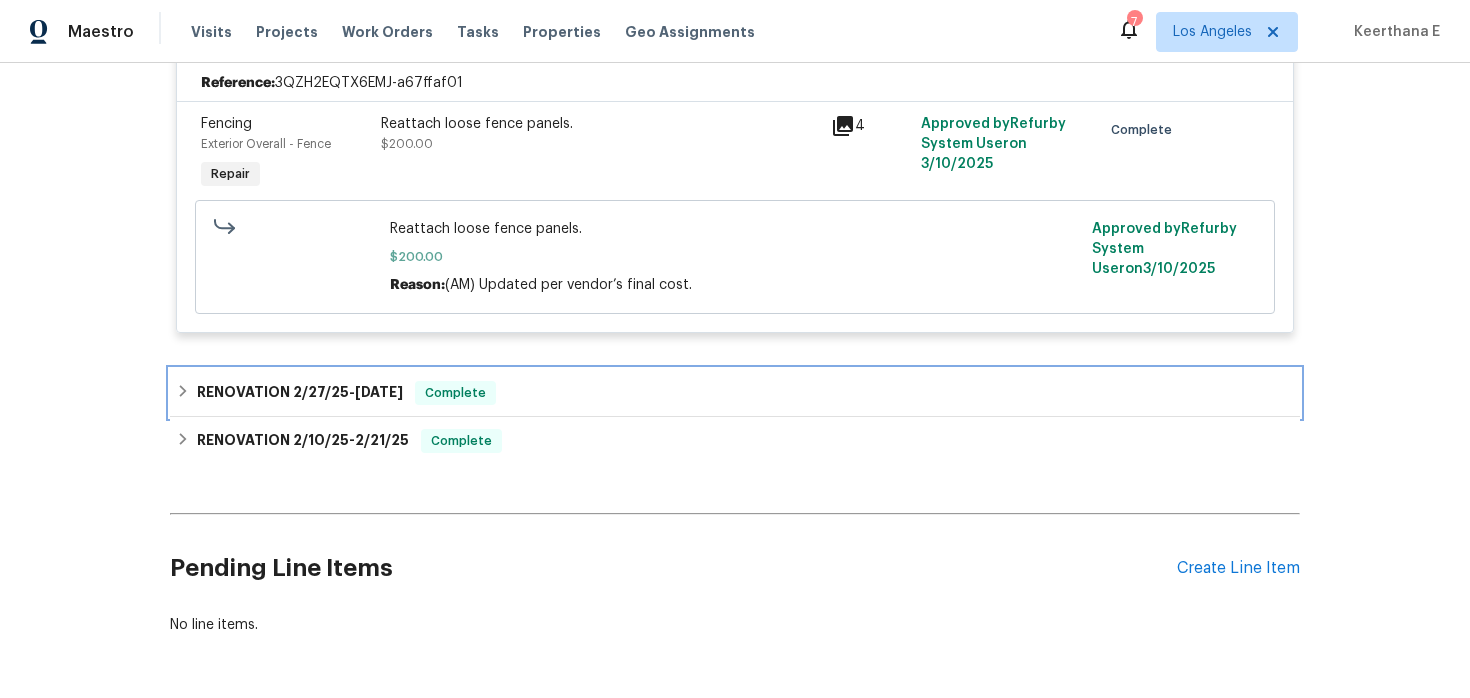 click on "RENOVATION   [DATE]  -  [DATE]" at bounding box center (300, 393) 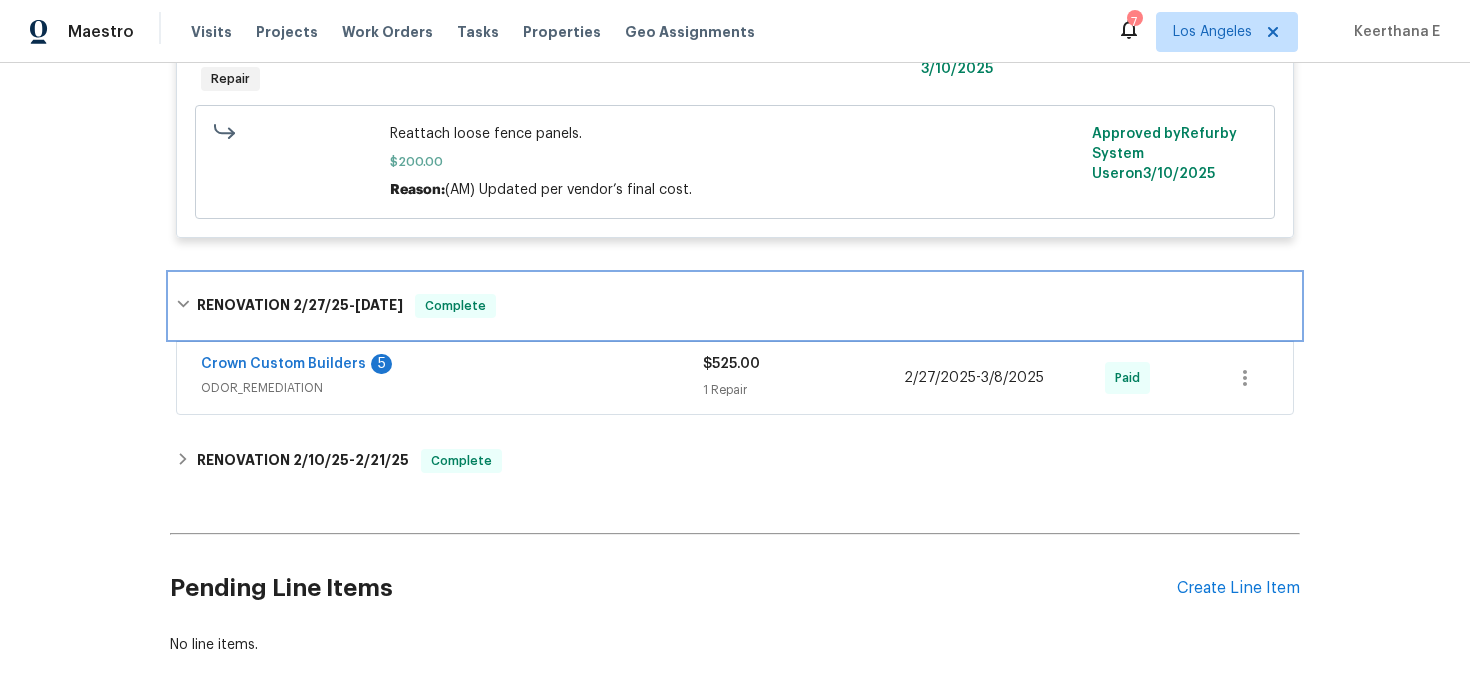 scroll, scrollTop: 1719, scrollLeft: 0, axis: vertical 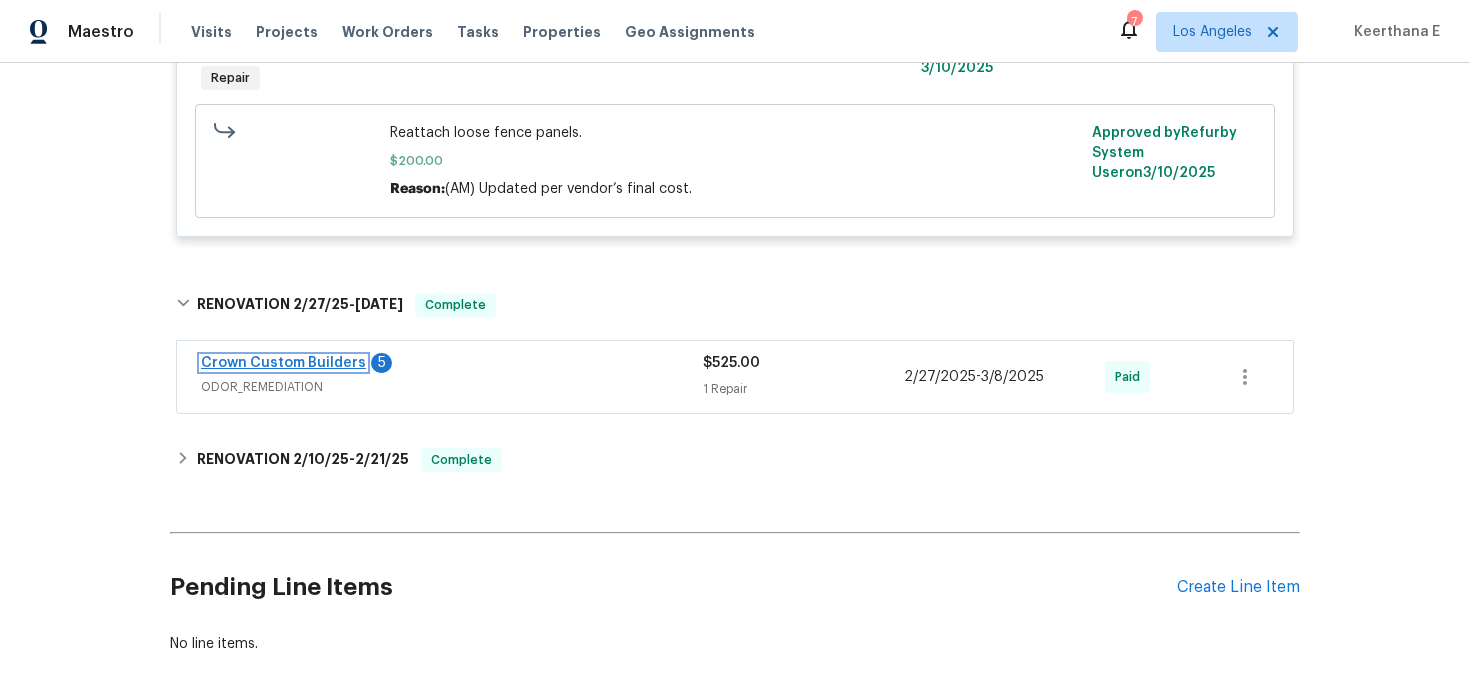 click on "Crown Custom Builders" at bounding box center [283, 363] 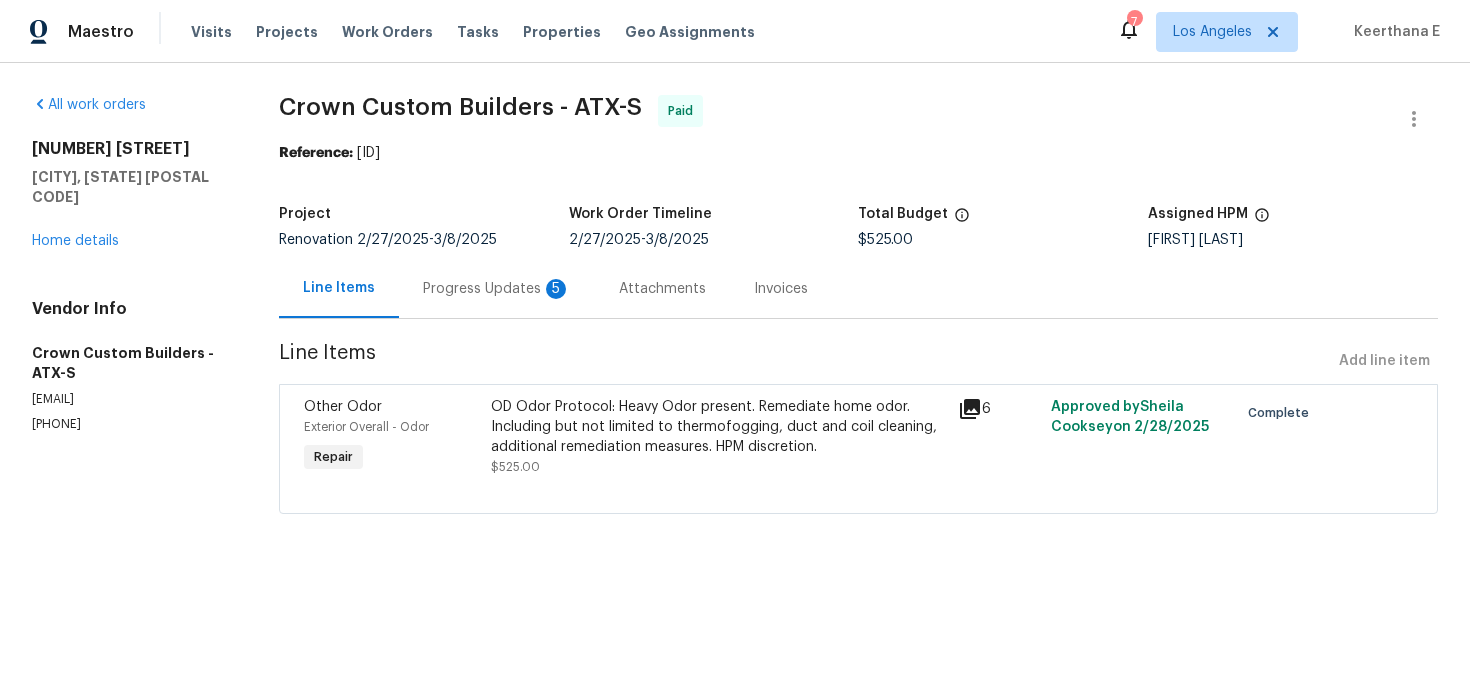 click on "Progress Updates 5" at bounding box center [497, 288] 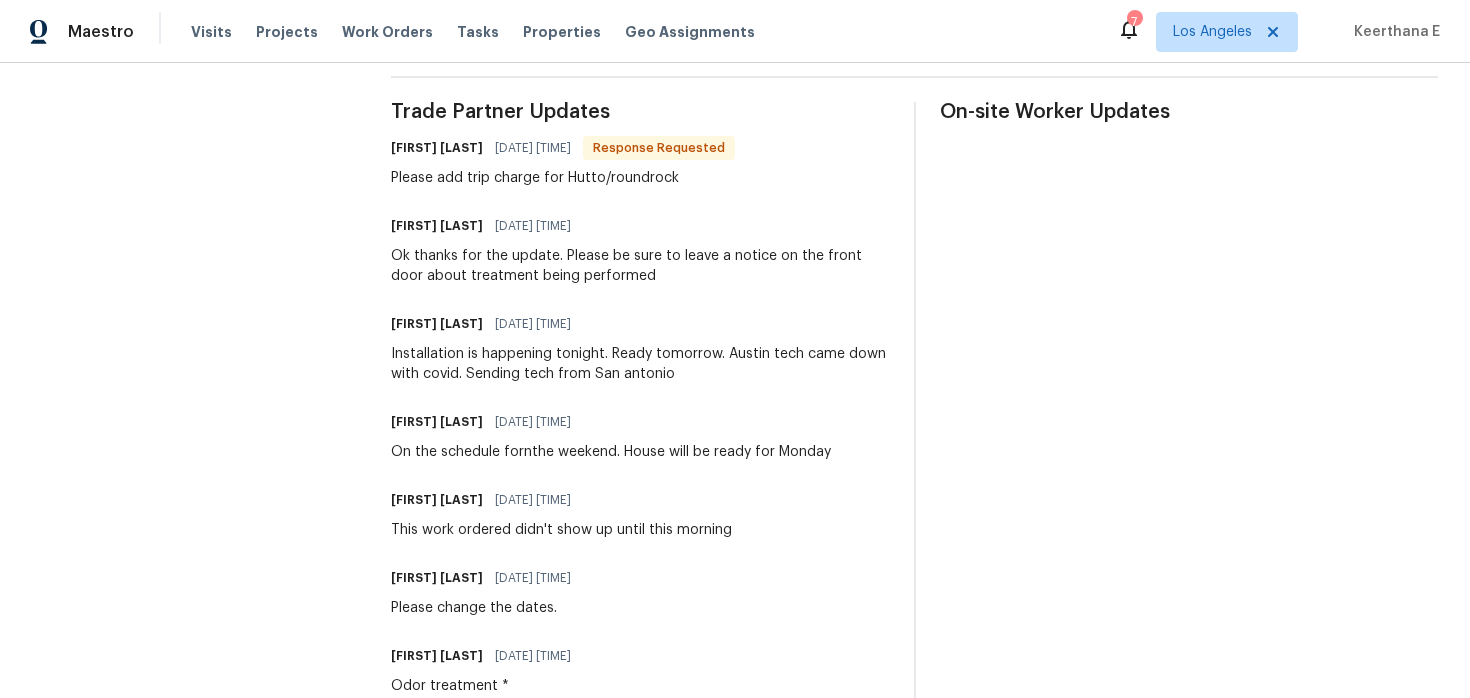 scroll, scrollTop: 0, scrollLeft: 0, axis: both 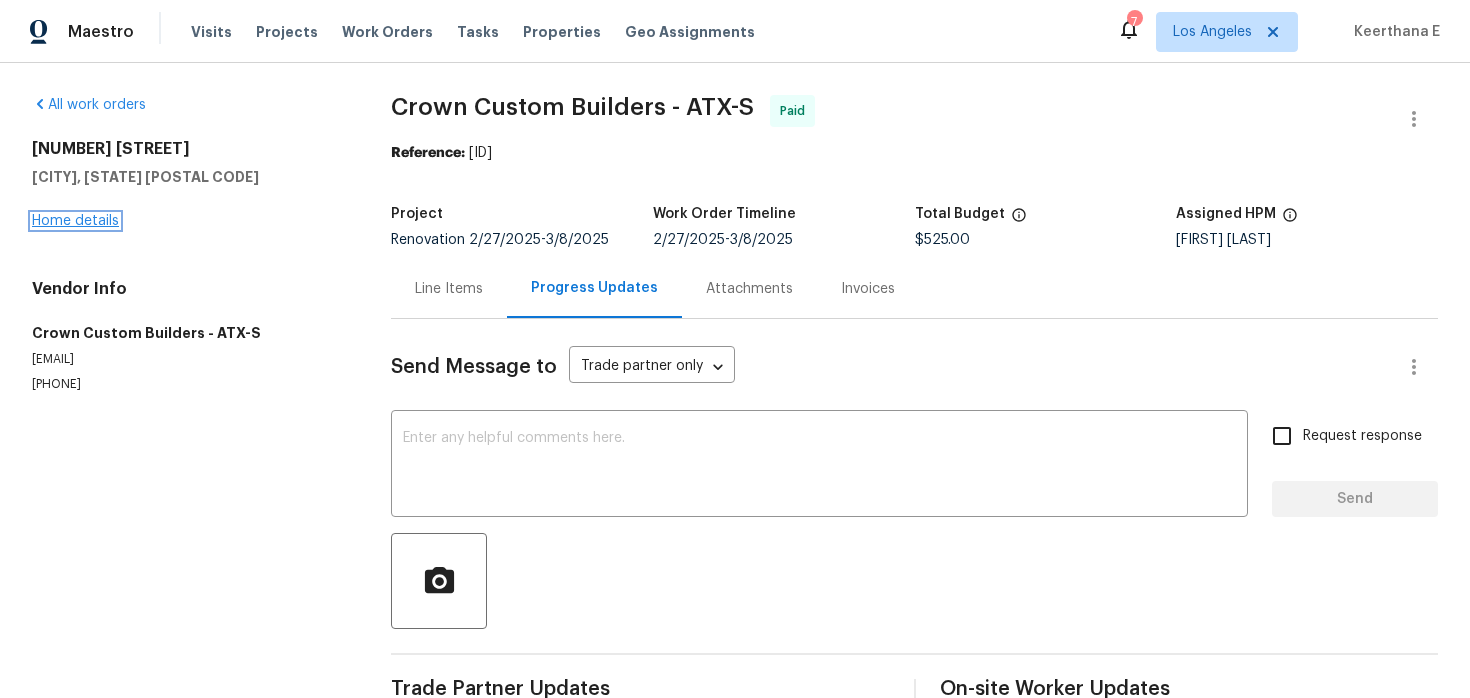 click on "Home details" at bounding box center (75, 221) 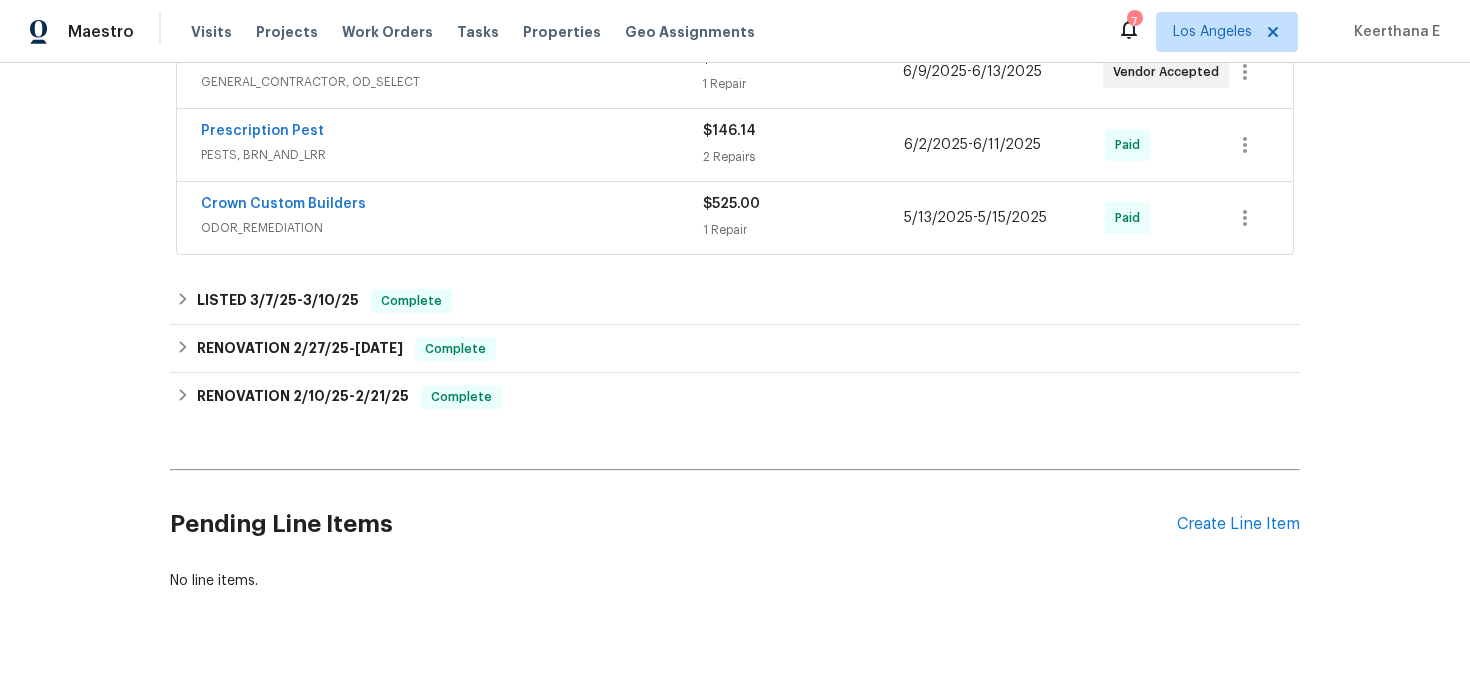 scroll, scrollTop: 440, scrollLeft: 0, axis: vertical 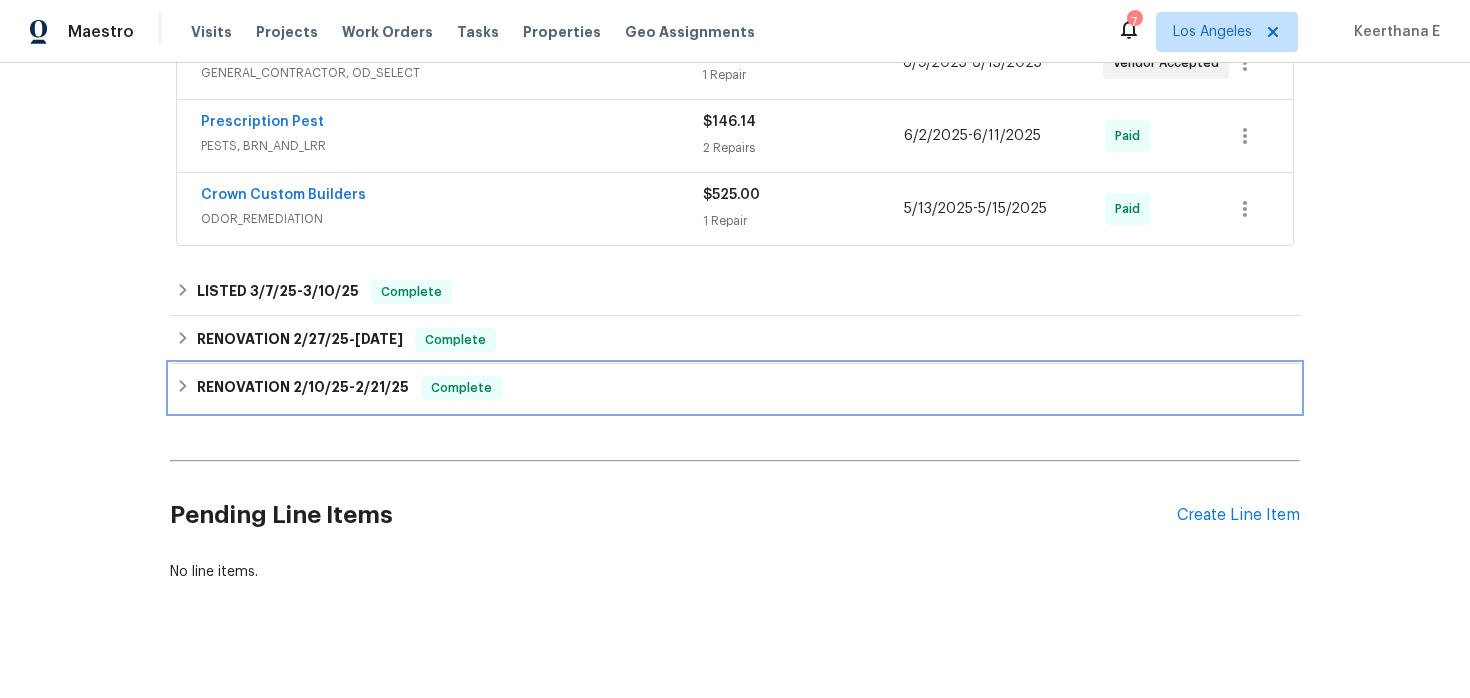 click on "RENOVATION   [DATE]  -  [DATE] Complete" at bounding box center [735, 388] 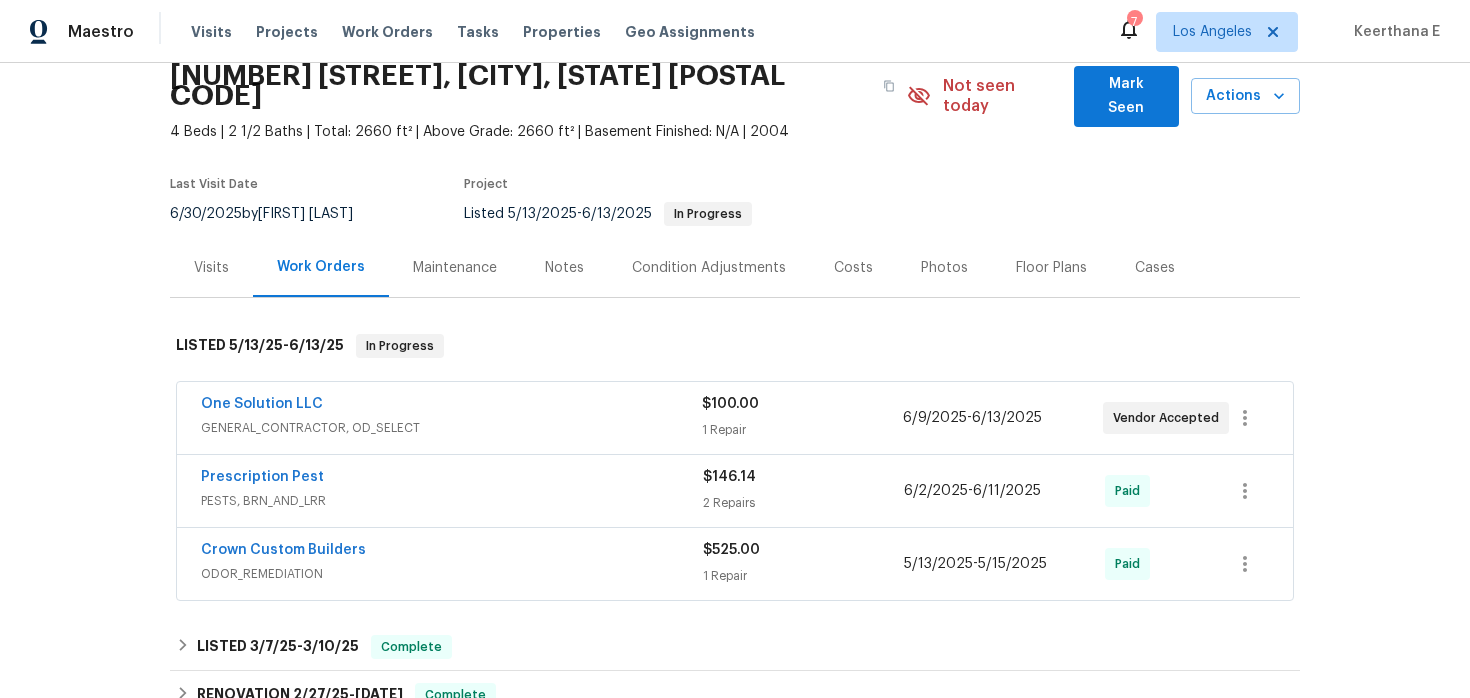 scroll, scrollTop: 79, scrollLeft: 0, axis: vertical 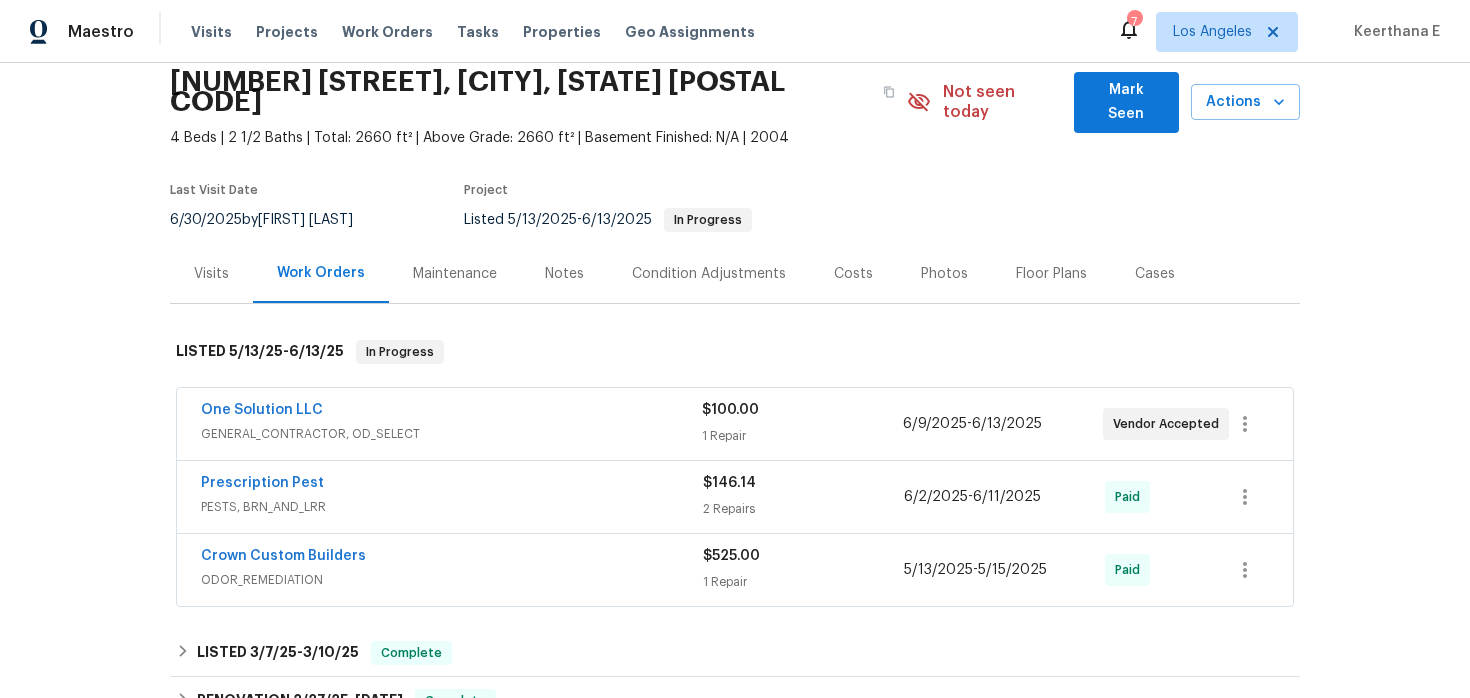 click on "One Solution LLC" at bounding box center [451, 412] 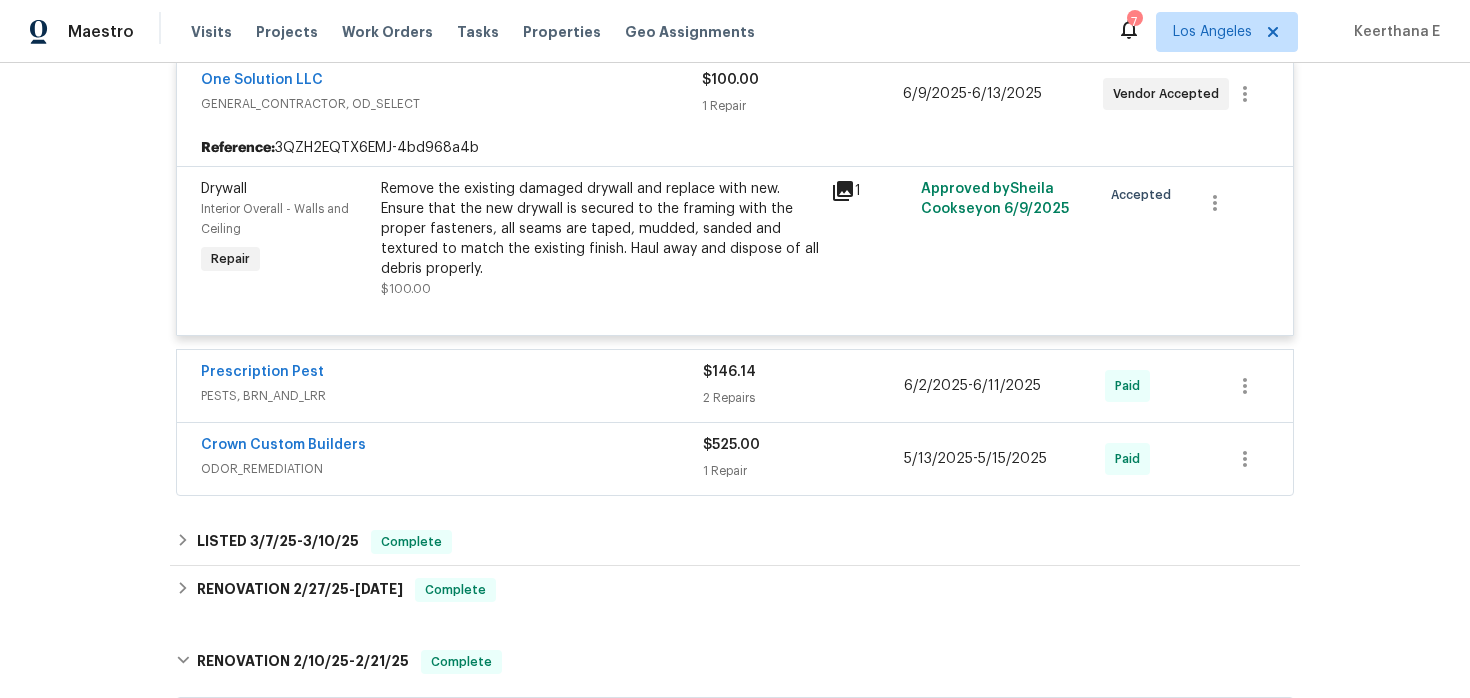 scroll, scrollTop: 443, scrollLeft: 0, axis: vertical 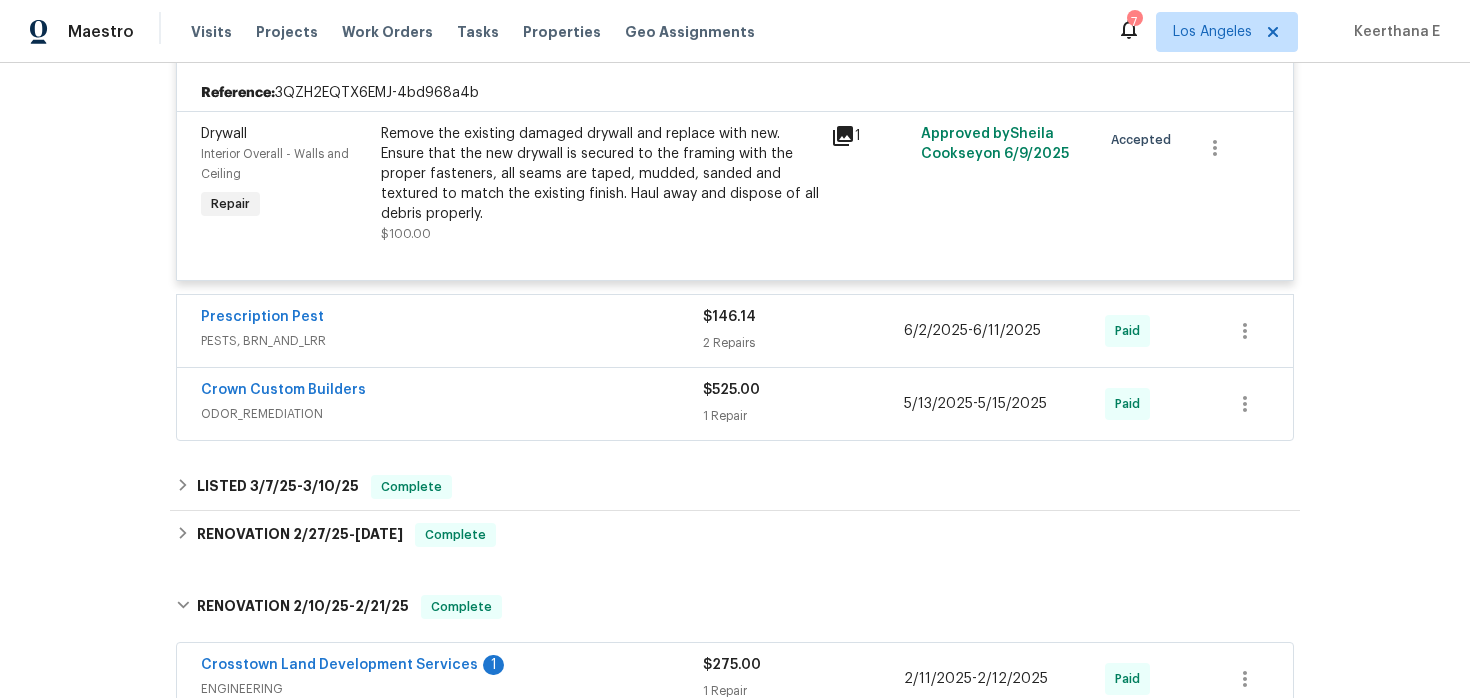 click on "Crown Custom Builders" at bounding box center [452, 392] 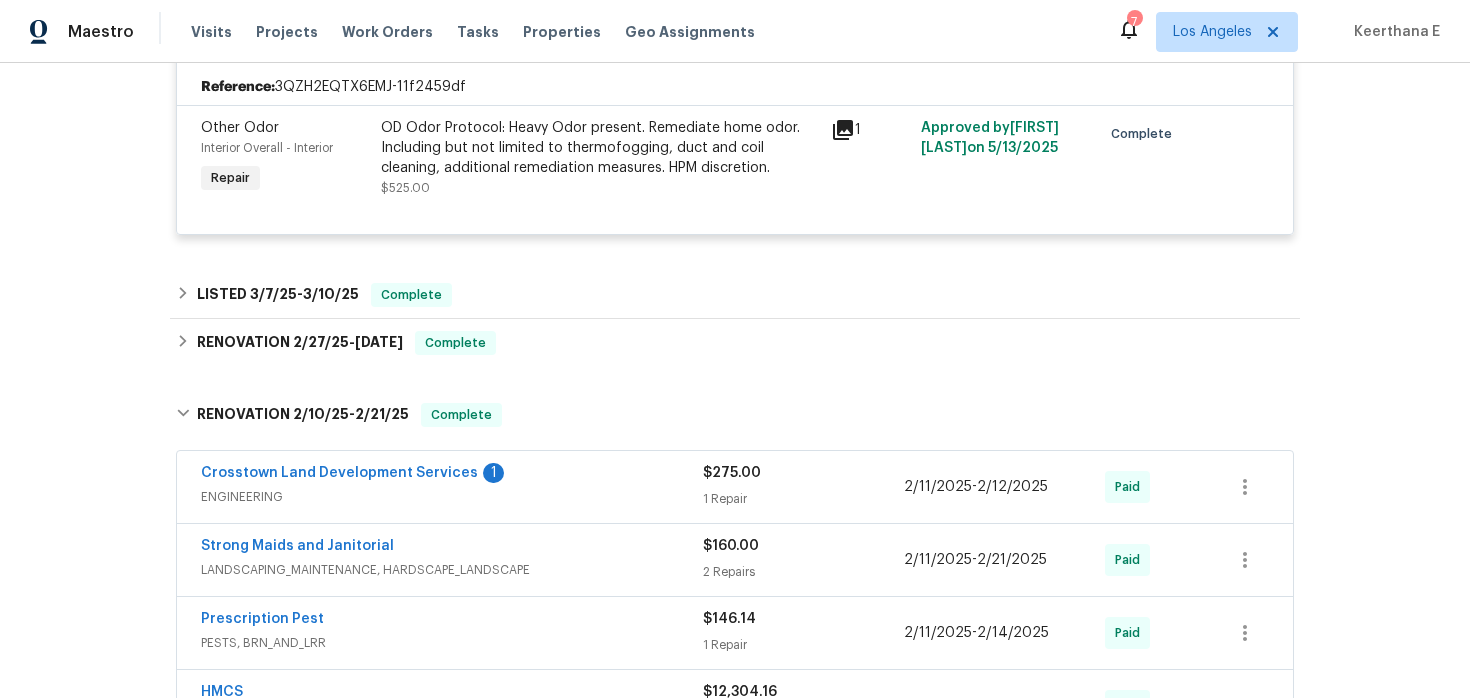 scroll, scrollTop: 868, scrollLeft: 0, axis: vertical 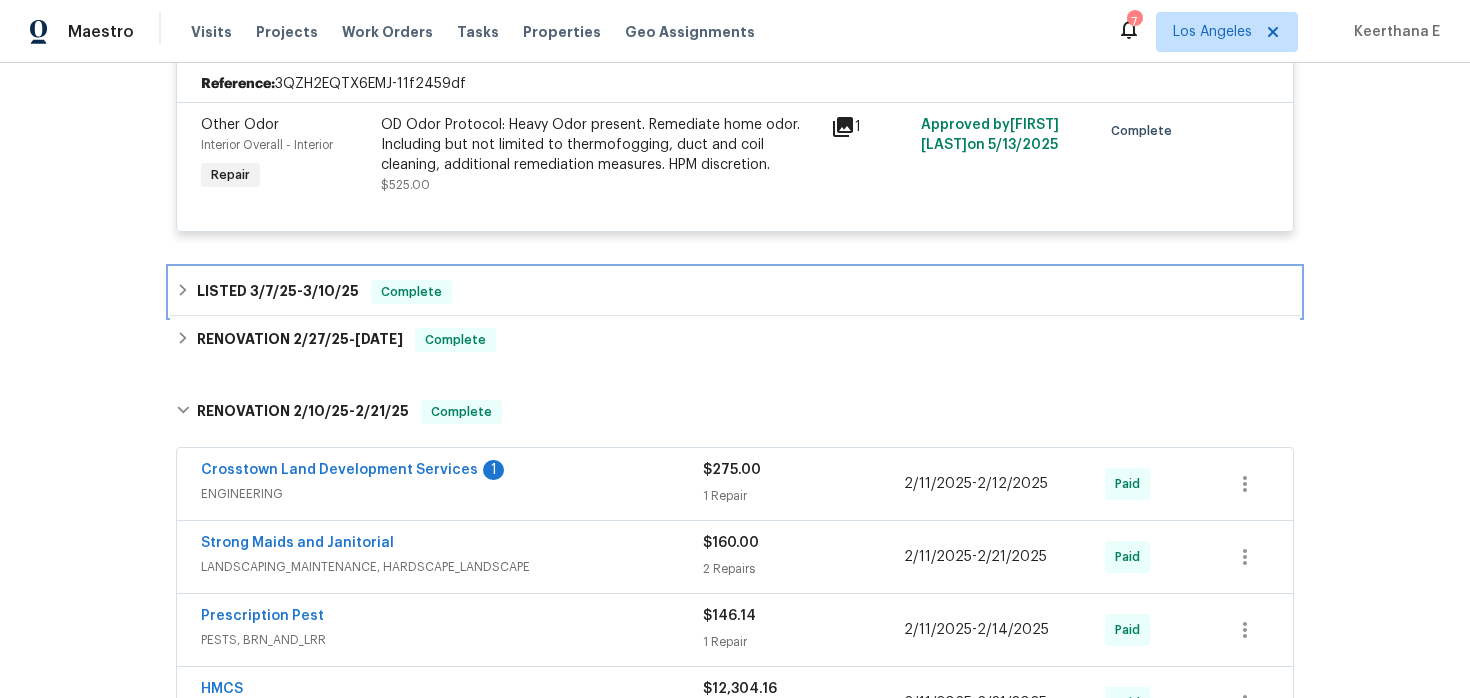 click on "LISTED   [DATE]  -  [DATE]" at bounding box center [278, 292] 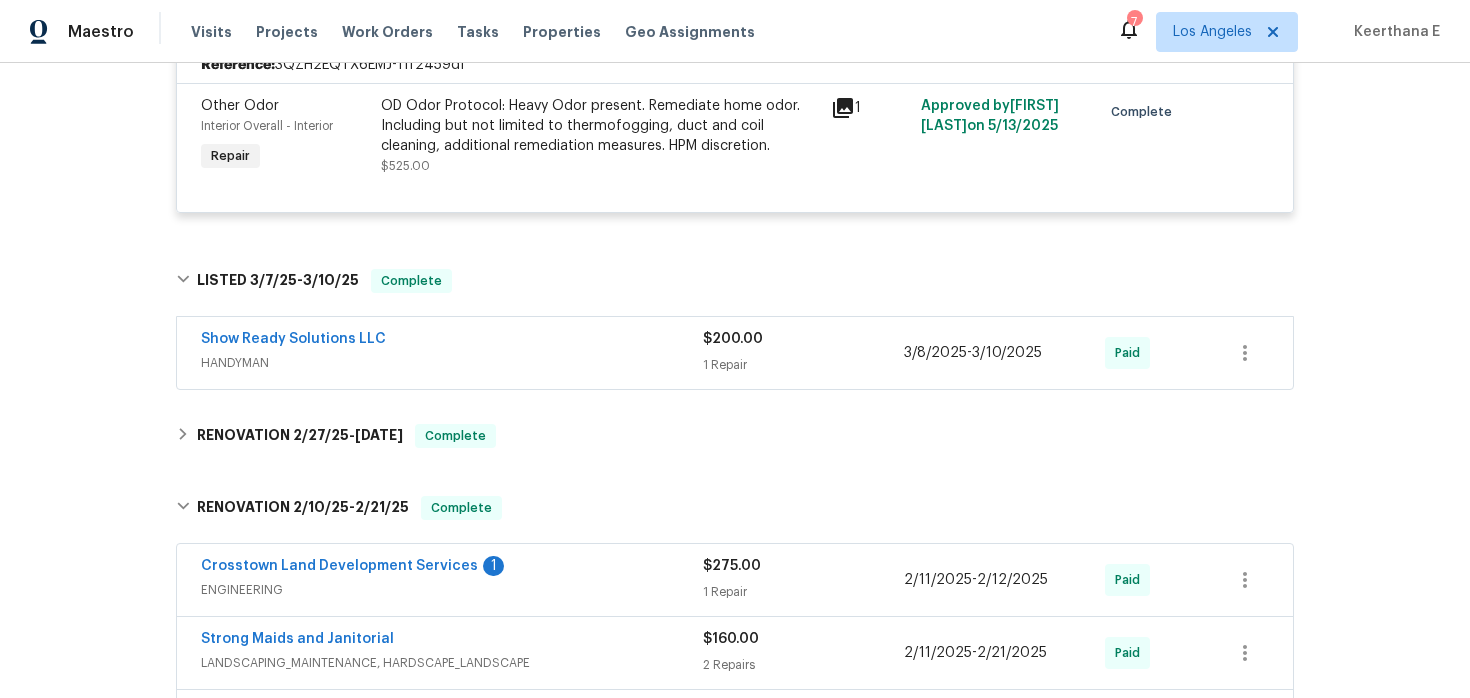 click on "Show Ready Solutions LLC" at bounding box center [452, 341] 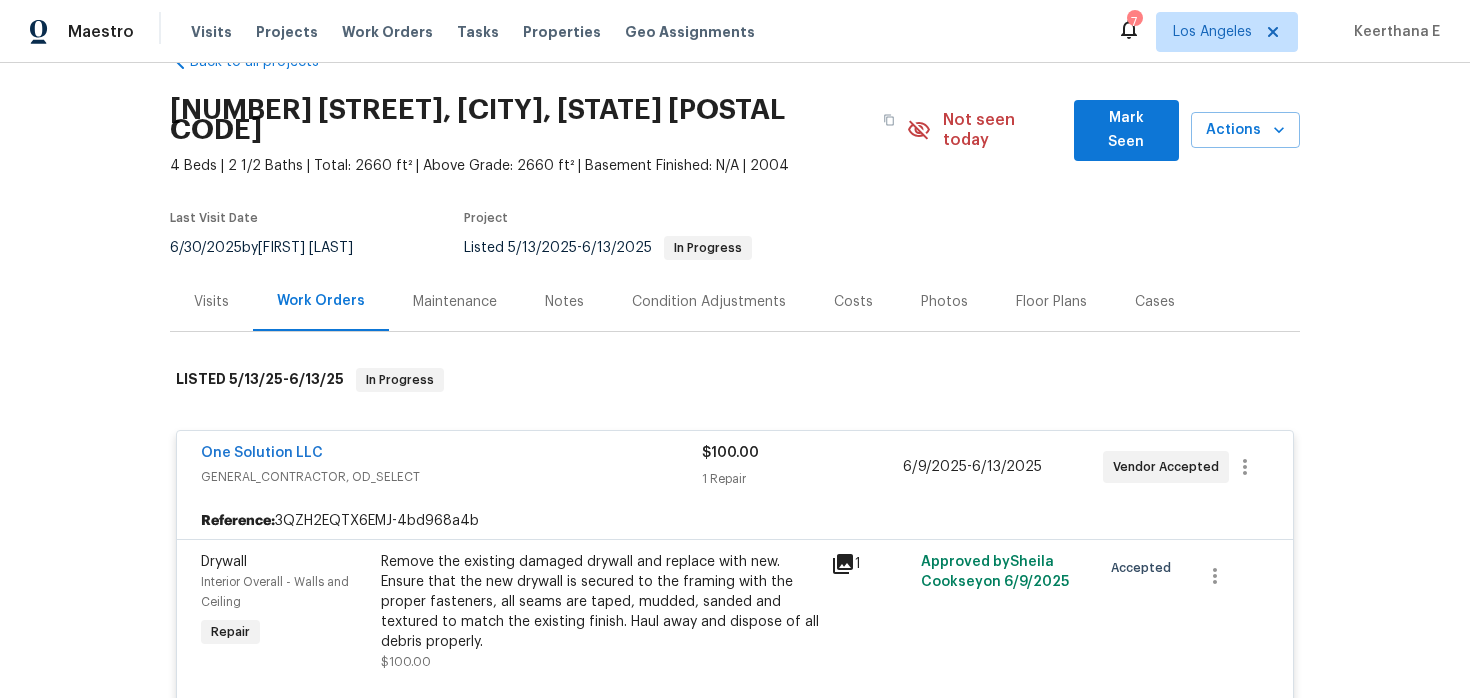 scroll, scrollTop: 0, scrollLeft: 0, axis: both 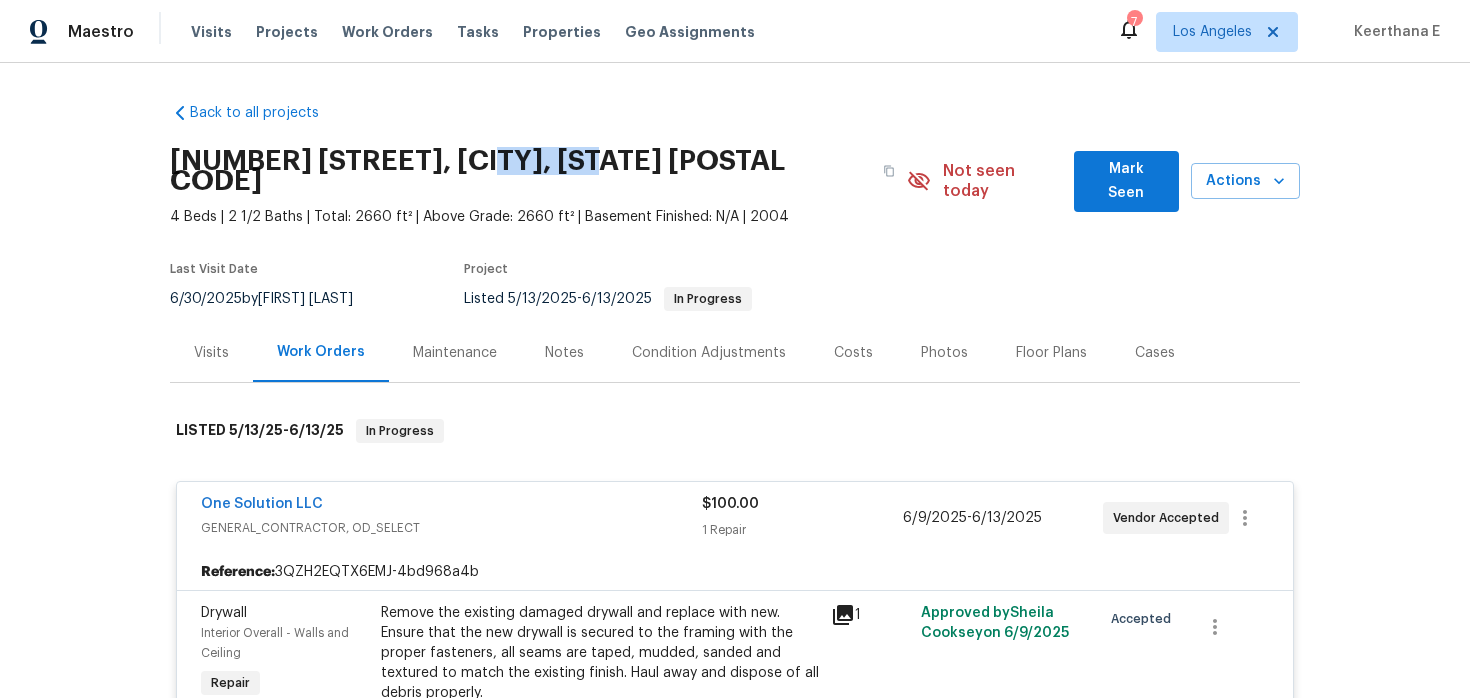 drag, startPoint x: 474, startPoint y: 160, endPoint x: 600, endPoint y: 163, distance: 126.035706 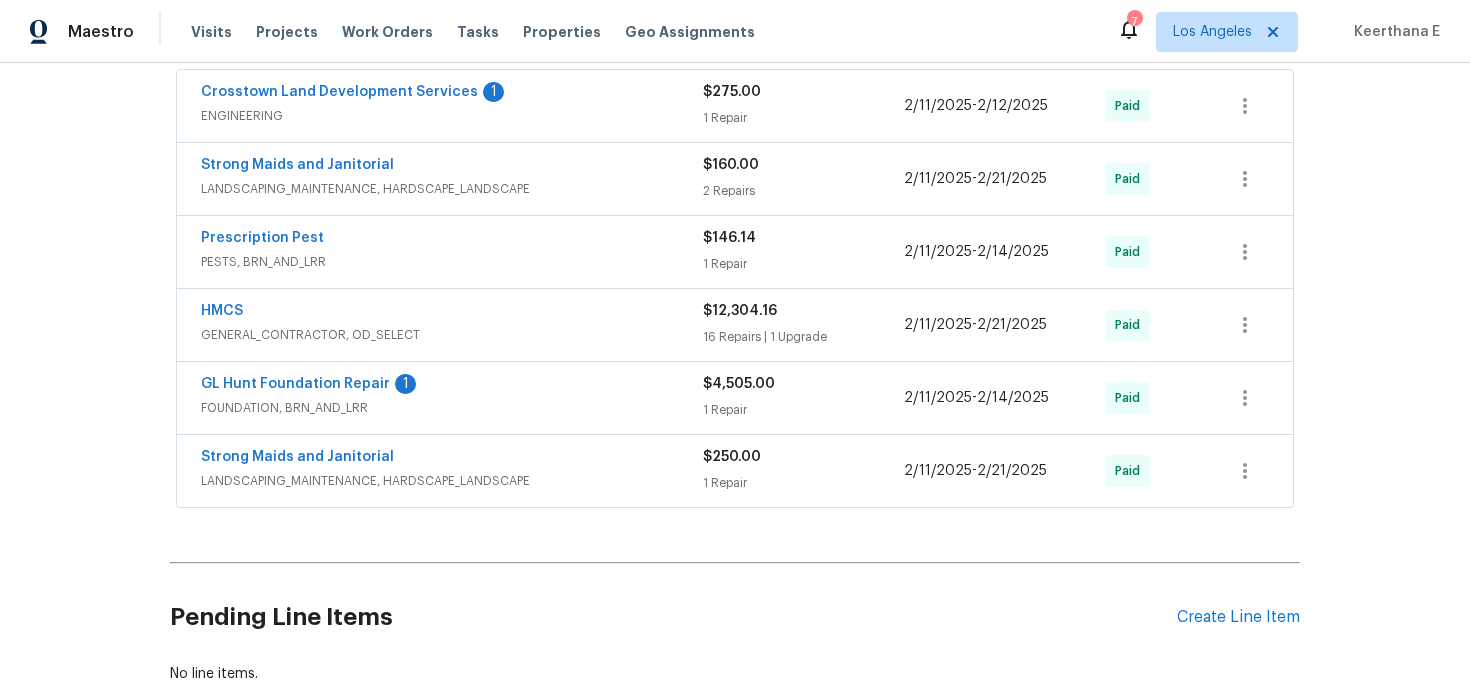 scroll, scrollTop: 1651, scrollLeft: 0, axis: vertical 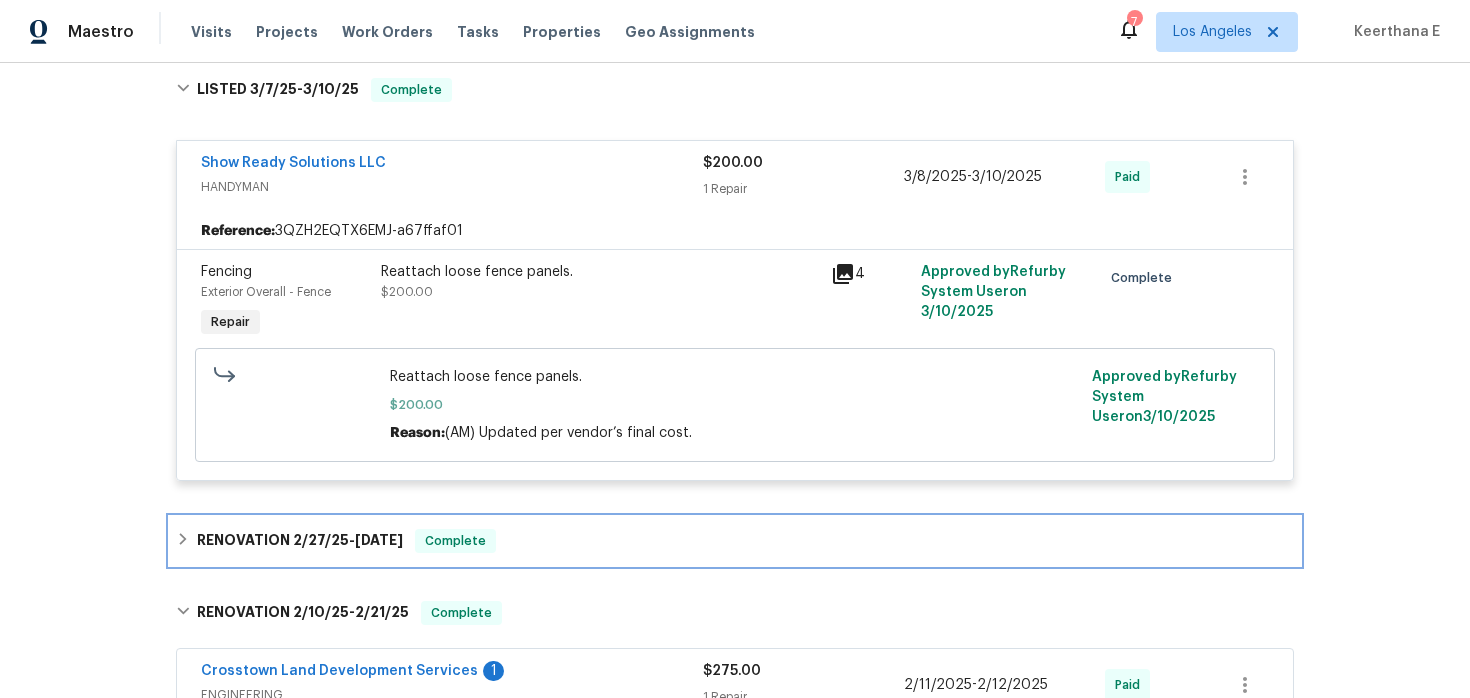 click on "[DATE] [TIME] Complete" at bounding box center (735, 541) 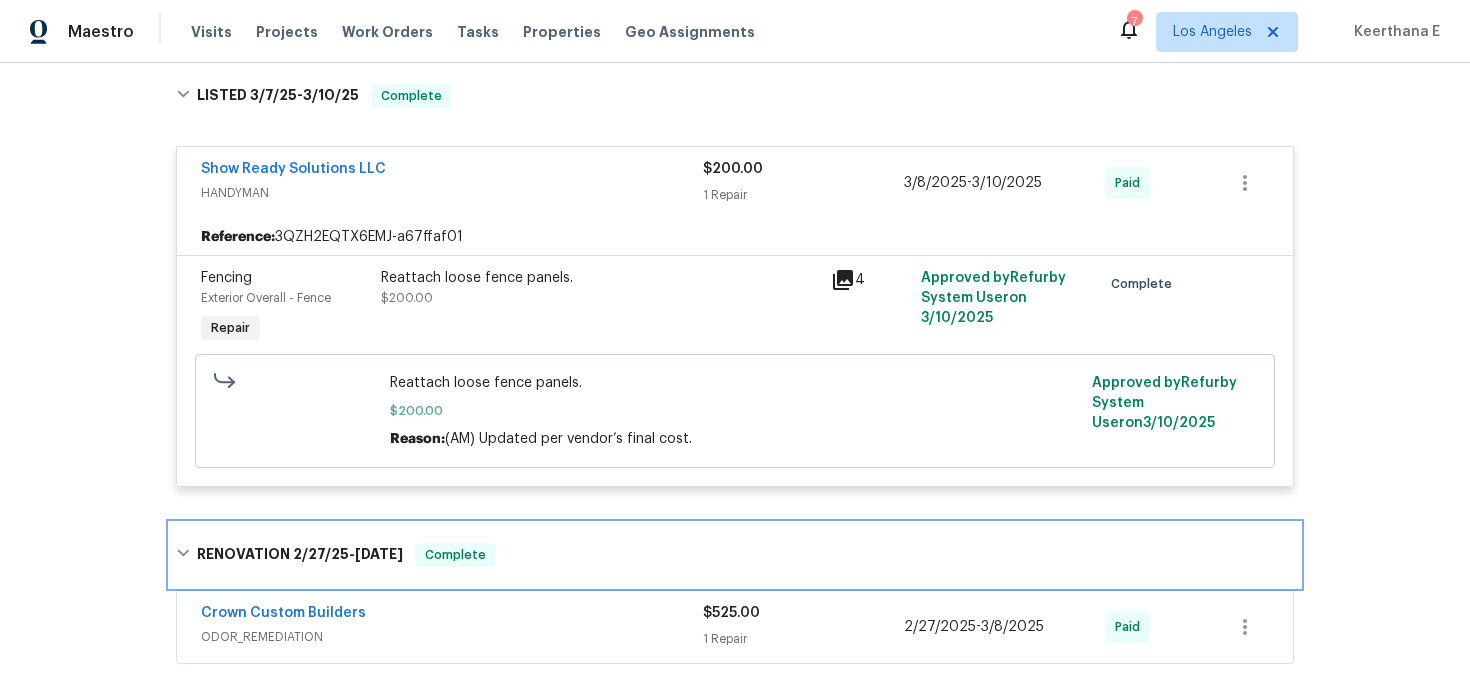 scroll, scrollTop: 1023, scrollLeft: 0, axis: vertical 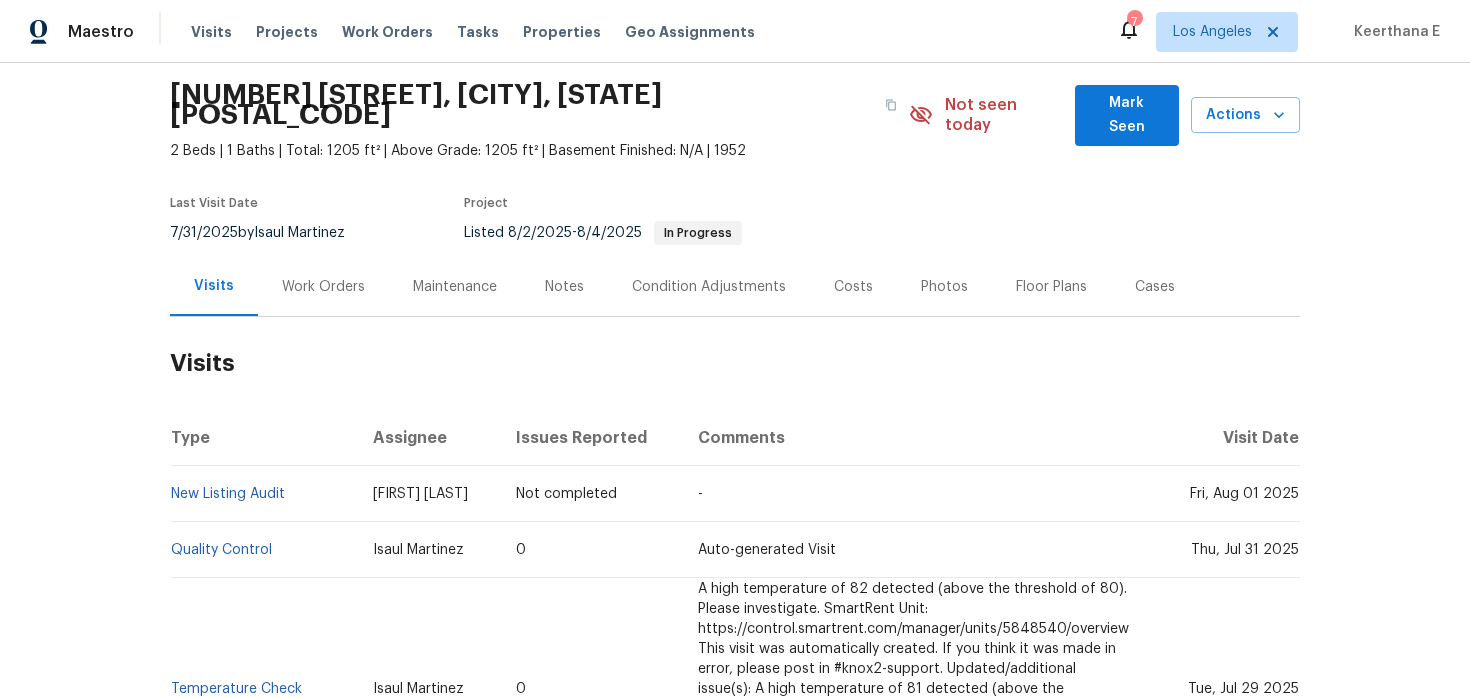 click on "Work Orders" at bounding box center (323, 287) 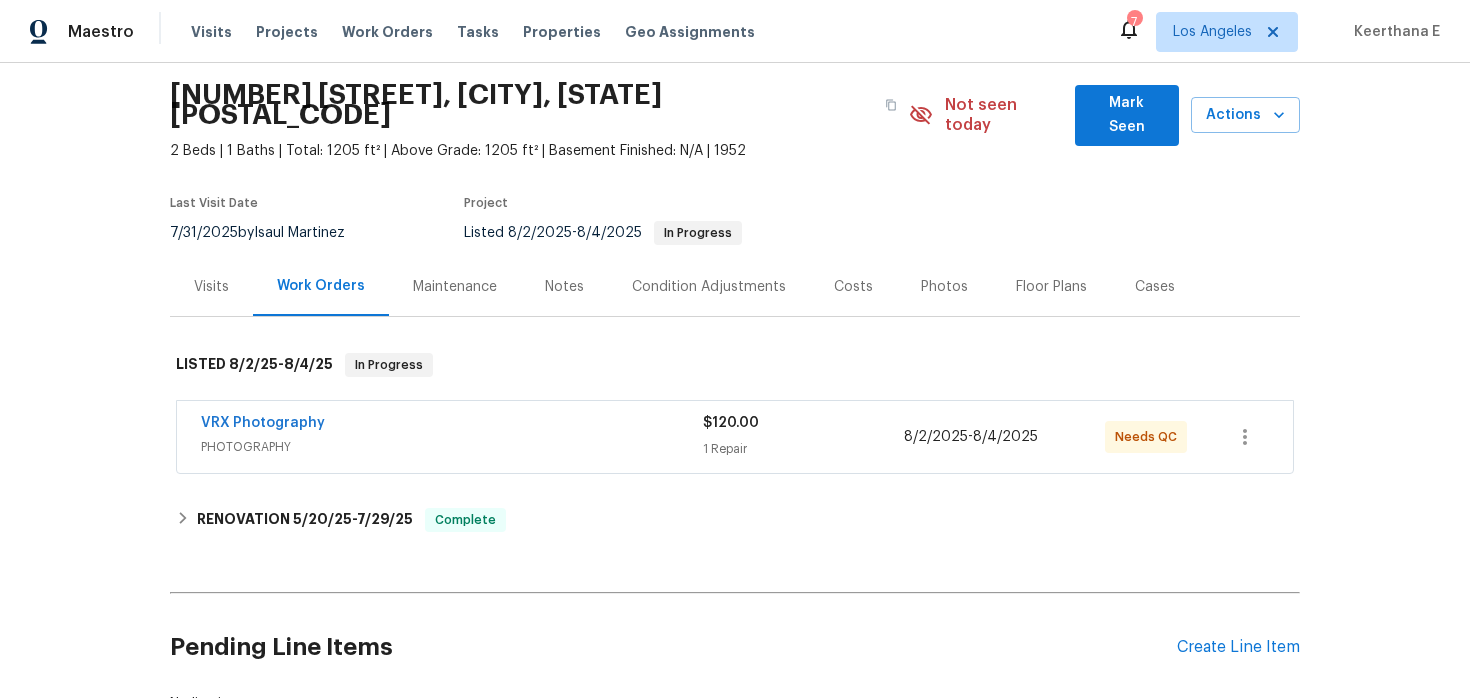 scroll, scrollTop: 171, scrollLeft: 0, axis: vertical 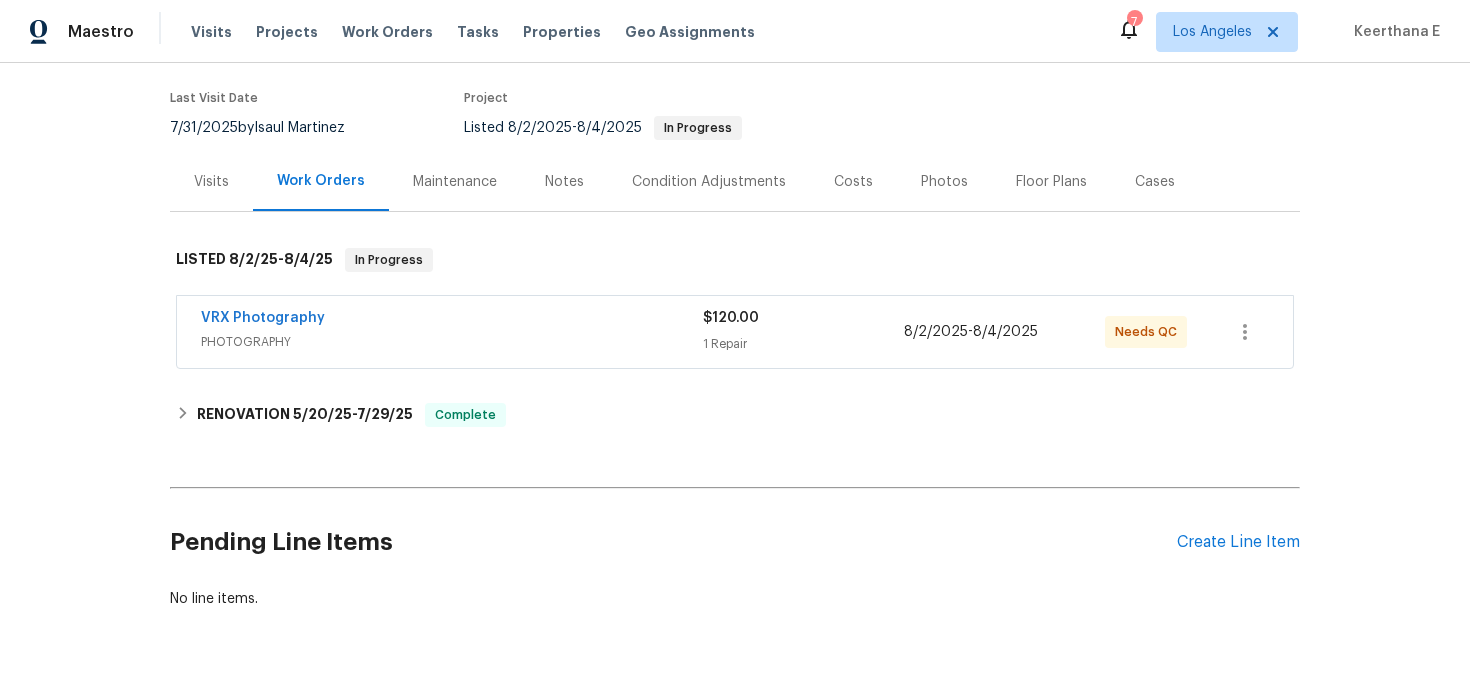 click on "PHOTOGRAPHY" at bounding box center [452, 342] 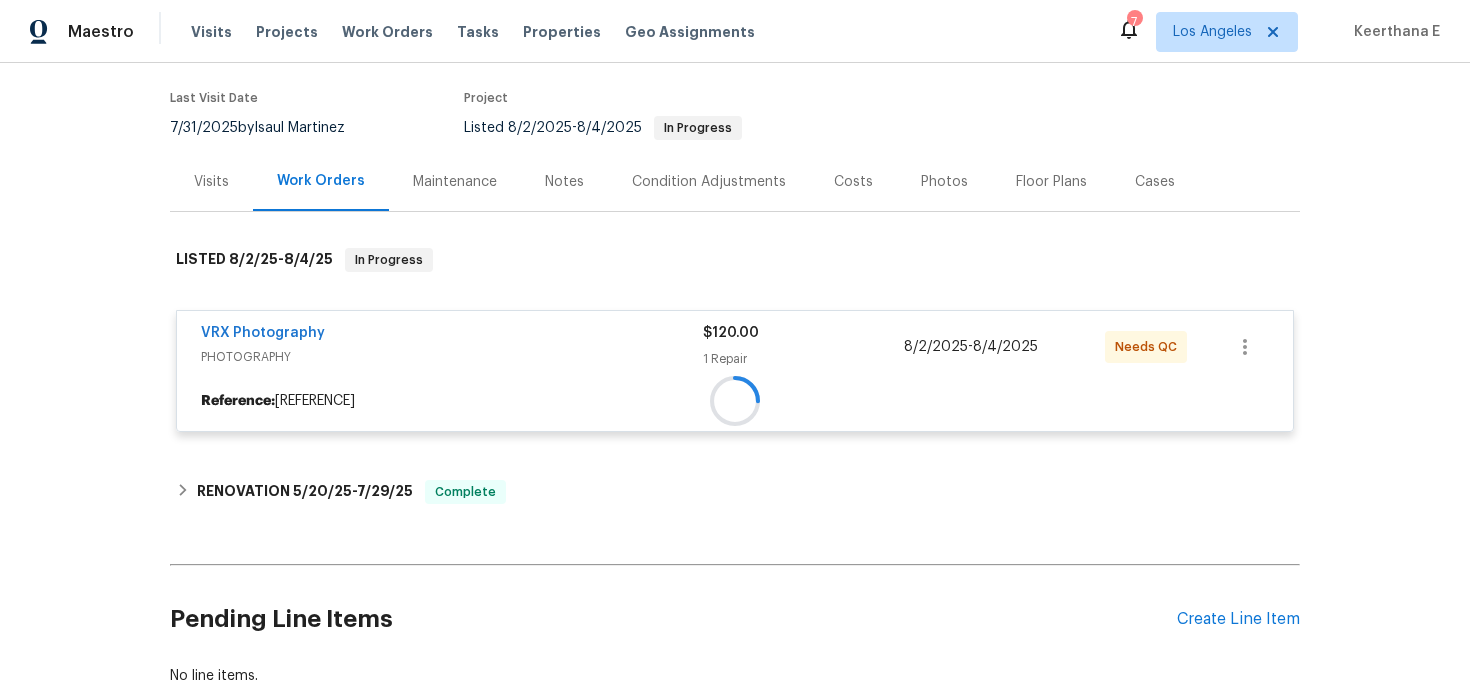 scroll, scrollTop: 208, scrollLeft: 0, axis: vertical 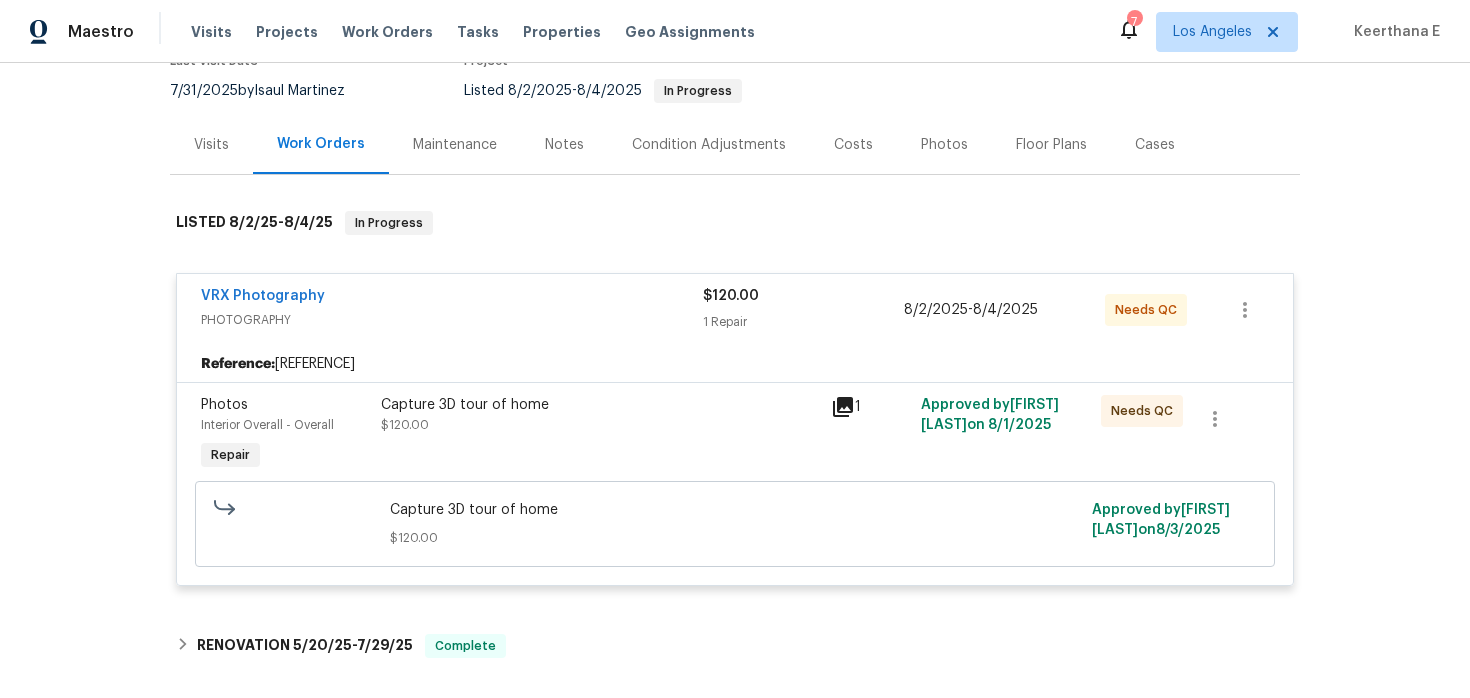 click on "VRX Photography PHOTOGRAPHY" at bounding box center (452, 310) 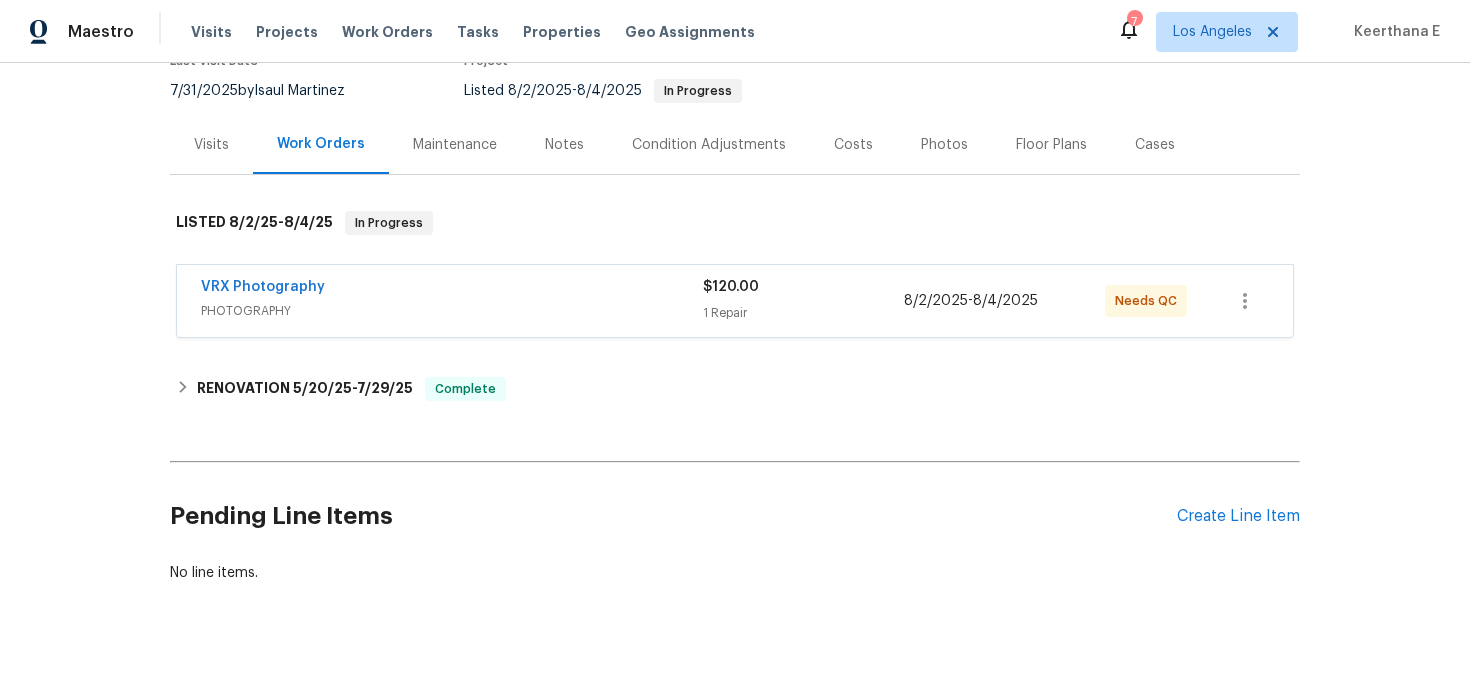 scroll, scrollTop: 198, scrollLeft: 0, axis: vertical 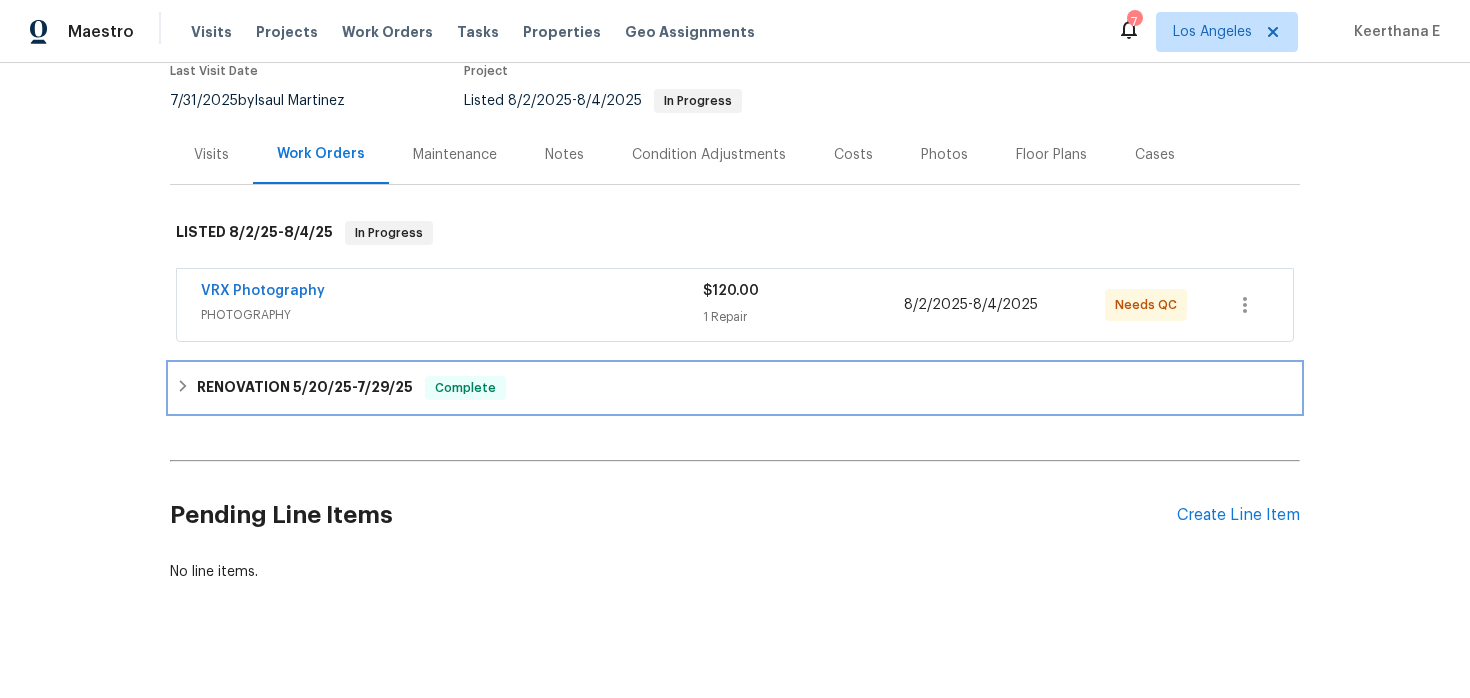 click on "RENOVATION   5/20/25  -  7/29/25" at bounding box center (305, 388) 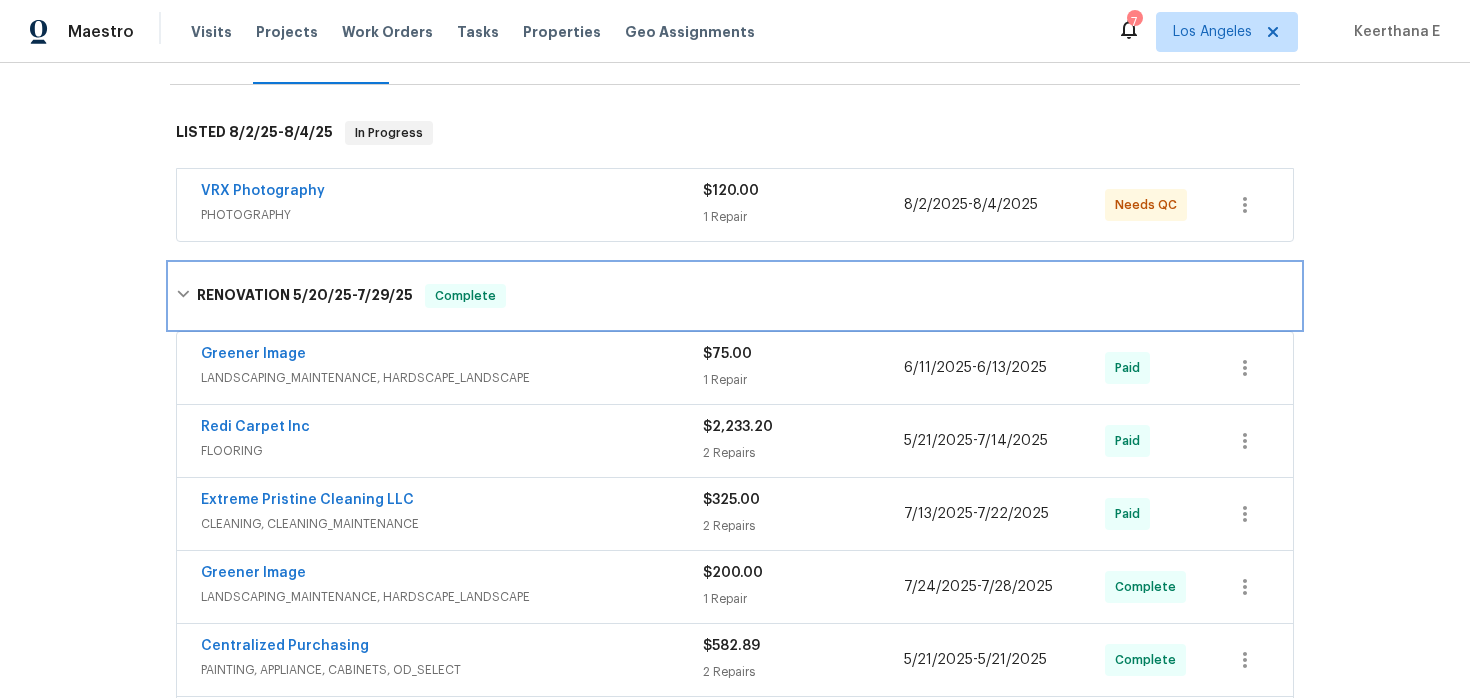 scroll, scrollTop: 299, scrollLeft: 0, axis: vertical 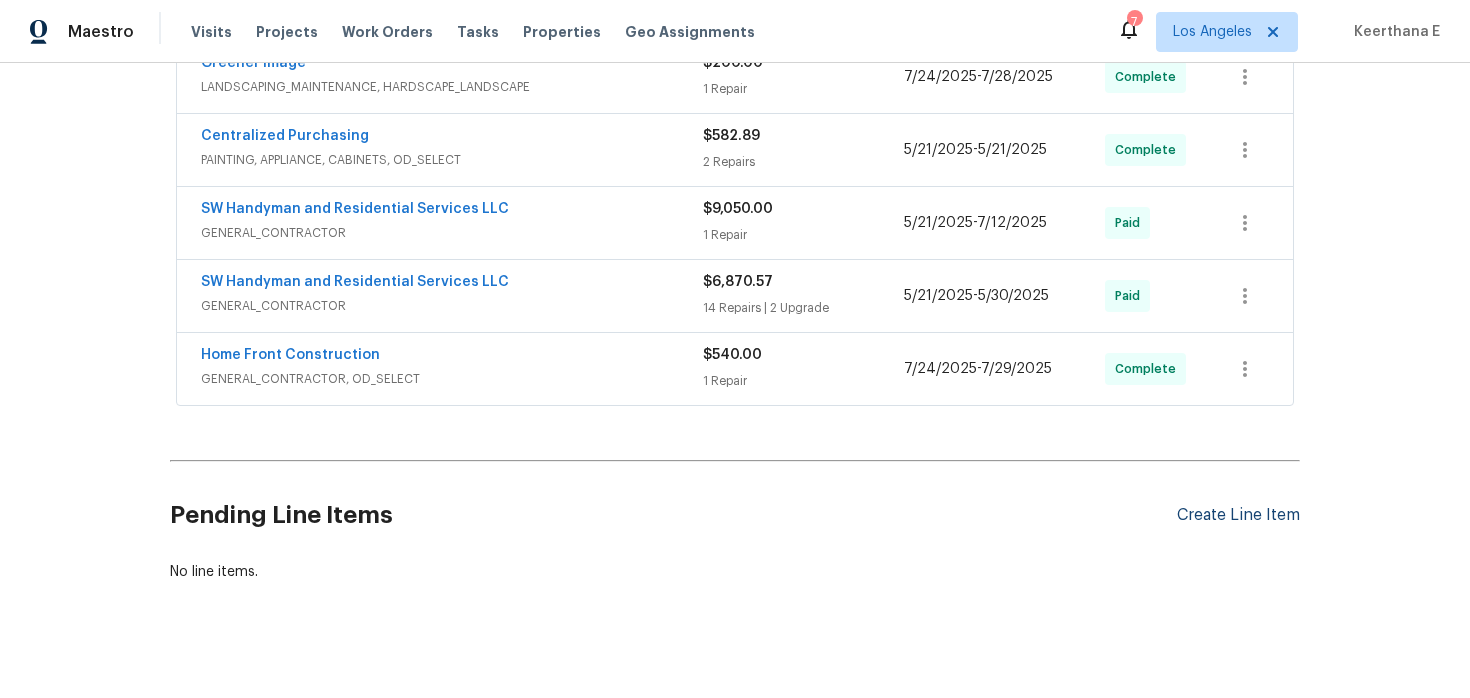 click on "Create Line Item" at bounding box center (1238, 515) 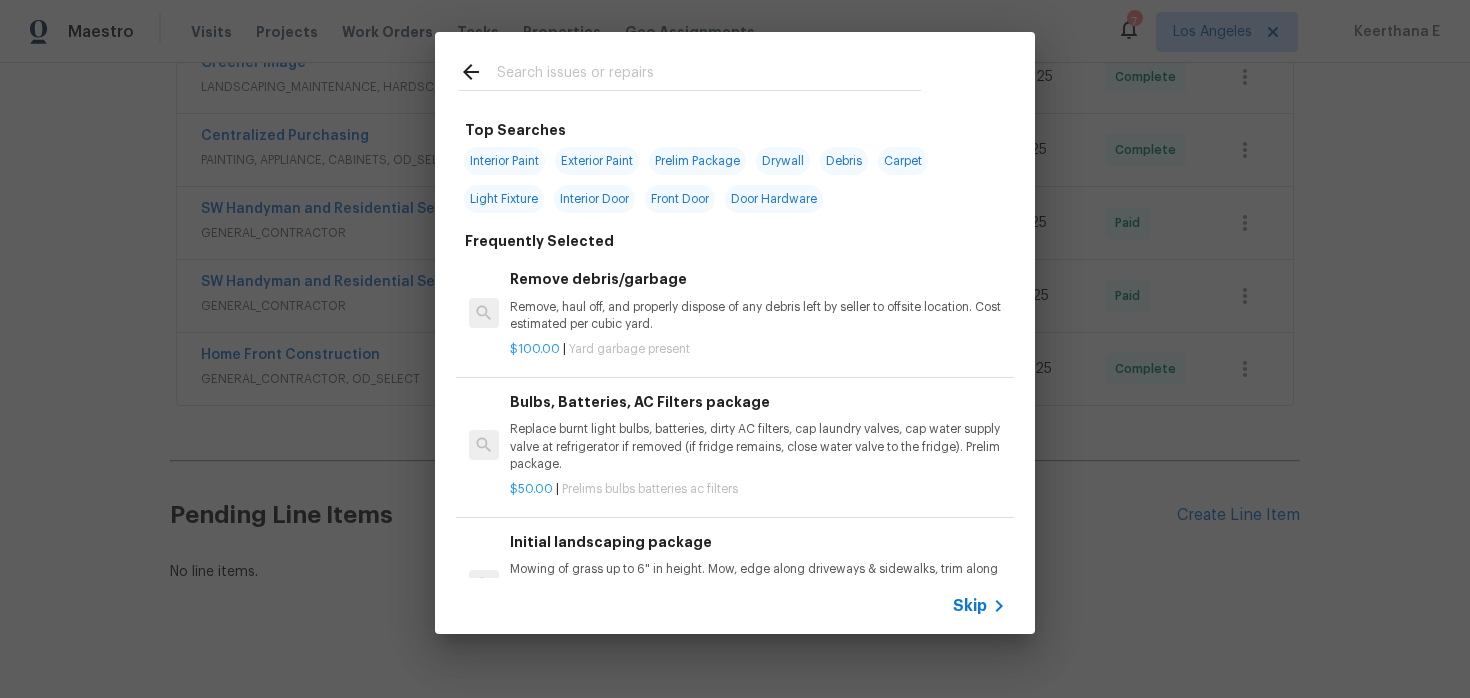 click on "Skip" at bounding box center (970, 606) 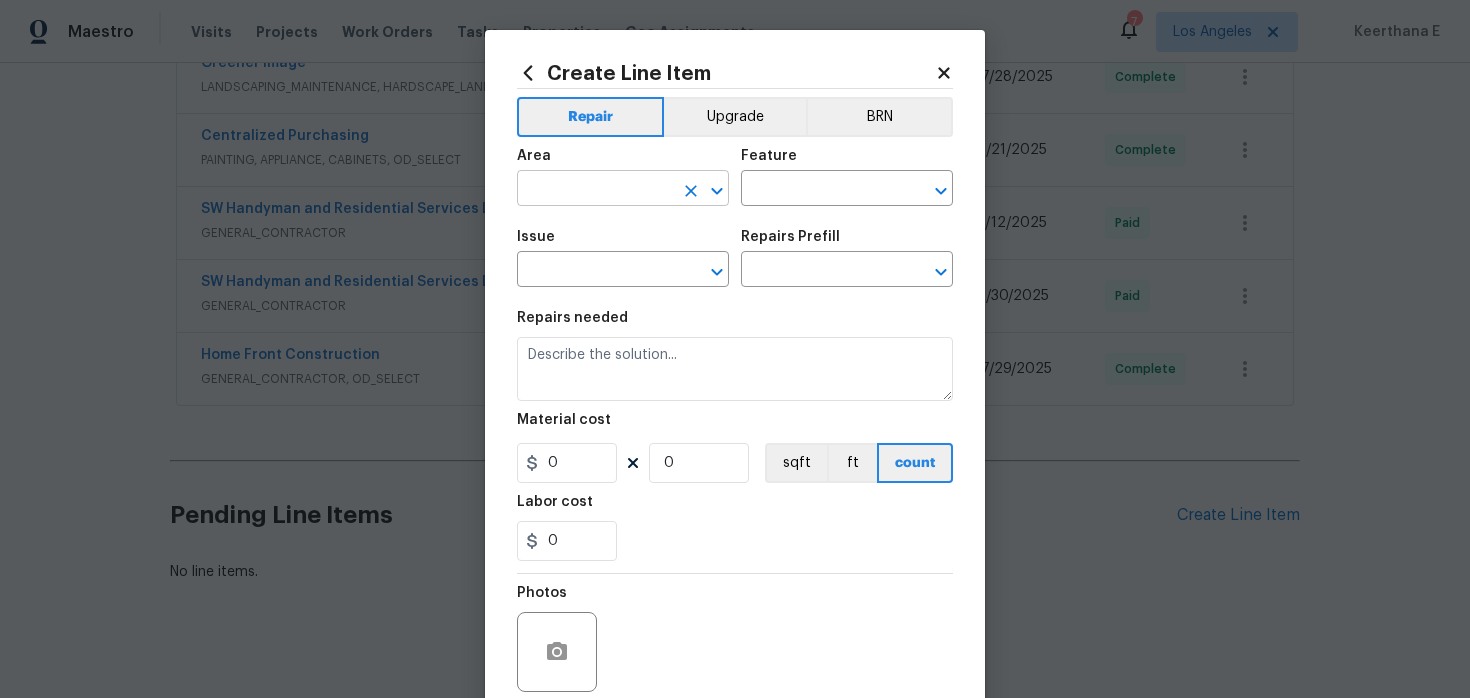 click at bounding box center [595, 190] 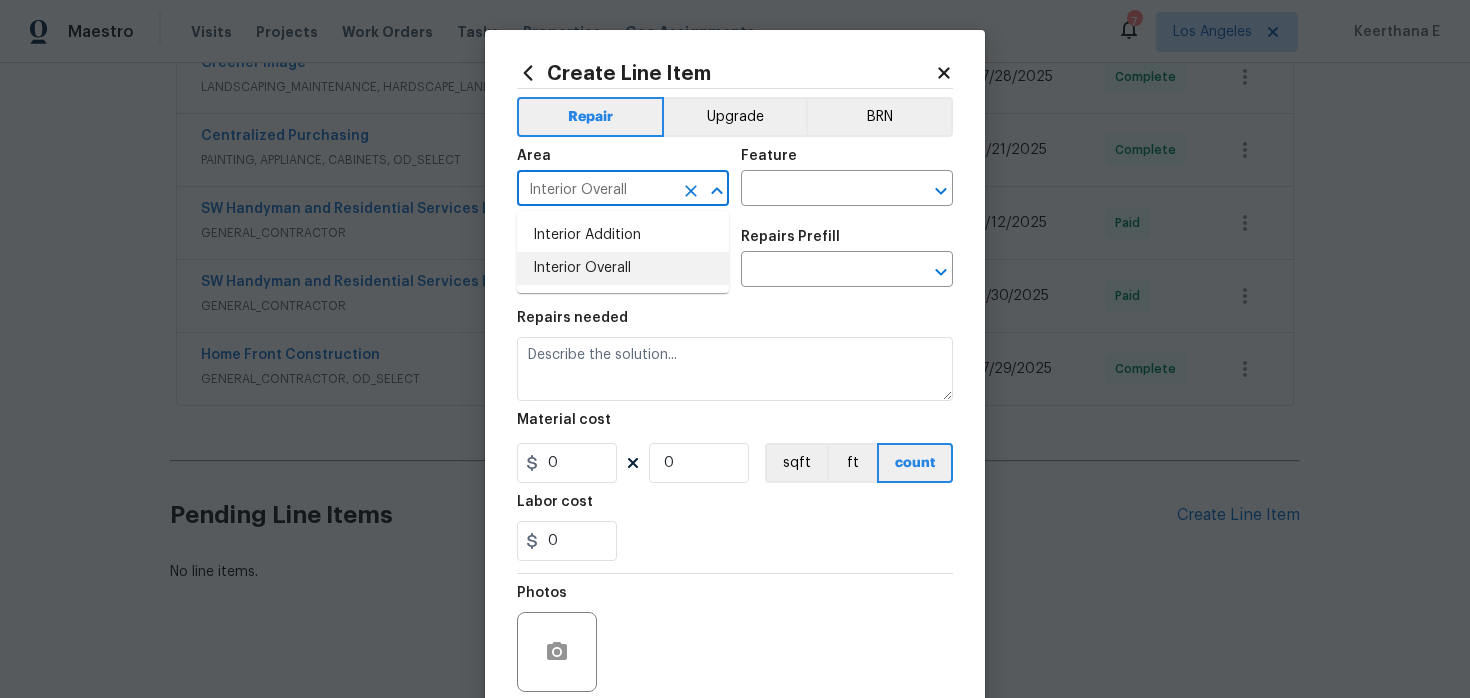 type on "Interior Overall" 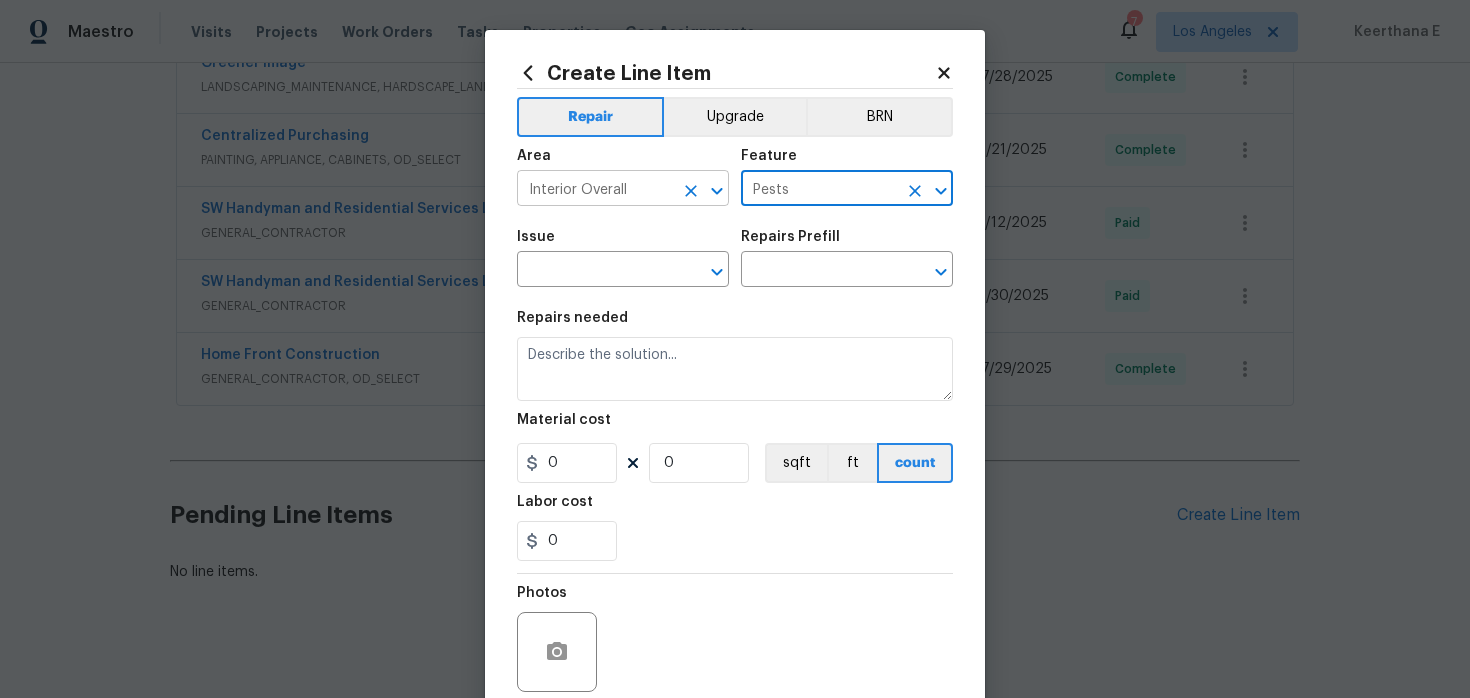 type on "Pests" 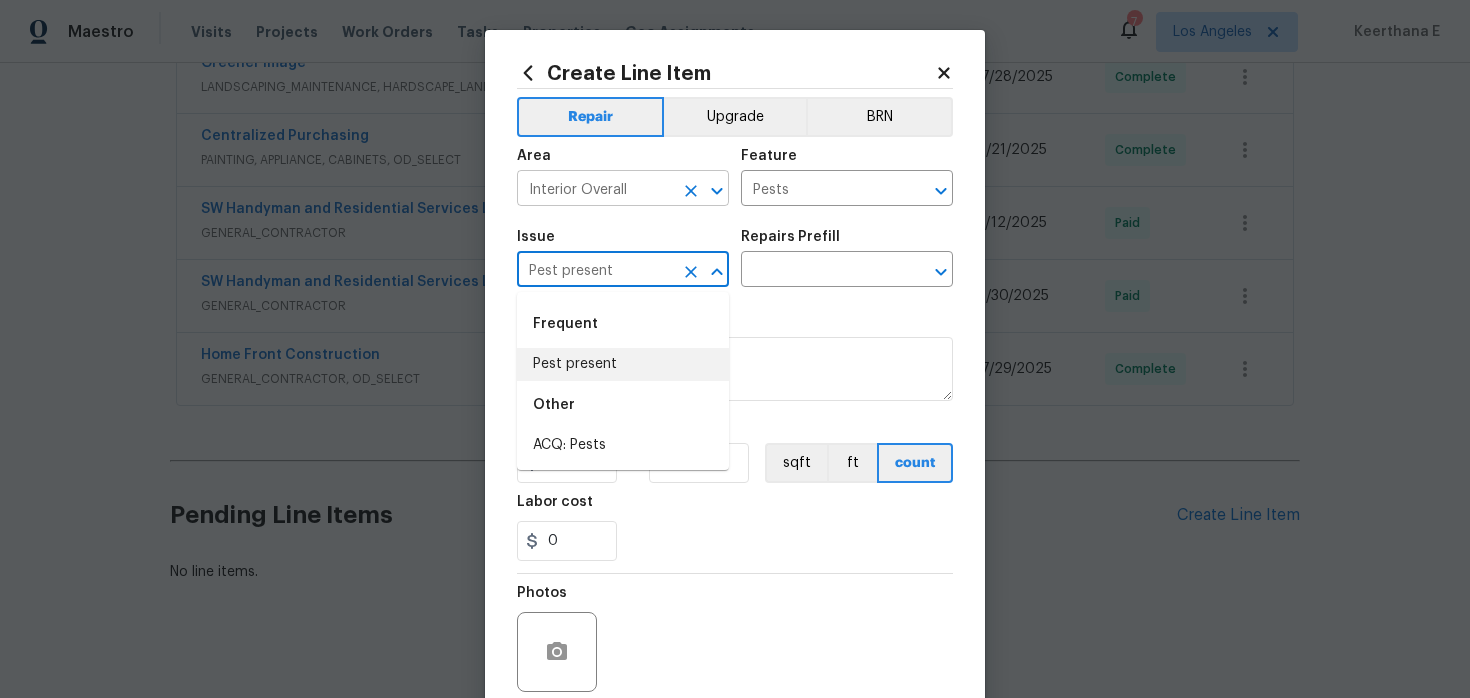 type on "Pest present" 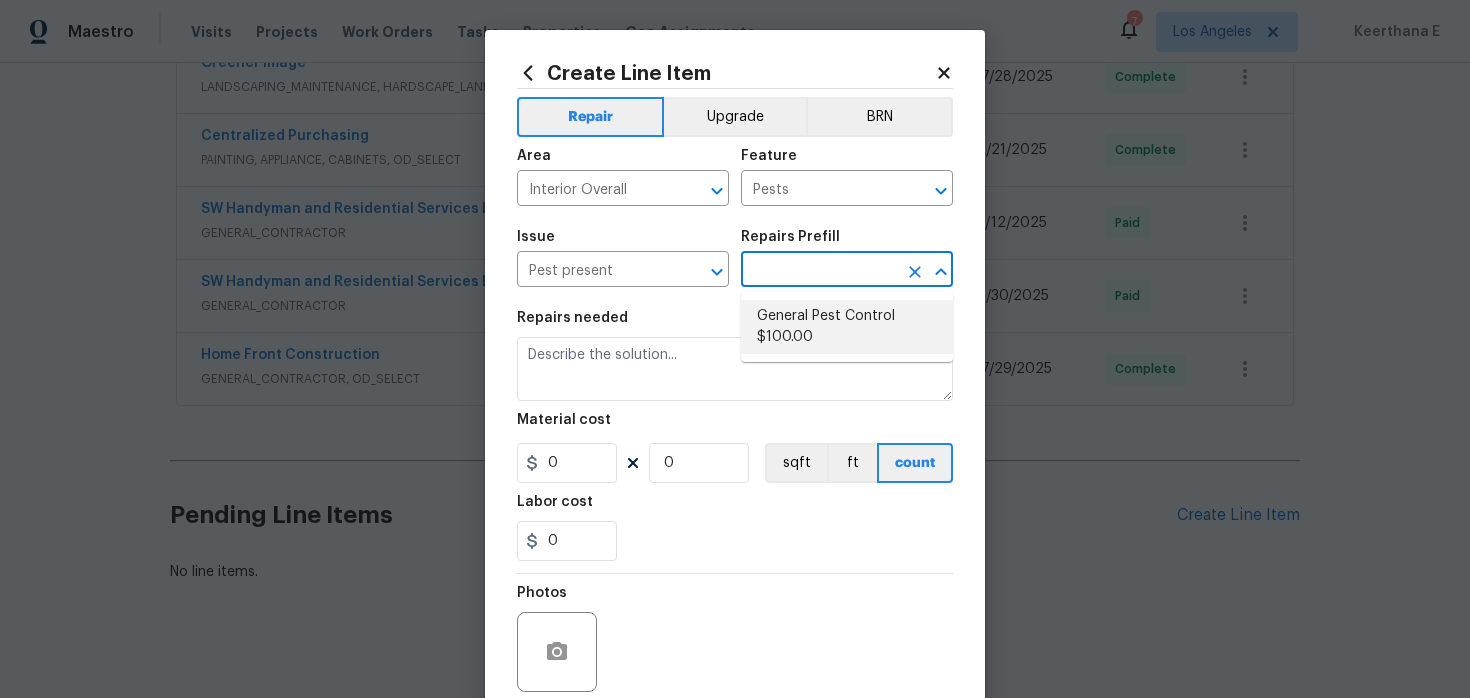 click on "General Pest Control $100.00" at bounding box center [847, 327] 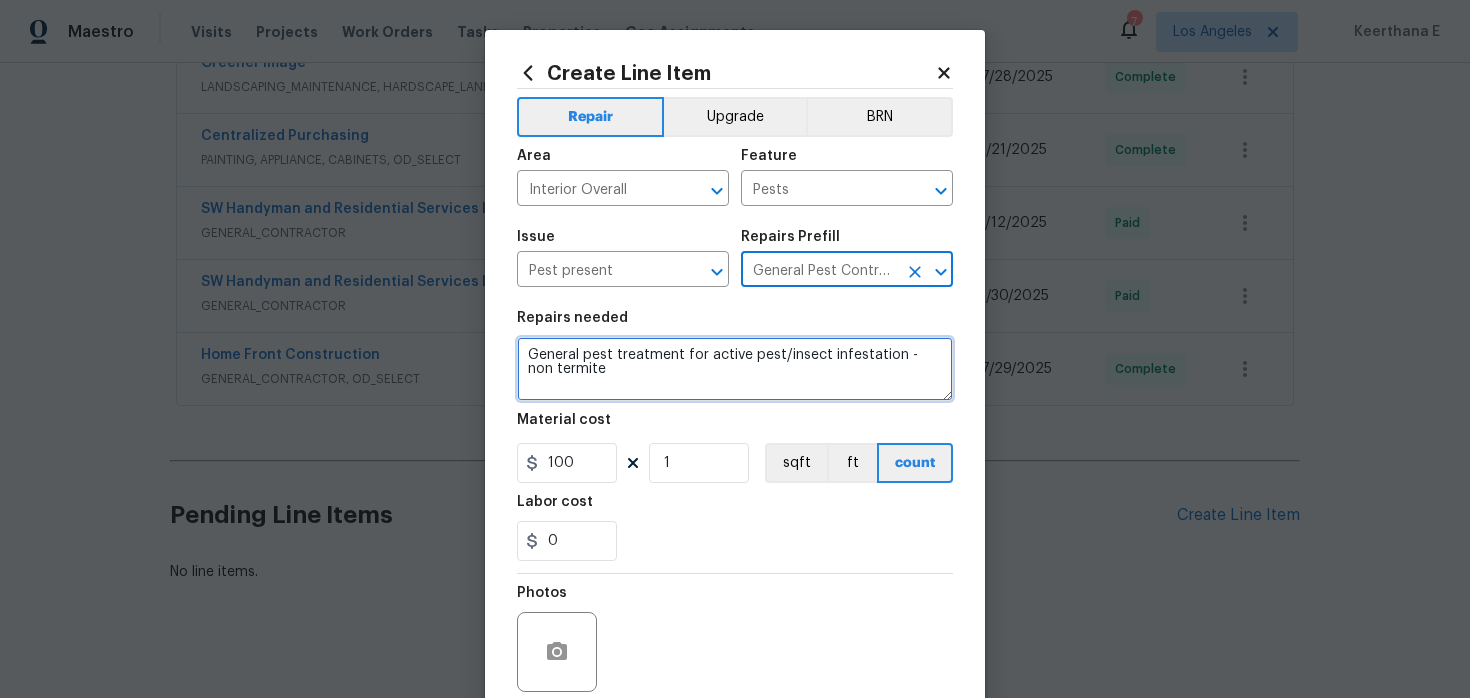 click on "General pest treatment for active pest/insect infestation - non termite" at bounding box center [735, 369] 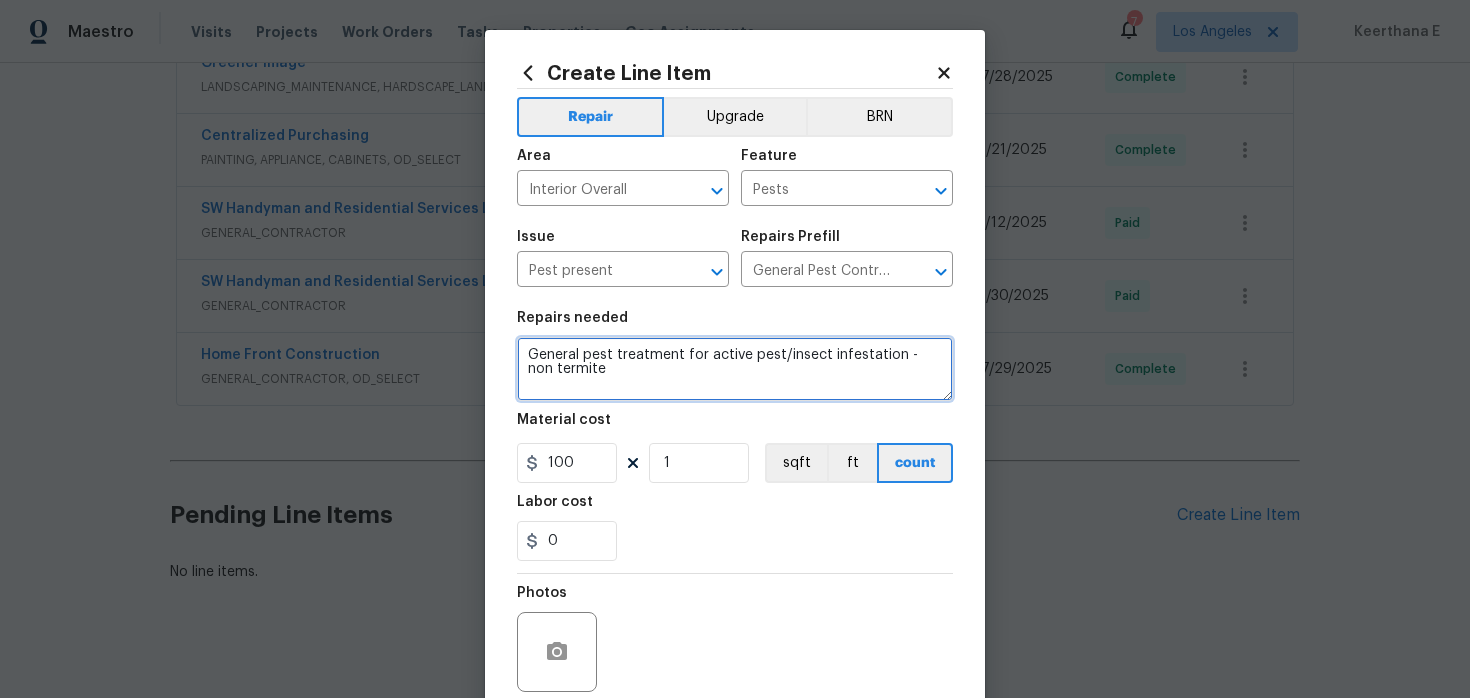 click on "General pest treatment for active pest/insect infestation - non termite" at bounding box center [735, 369] 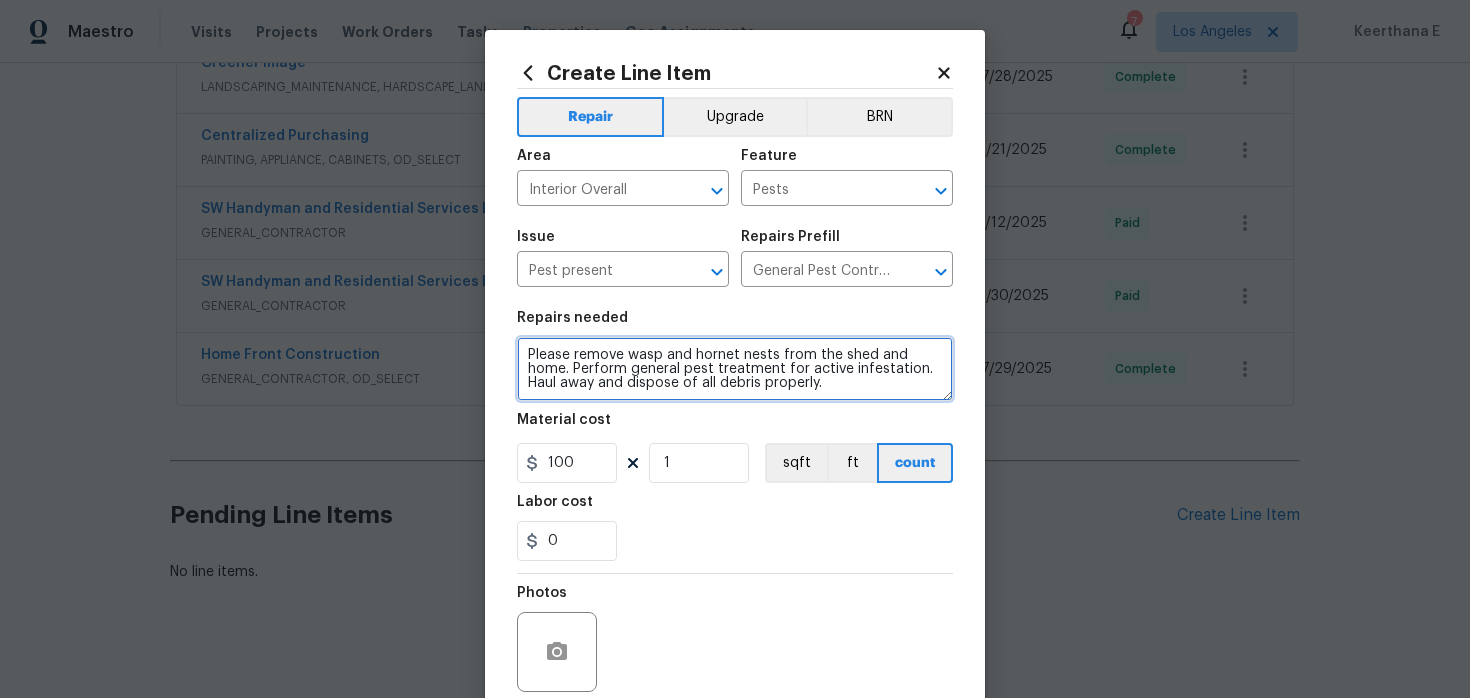 type on "Please remove wasp and hornet nests from the shed and home. Perform general pest treatment for active infestation. Haul away and dispose of all debris properly." 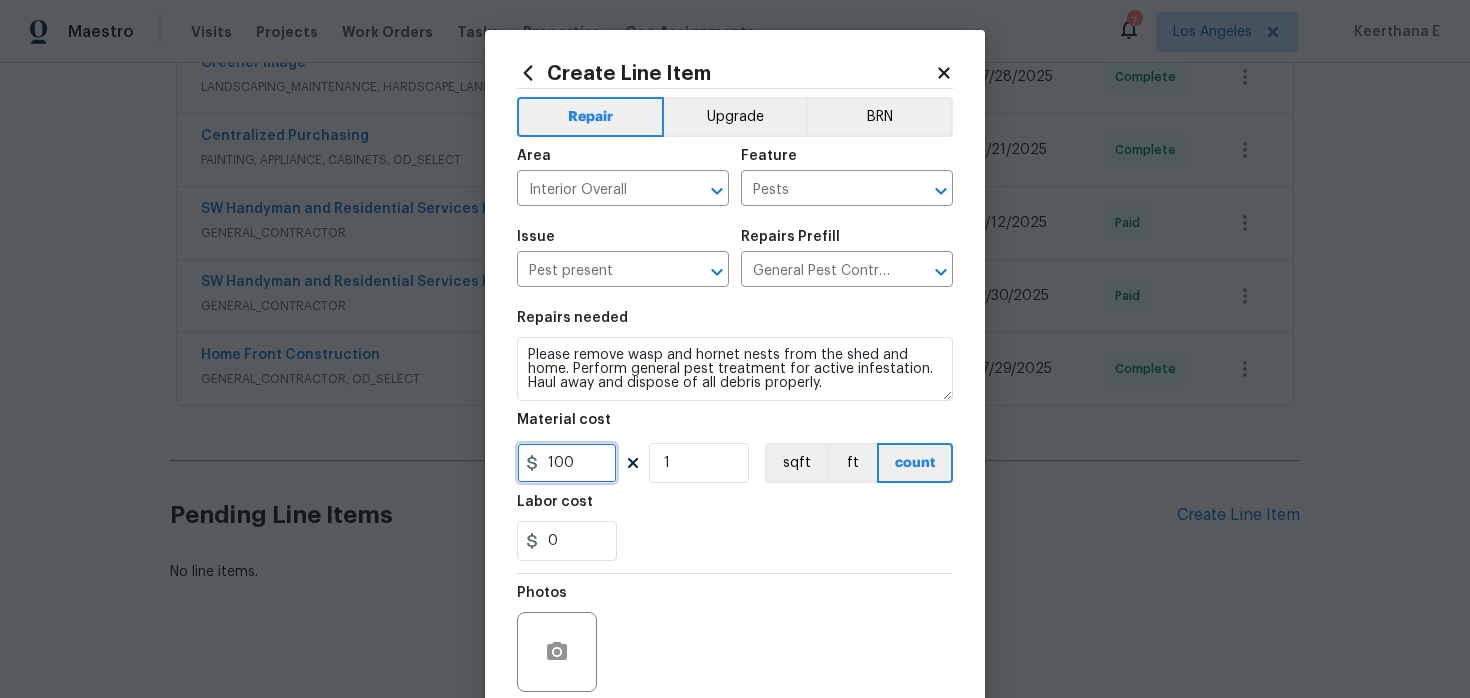click on "100" at bounding box center (567, 463) 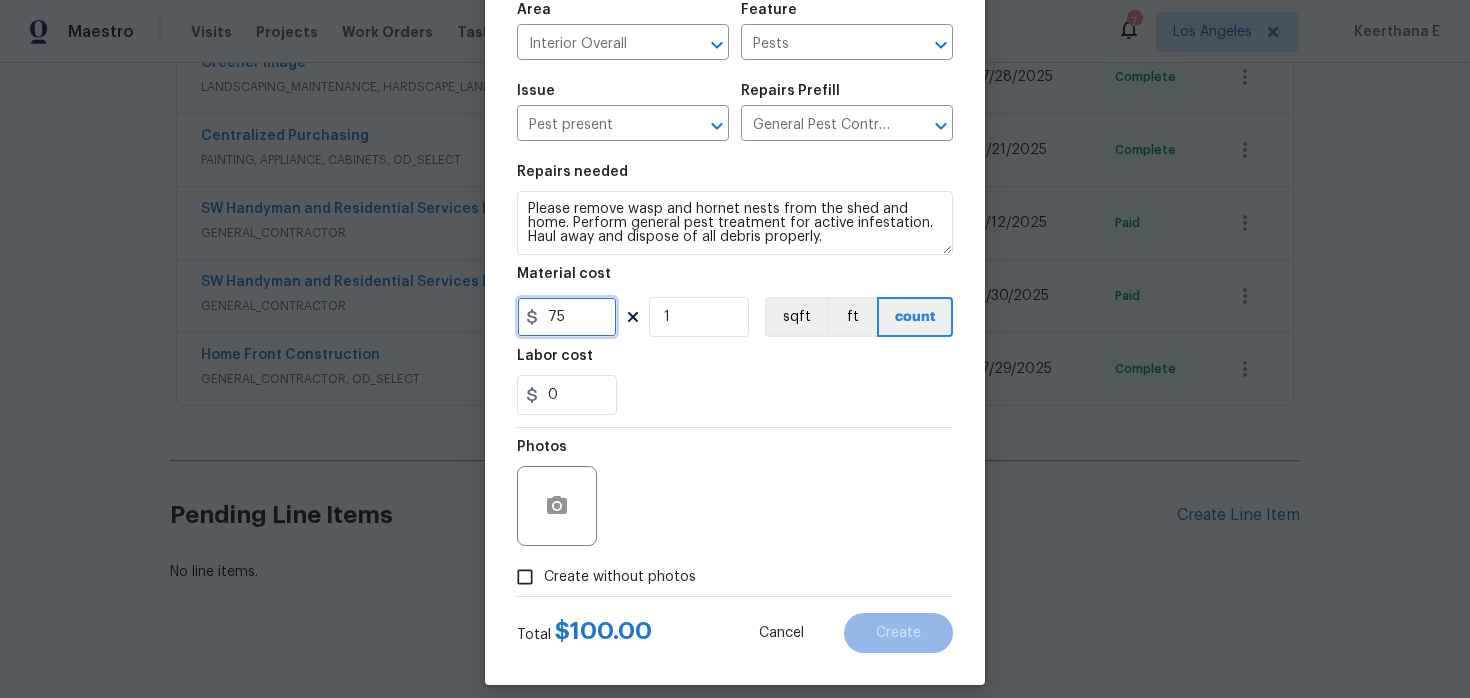 scroll, scrollTop: 164, scrollLeft: 0, axis: vertical 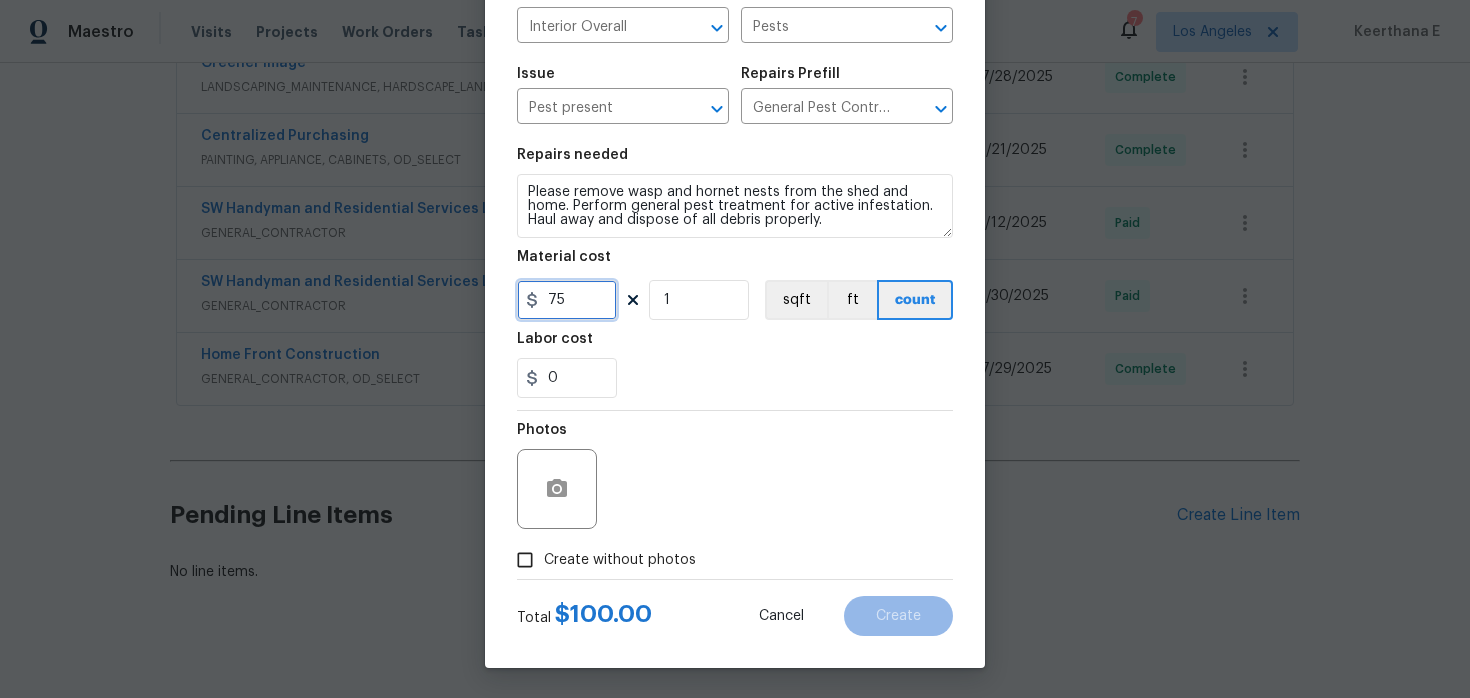type on "75" 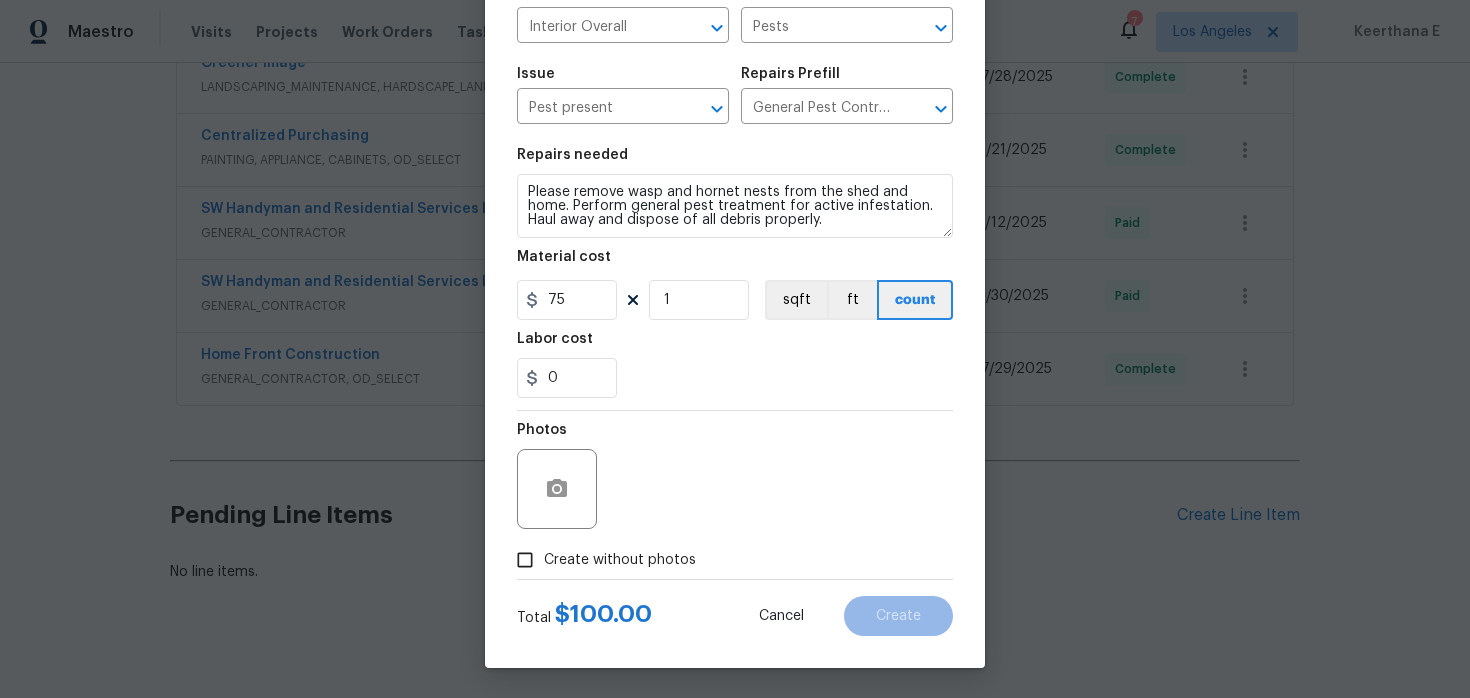 click on "Create without photos" at bounding box center [601, 560] 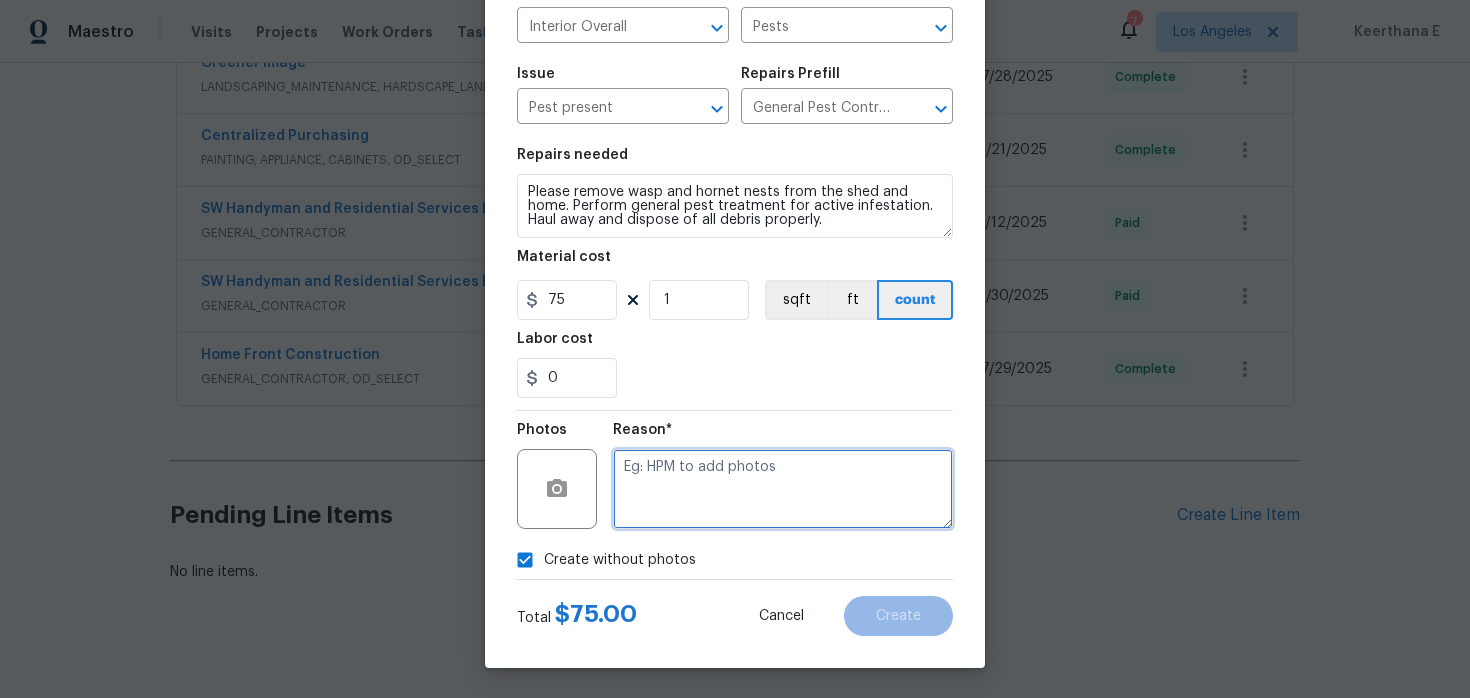 click at bounding box center (783, 489) 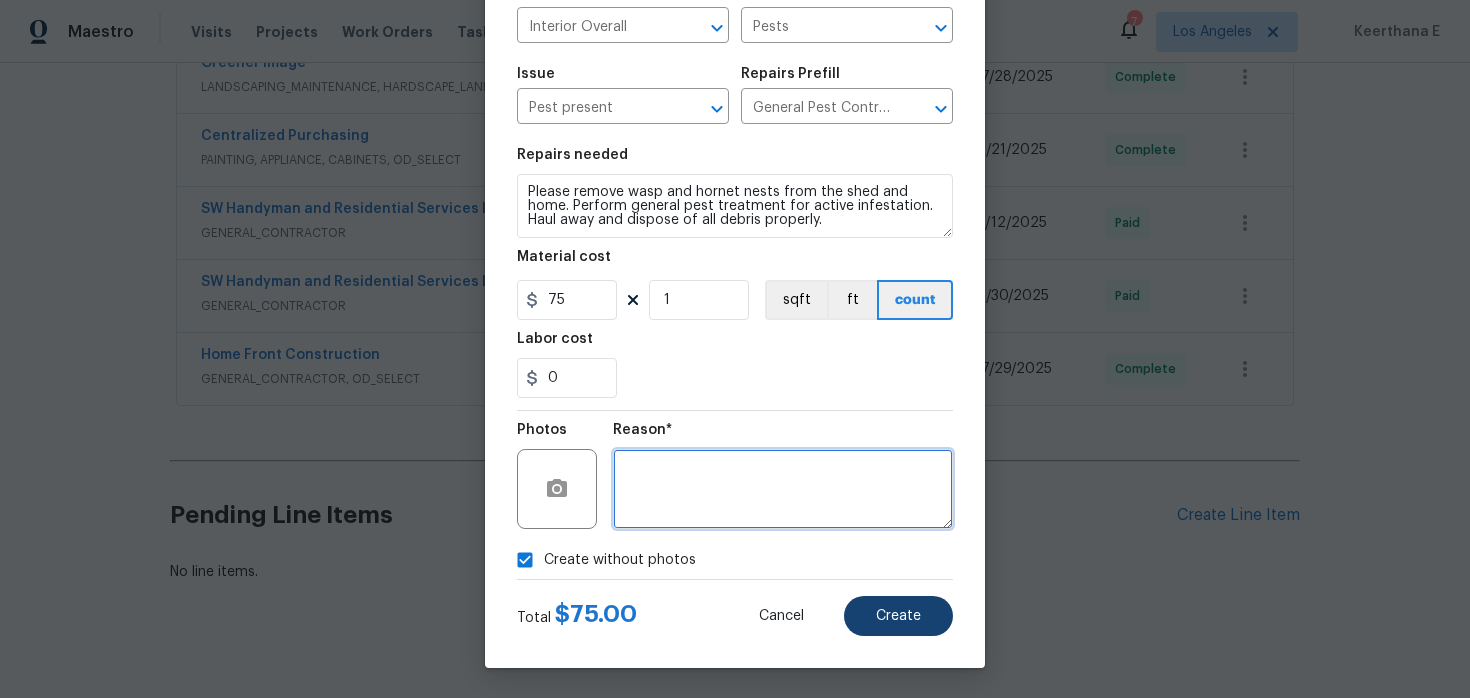 type 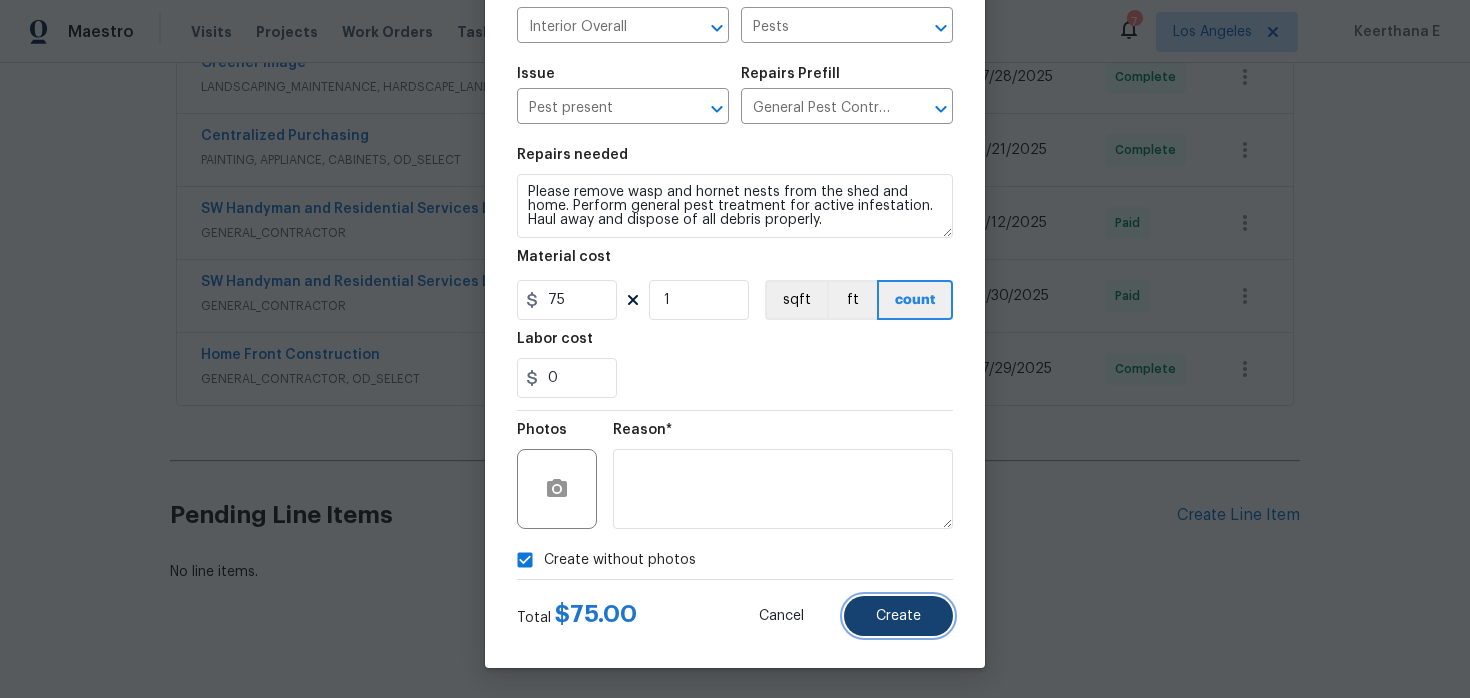 click on "Create" at bounding box center (898, 616) 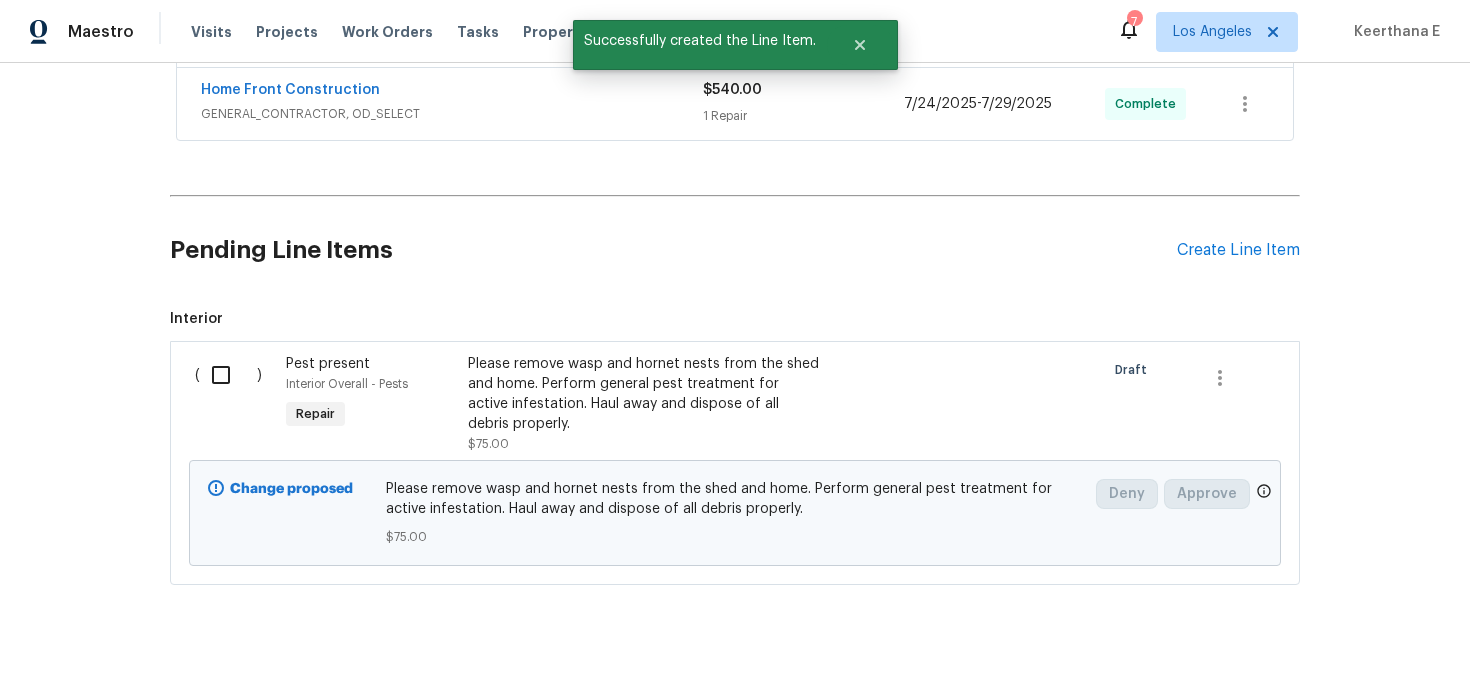 scroll, scrollTop: 1076, scrollLeft: 0, axis: vertical 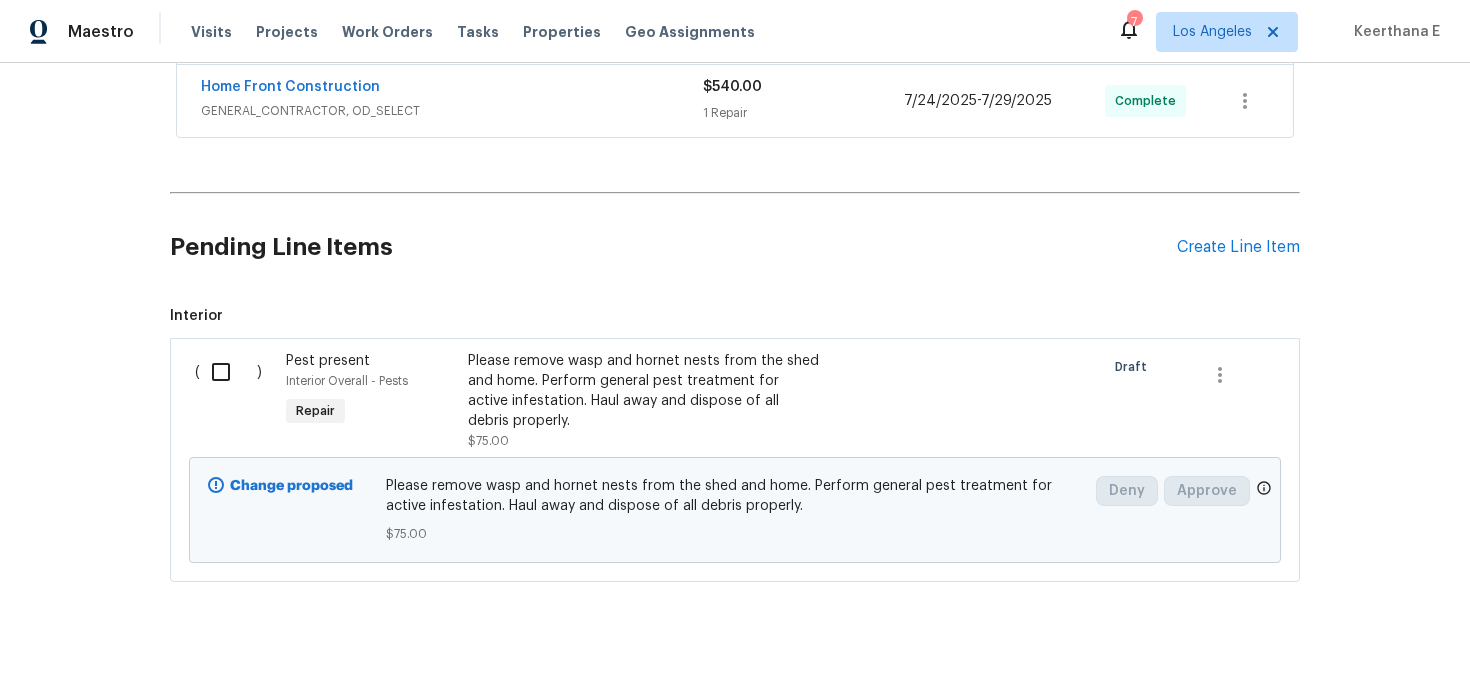click at bounding box center (228, 372) 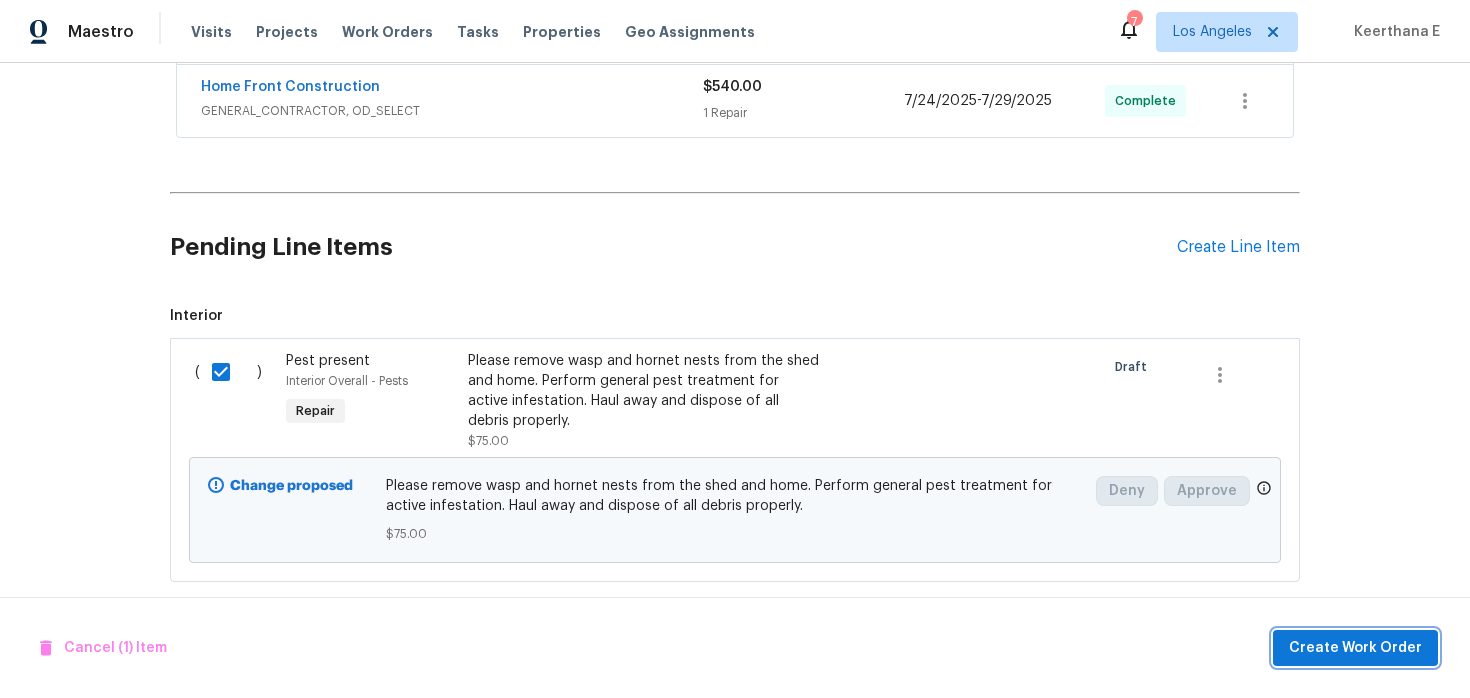 click on "Create Work Order" at bounding box center [1355, 648] 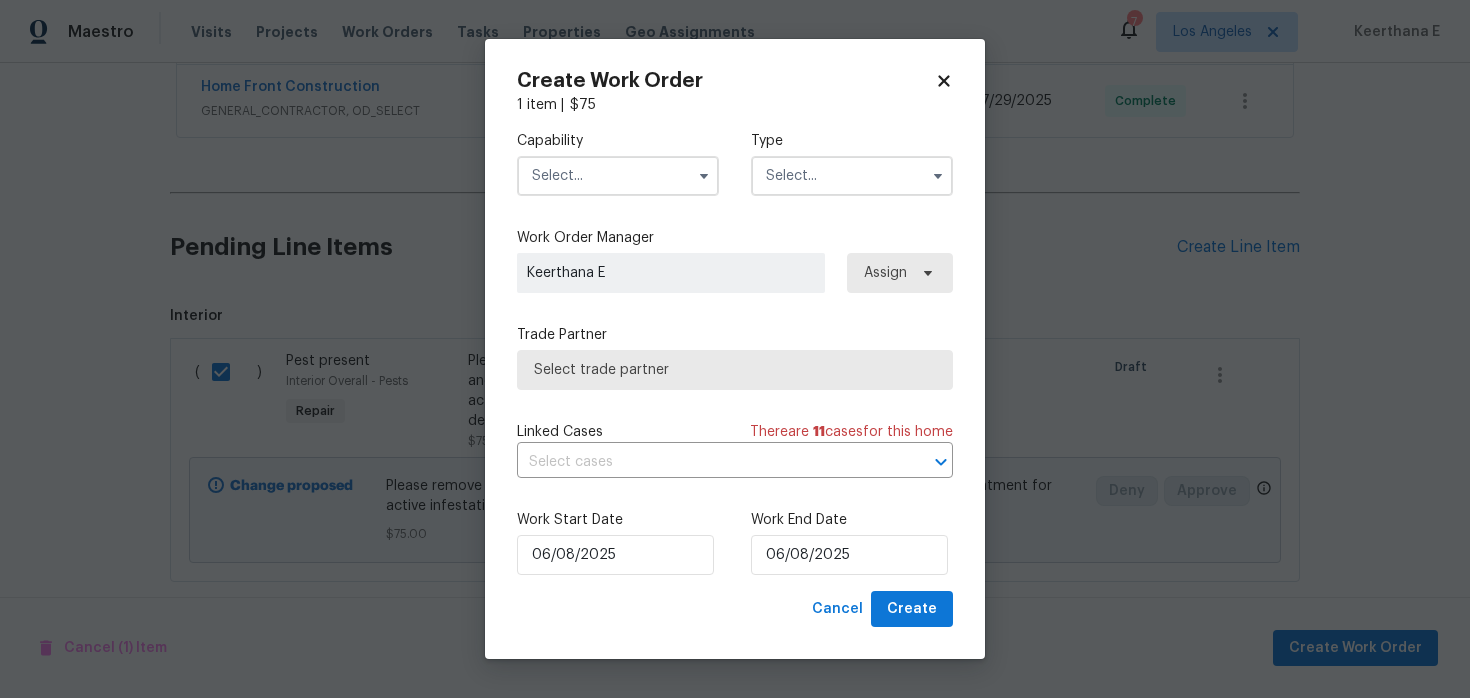 click at bounding box center [618, 176] 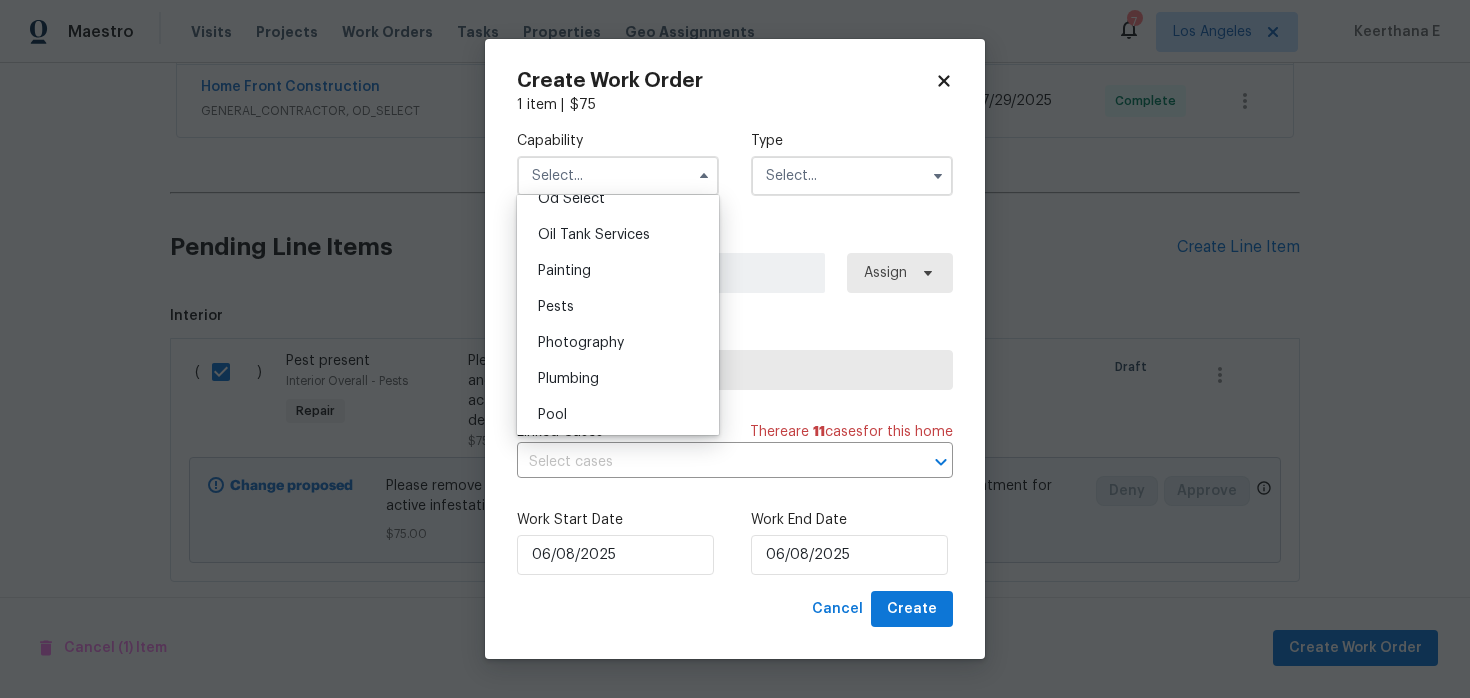 scroll, scrollTop: 1631, scrollLeft: 0, axis: vertical 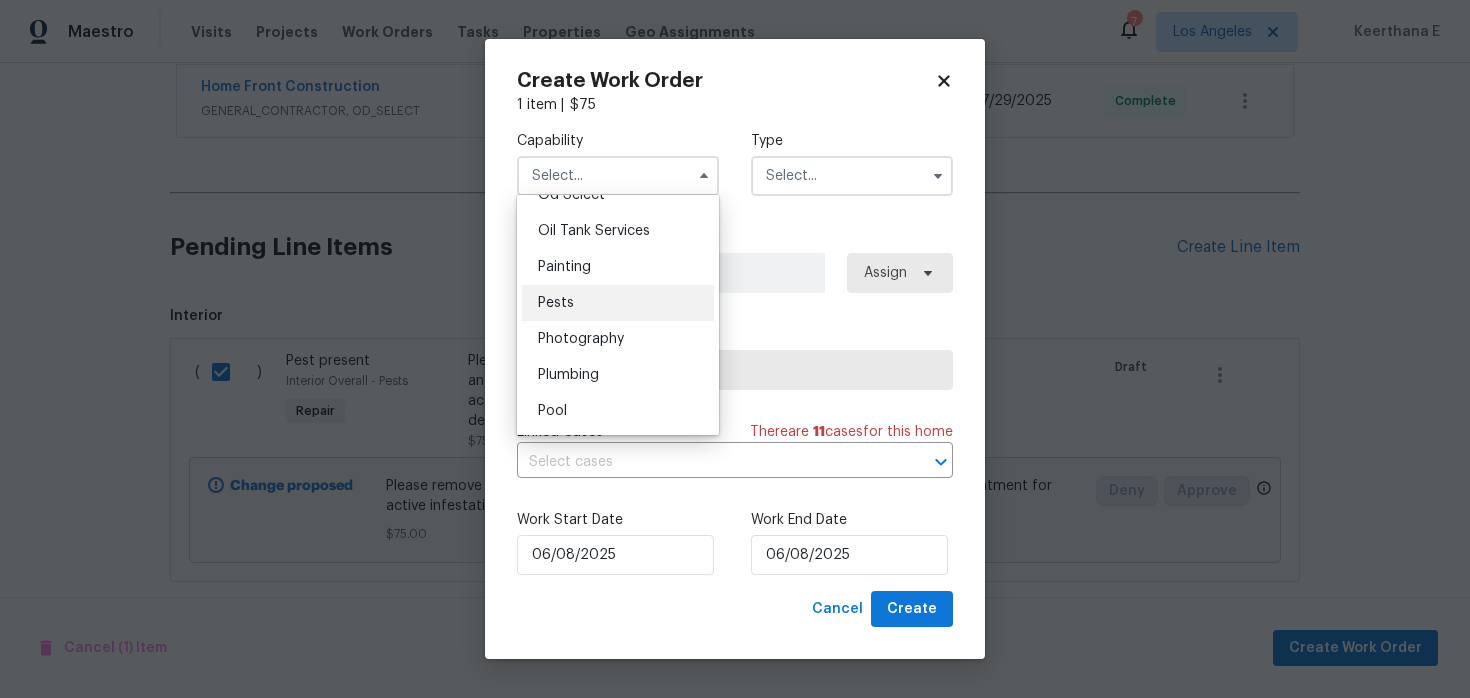 click on "Pests" at bounding box center (618, 303) 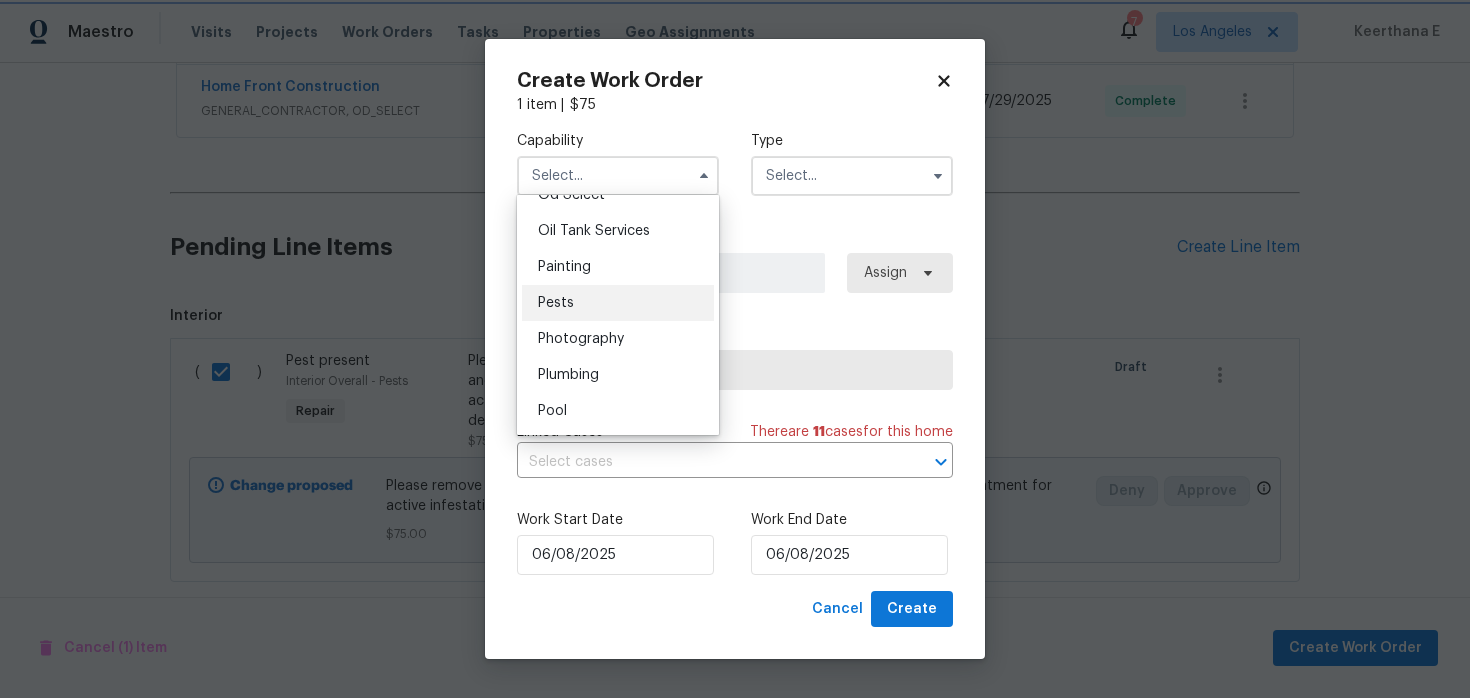 type on "Pests" 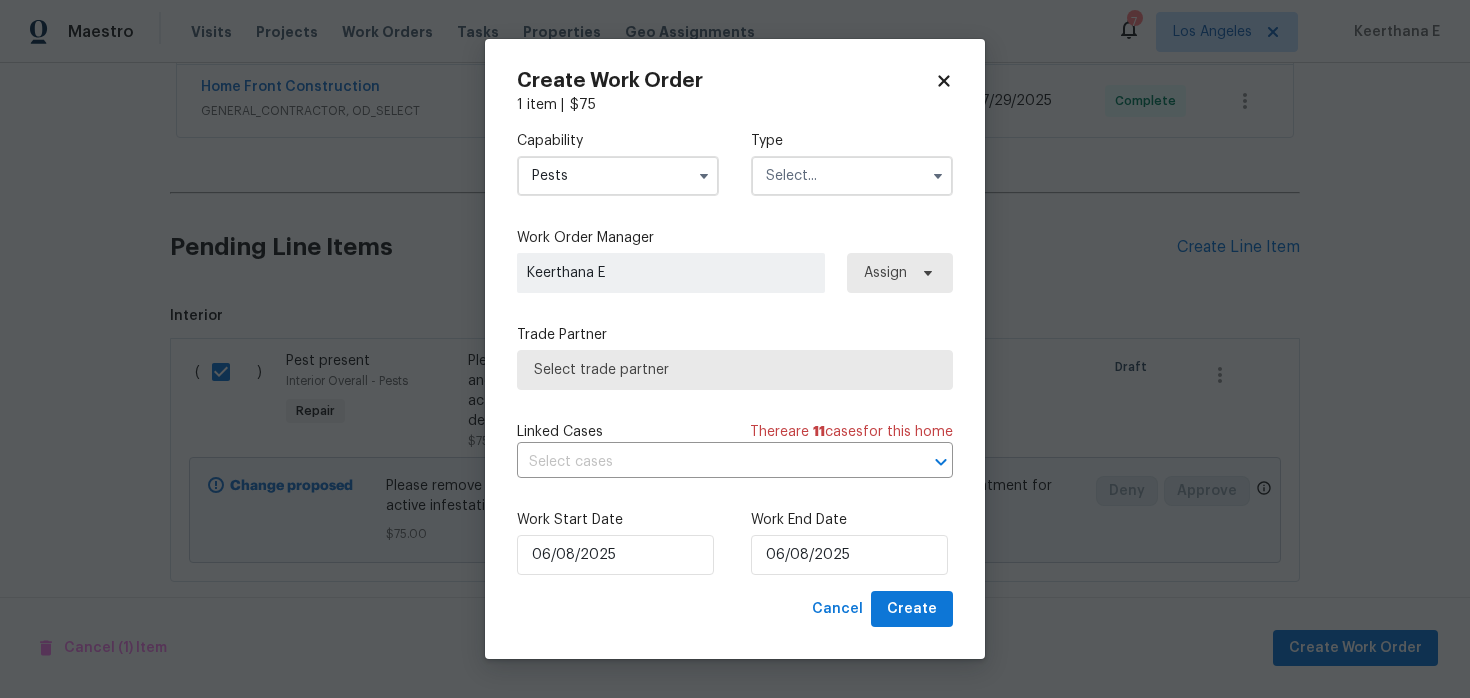 click at bounding box center [852, 176] 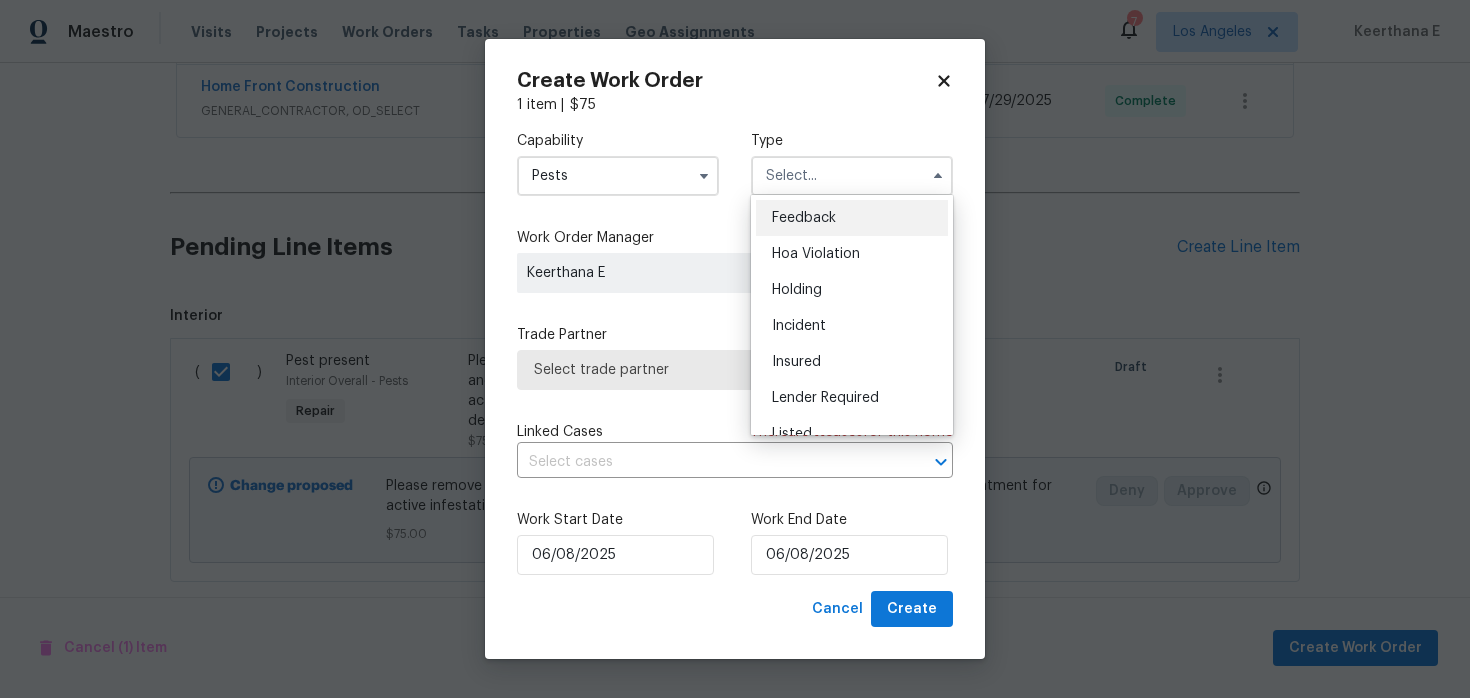 click on "Feedback" at bounding box center [852, 218] 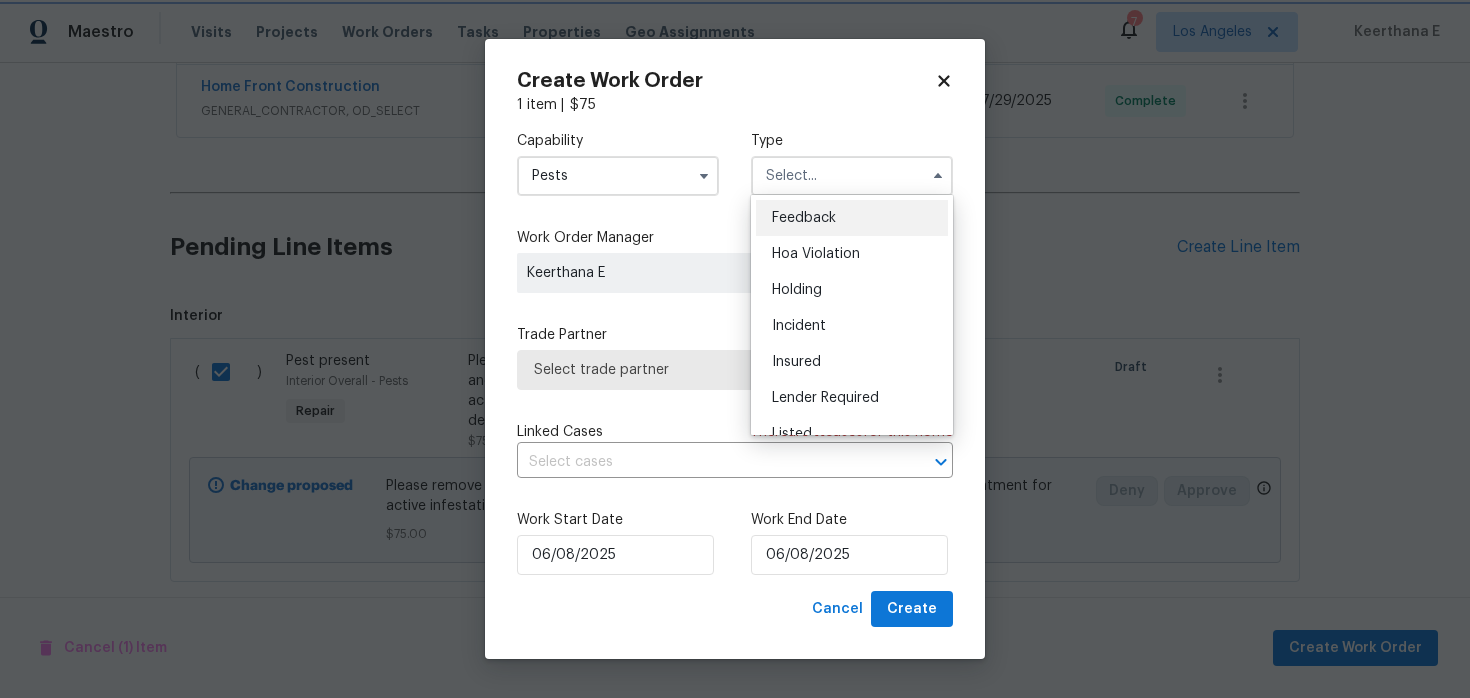 type on "Feedback" 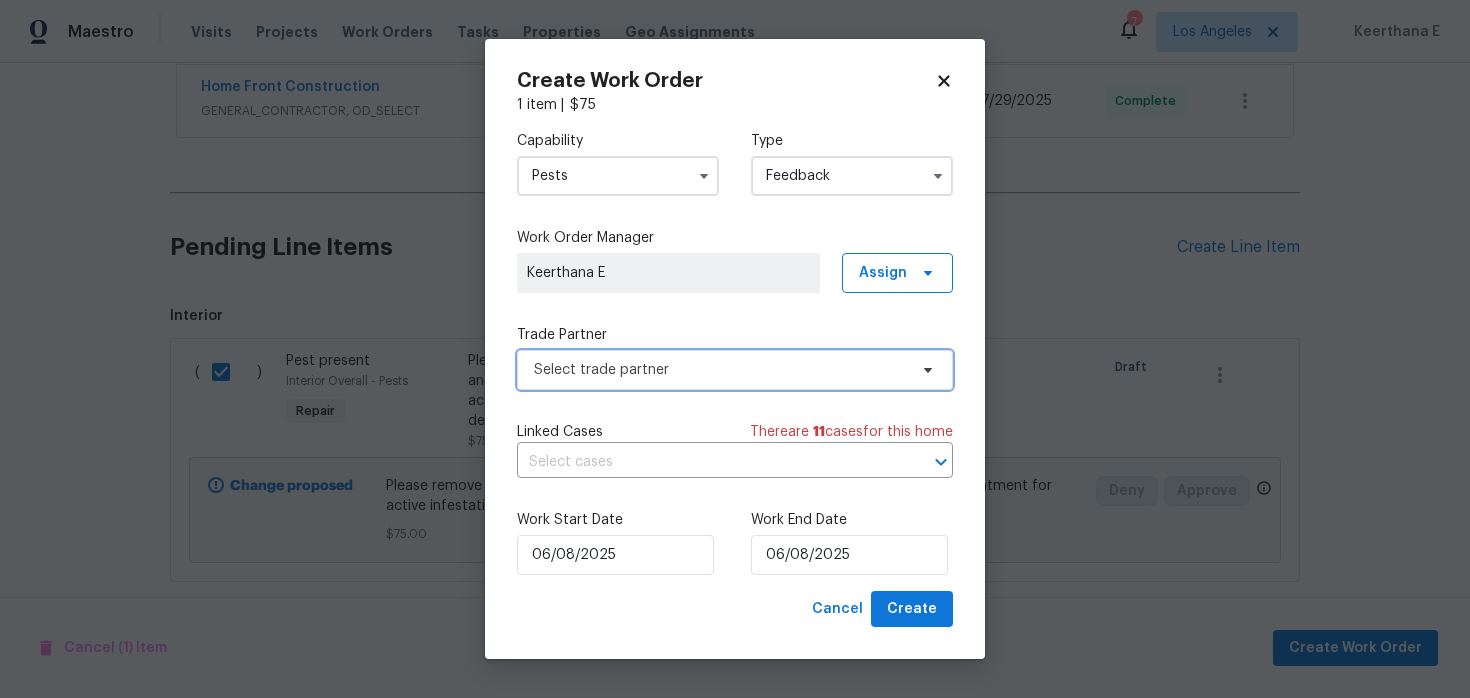 click on "Select trade partner" at bounding box center (735, 370) 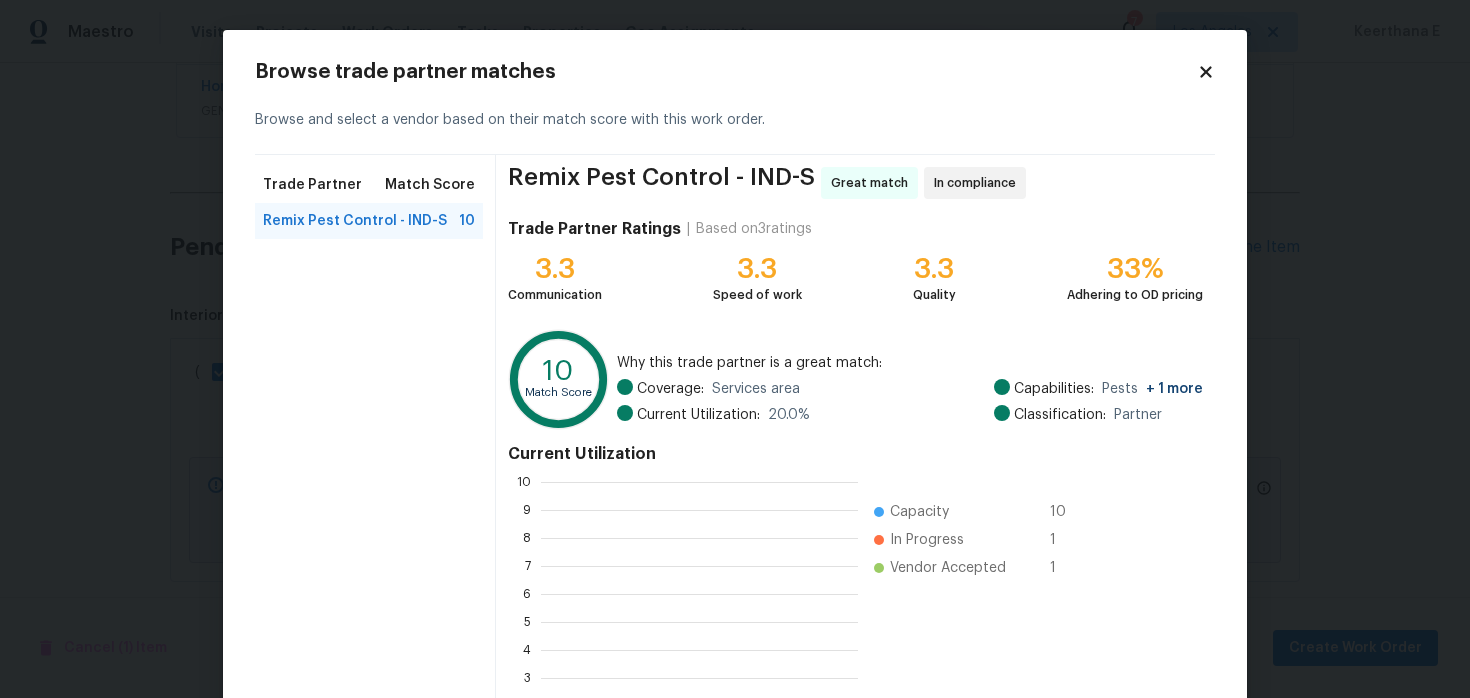 scroll, scrollTop: 2, scrollLeft: 2, axis: both 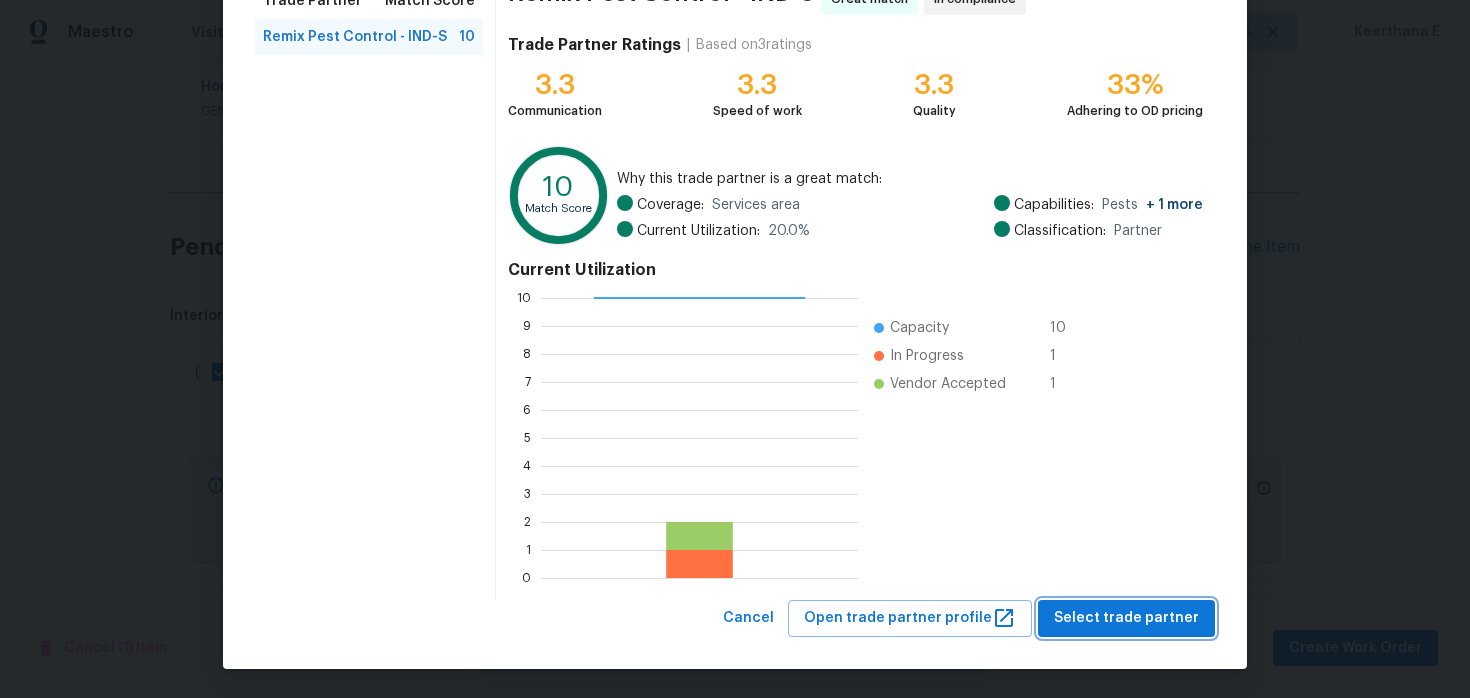 click on "Select trade partner" at bounding box center (1126, 618) 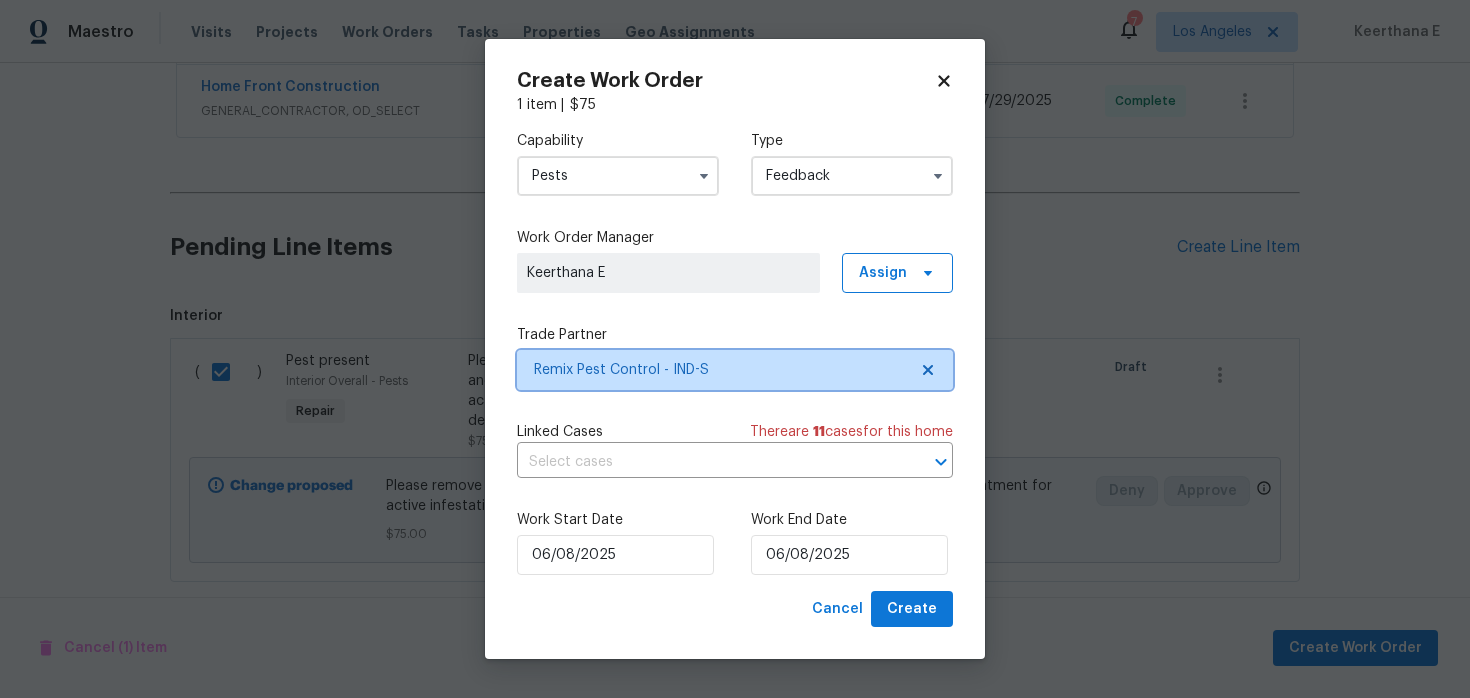 scroll, scrollTop: 0, scrollLeft: 0, axis: both 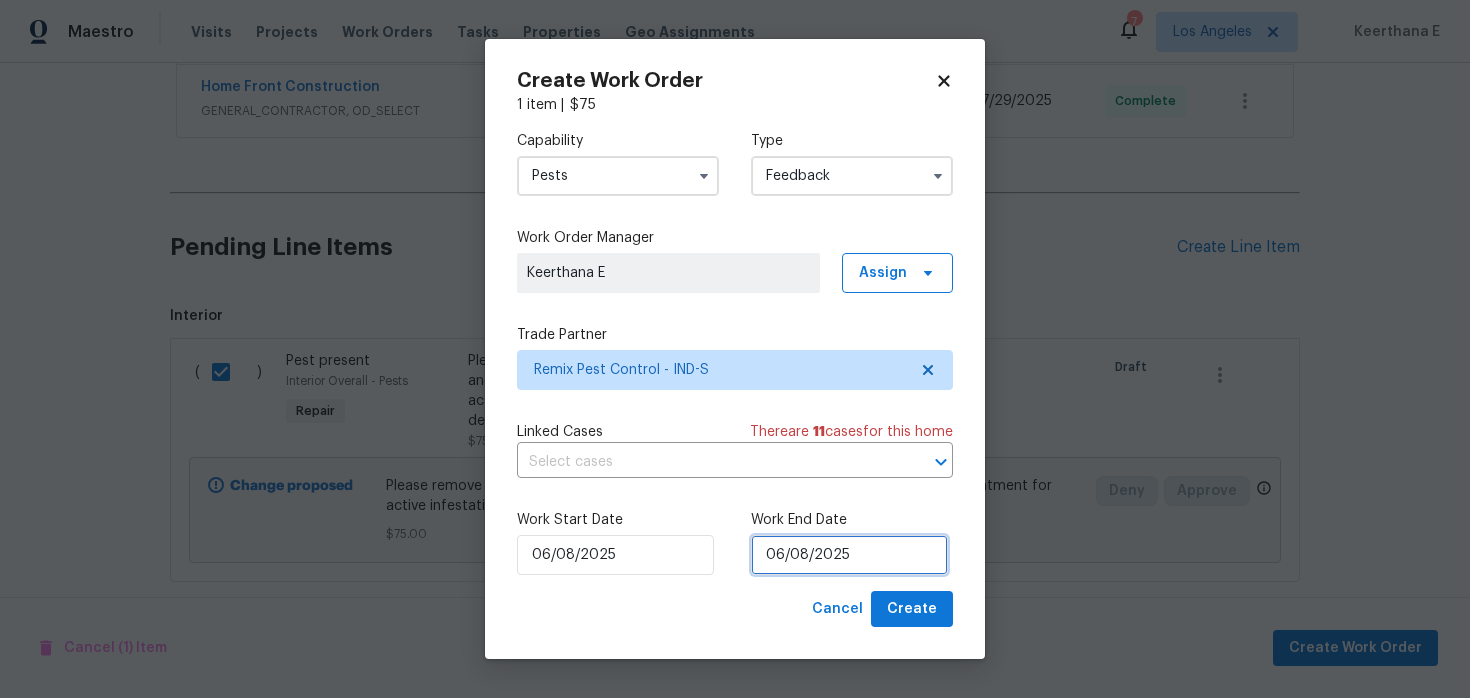 click on "06/08/2025" at bounding box center (849, 555) 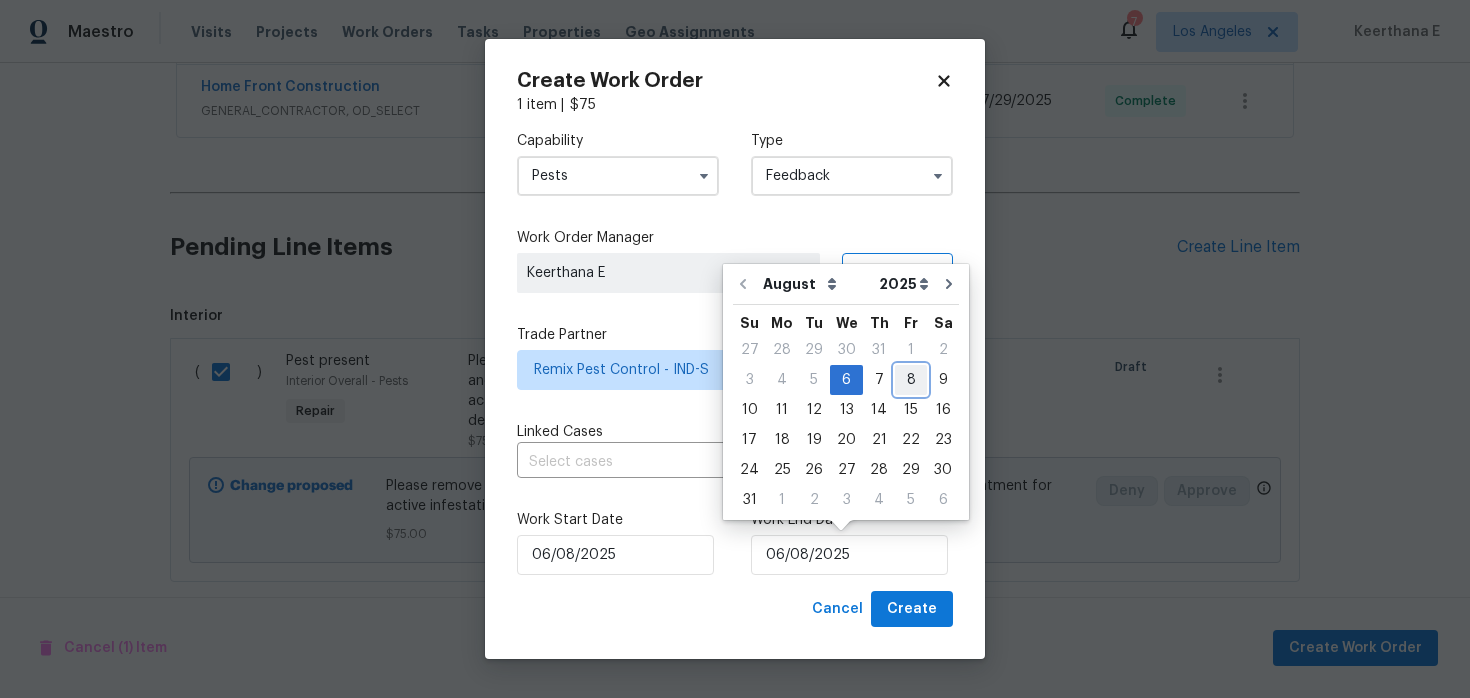 click on "8" at bounding box center (911, 380) 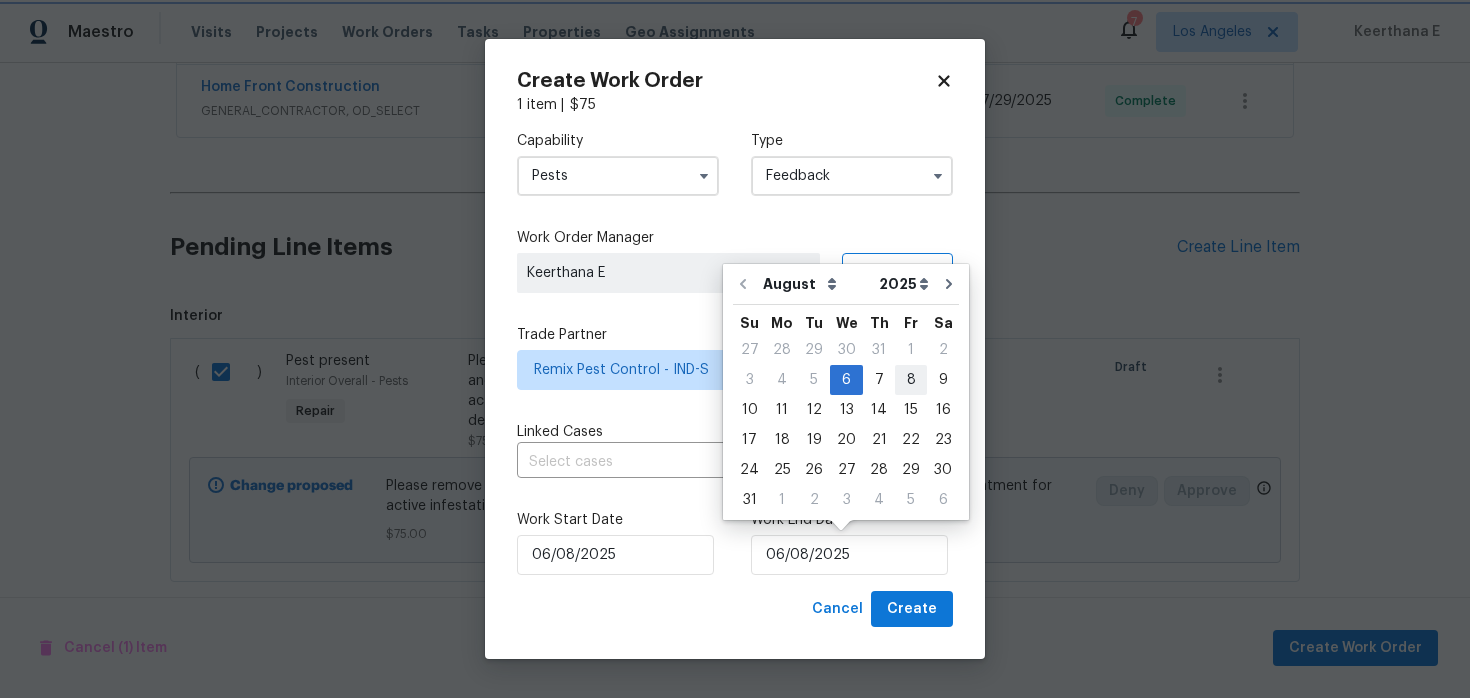 type on "08/08/2025" 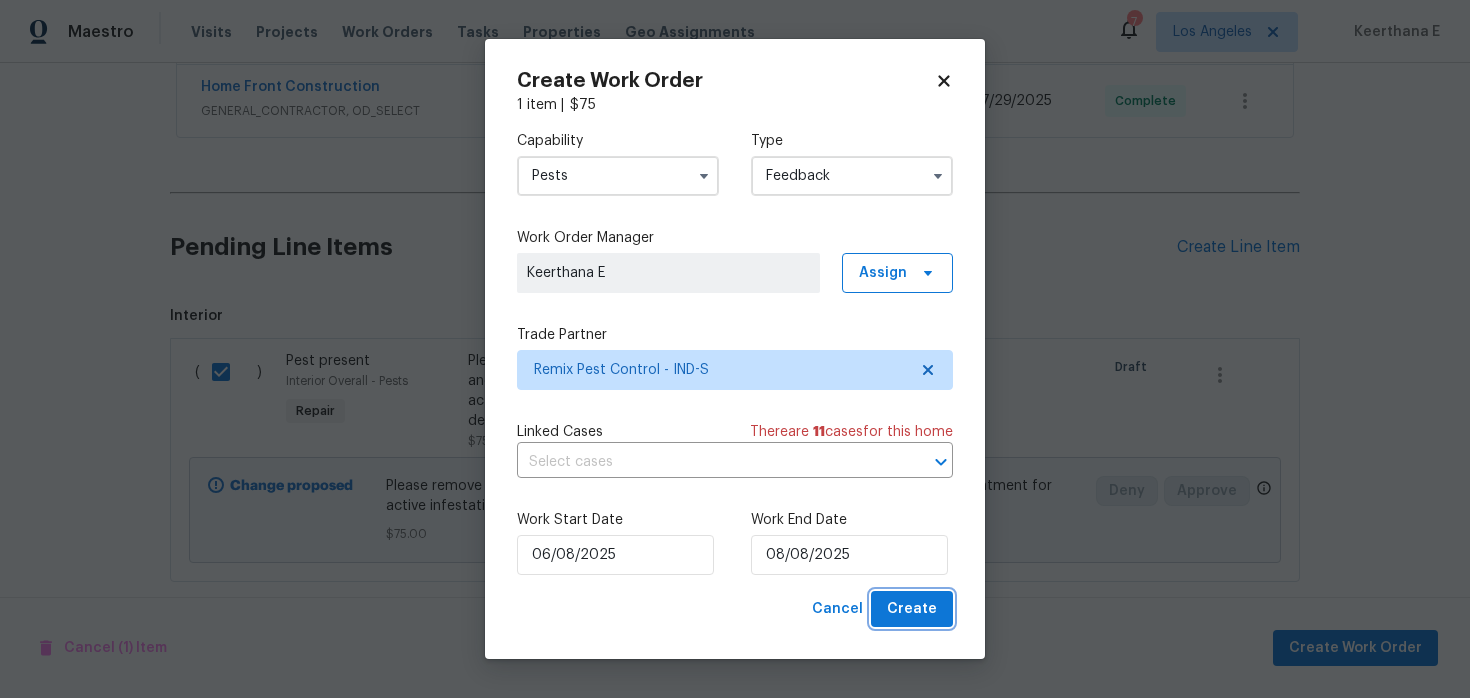 click on "Create" at bounding box center [912, 609] 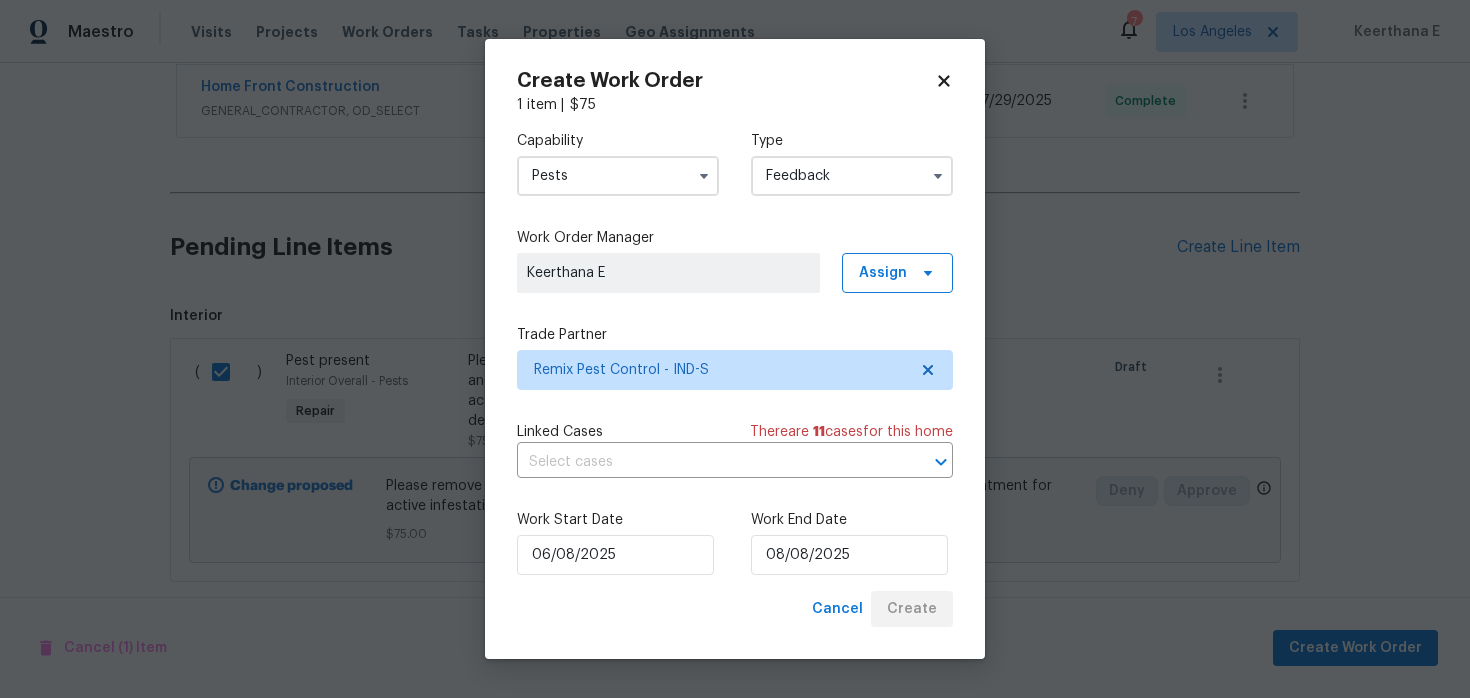 checkbox on "false" 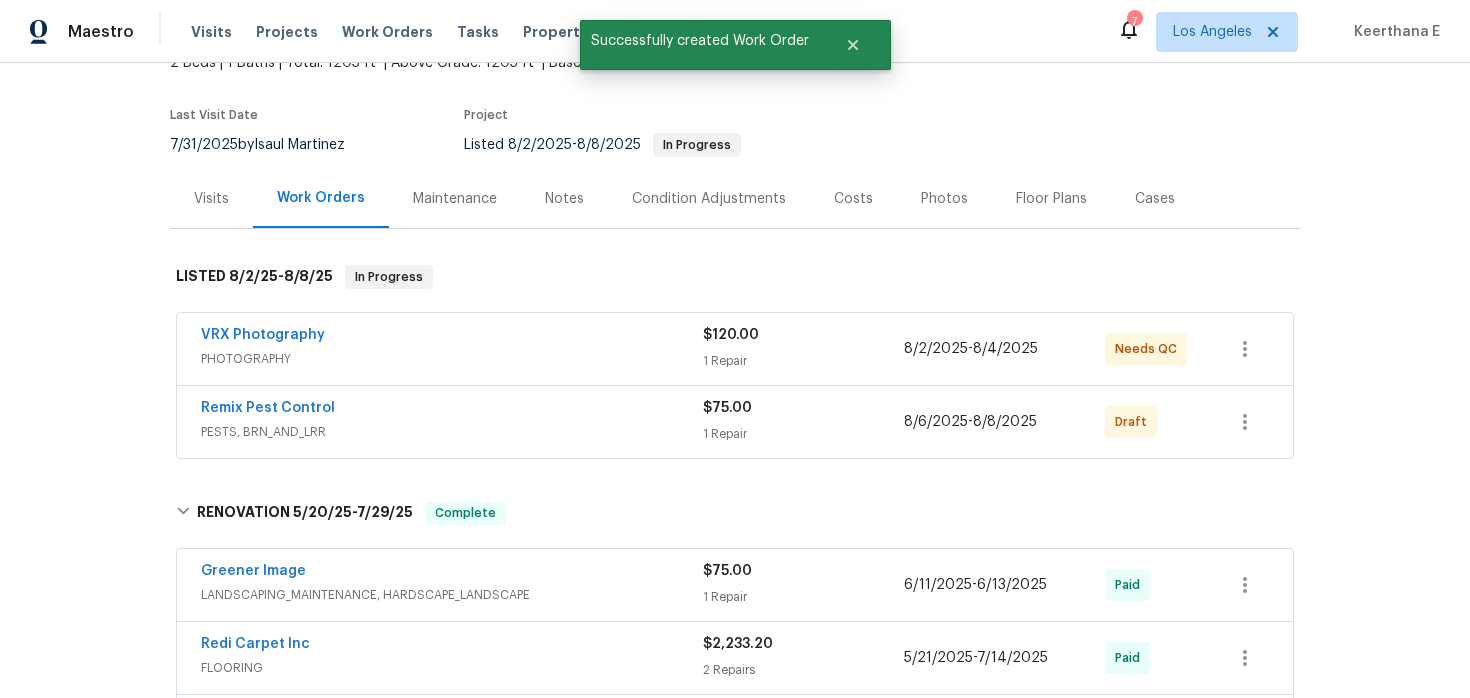 scroll, scrollTop: 132, scrollLeft: 0, axis: vertical 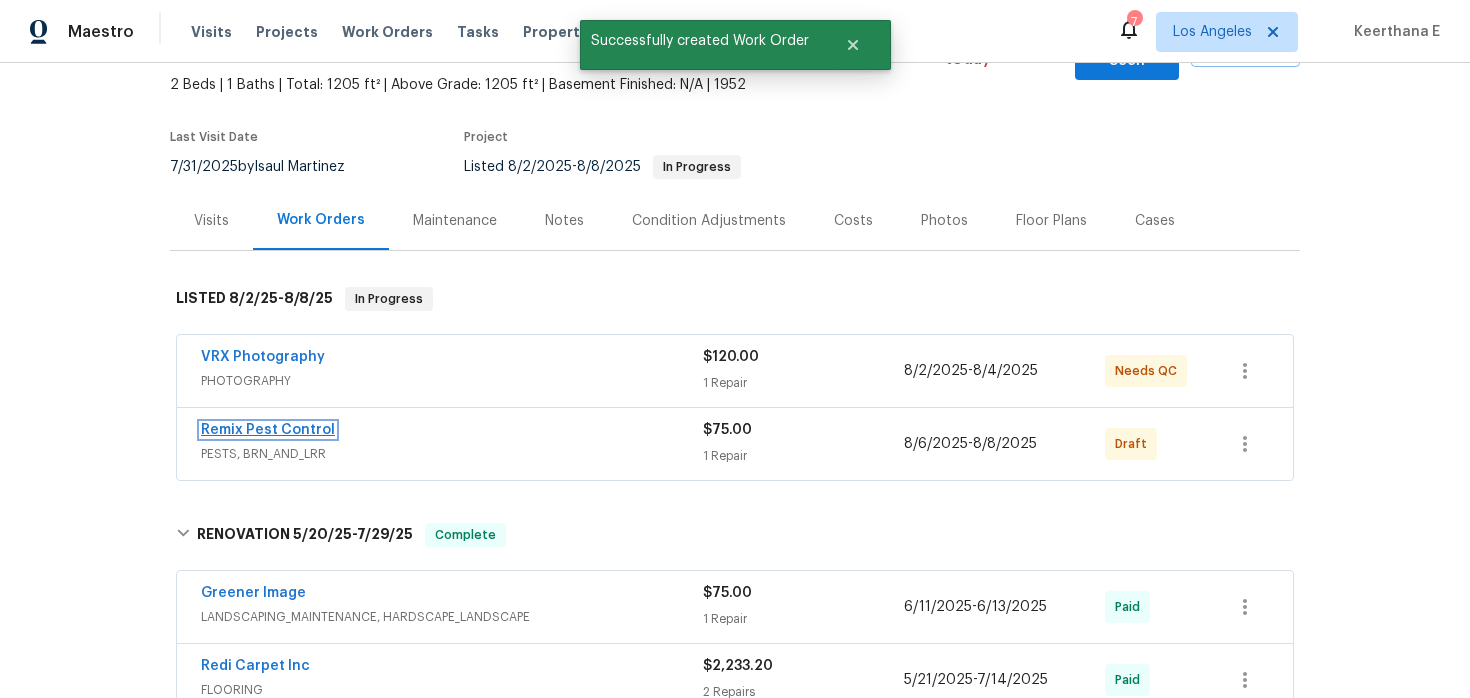 click on "Remix Pest Control" at bounding box center (268, 430) 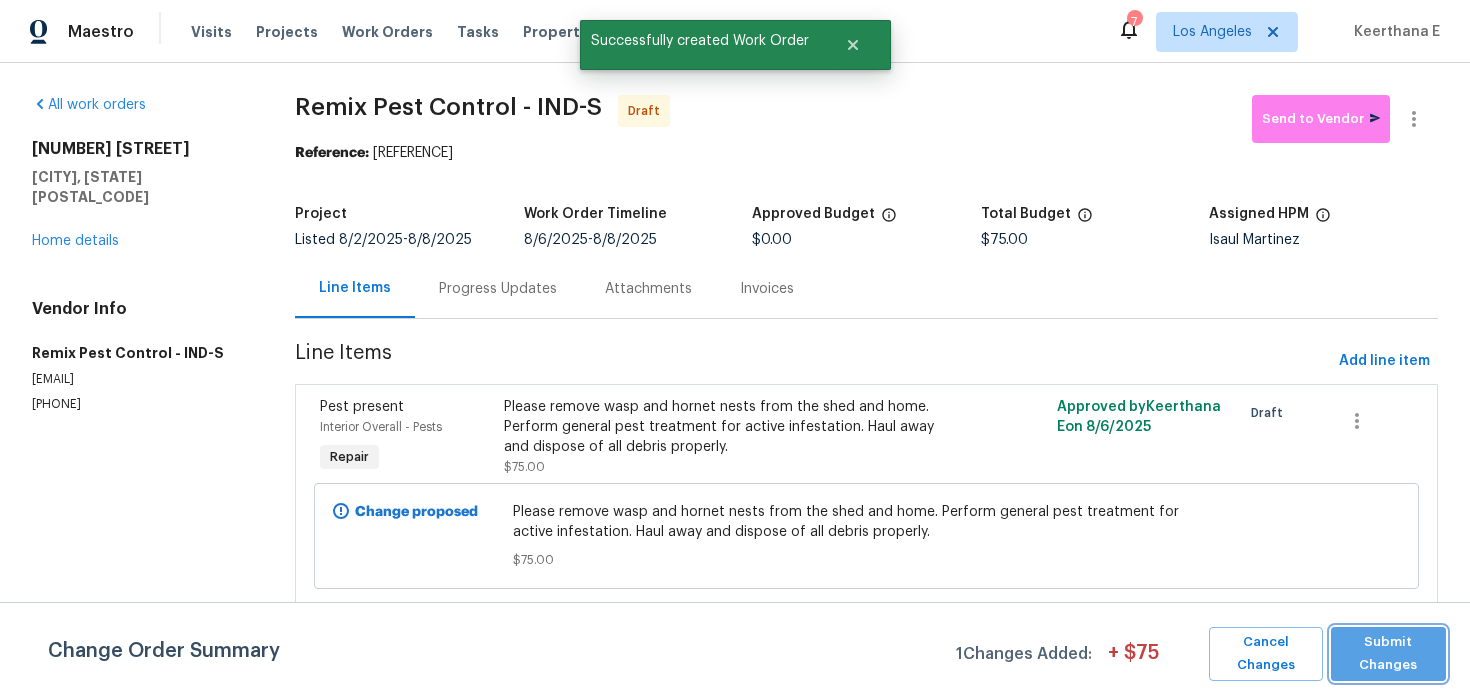 click on "Submit Changes" at bounding box center [1388, 654] 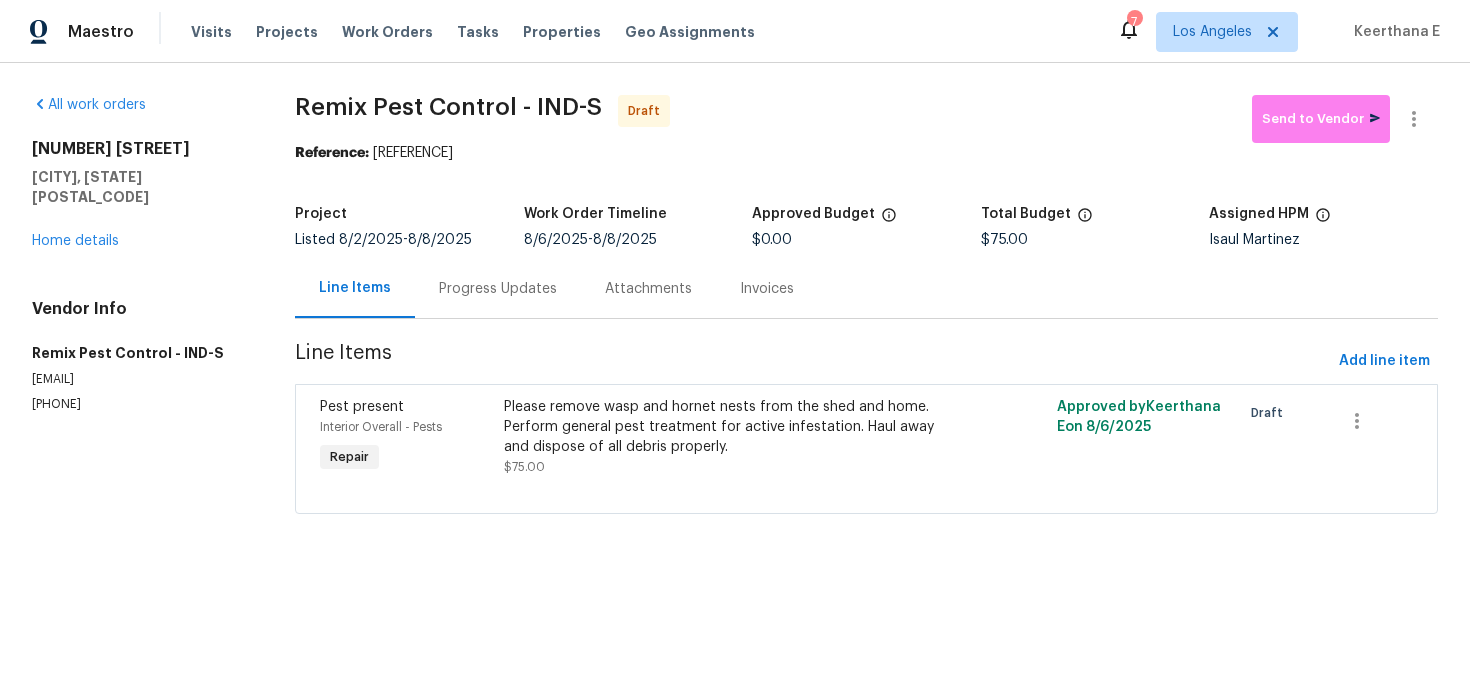 drag, startPoint x: 378, startPoint y: 154, endPoint x: 584, endPoint y: 152, distance: 206.0097 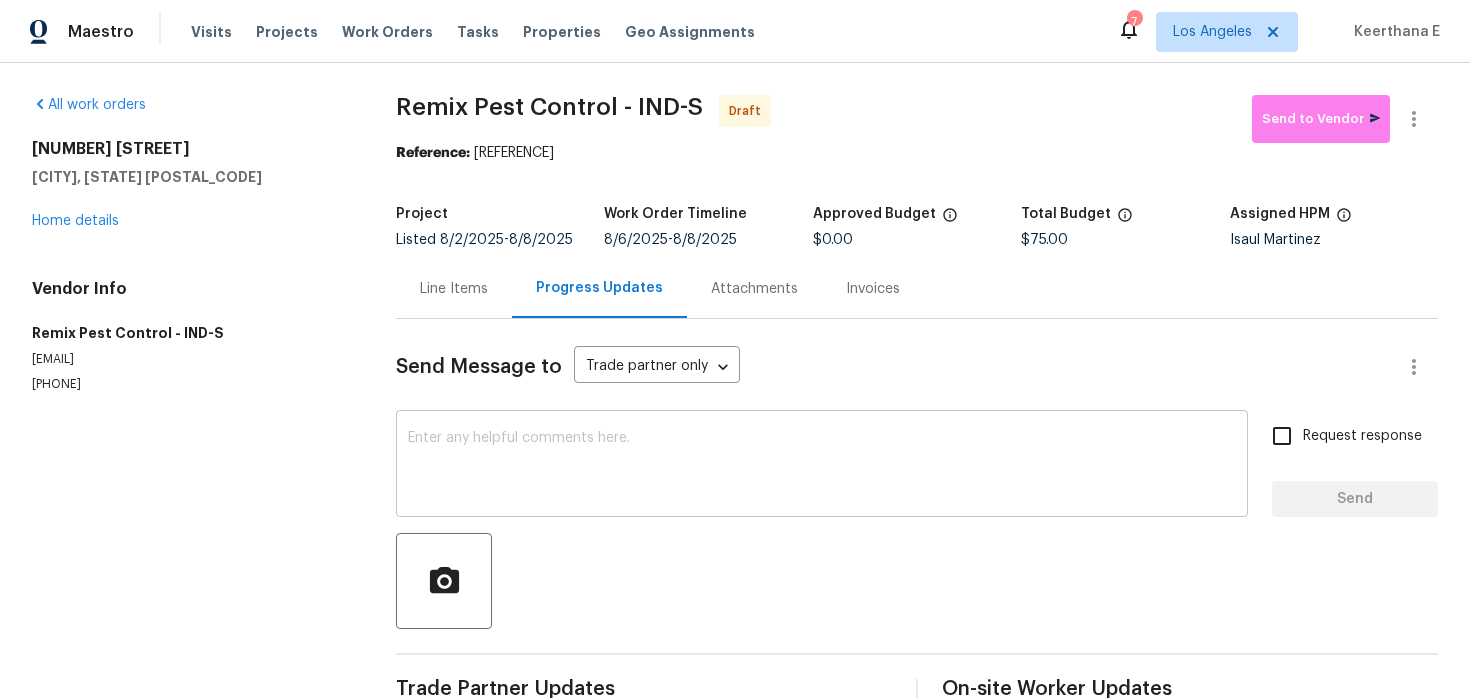 click at bounding box center (822, 466) 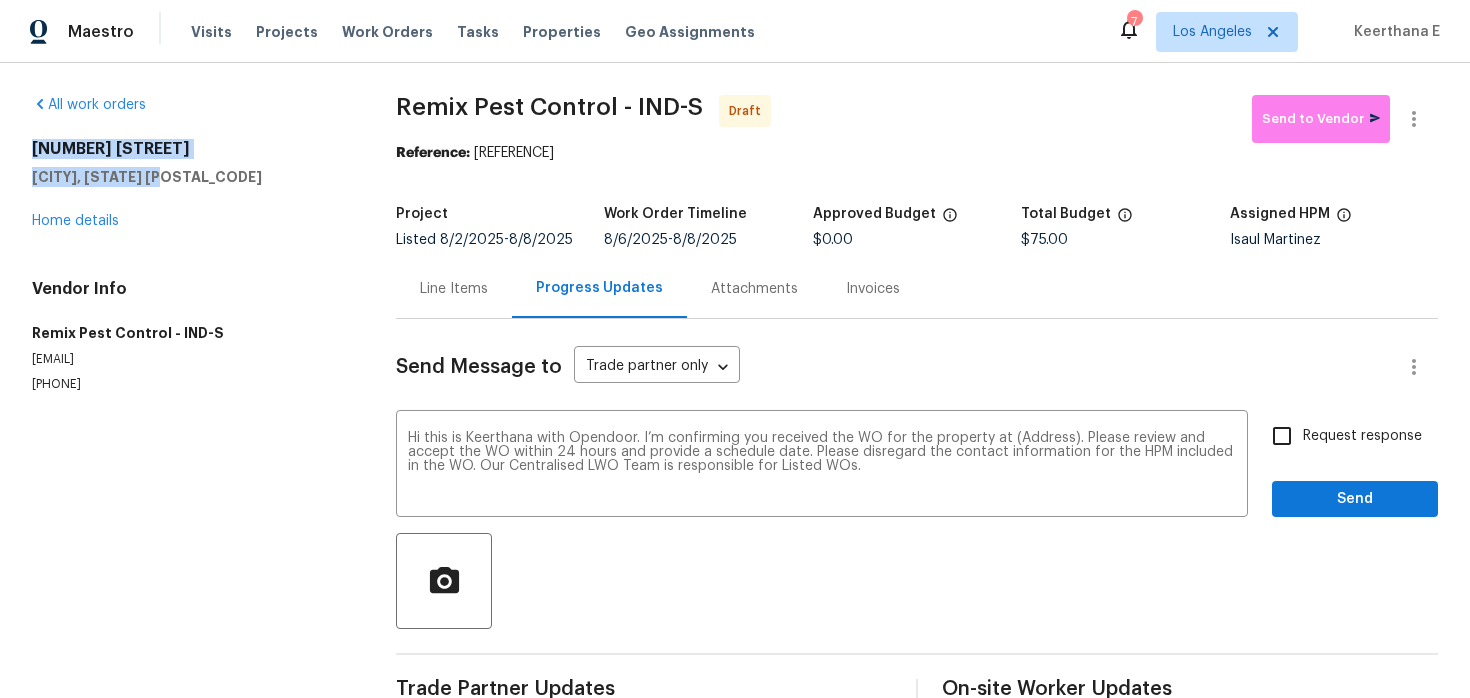 drag, startPoint x: 30, startPoint y: 154, endPoint x: 207, endPoint y: 185, distance: 179.69418 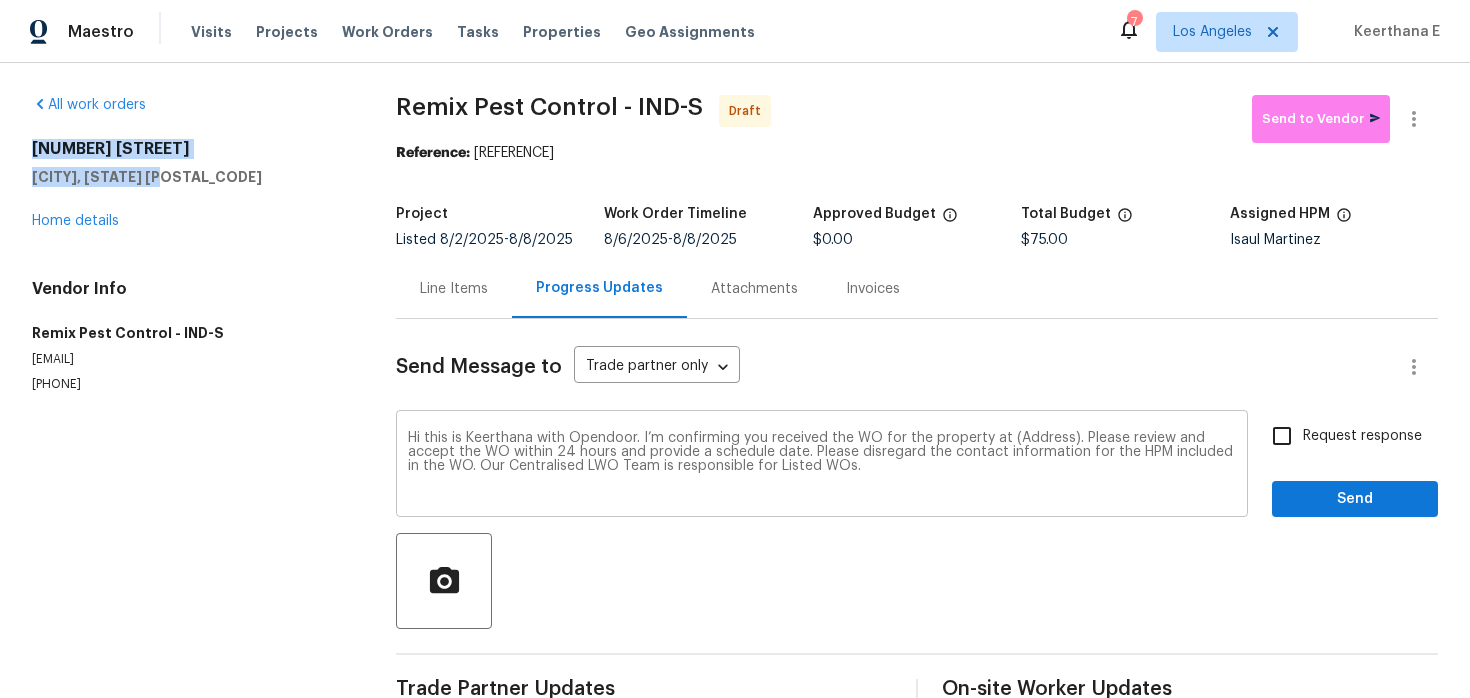 click on "Hi this is Keerthana with Opendoor. I’m confirming you received the WO for the property at (Address). Please review and accept the WO within 24 hours and provide a schedule date. Please disregard the contact information for the HPM included in the WO. Our Centralised LWO Team is responsible for Listed WOs." at bounding box center (822, 466) 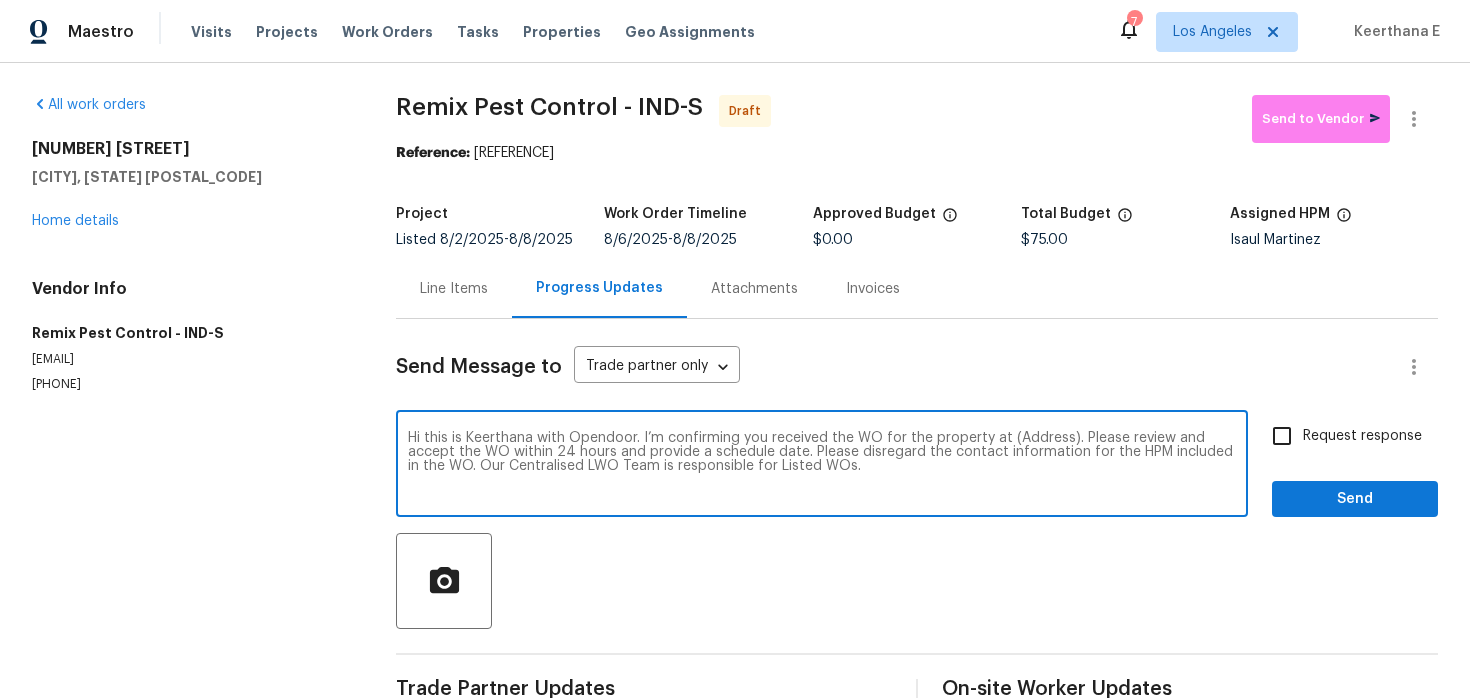 click on "Hi this is Keerthana with Opendoor. I’m confirming you received the WO for the property at (Address). Please review and accept the WO within 24 hours and provide a schedule date. Please disregard the contact information for the HPM included in the WO. Our Centralised LWO Team is responsible for Listed WOs." at bounding box center (822, 466) 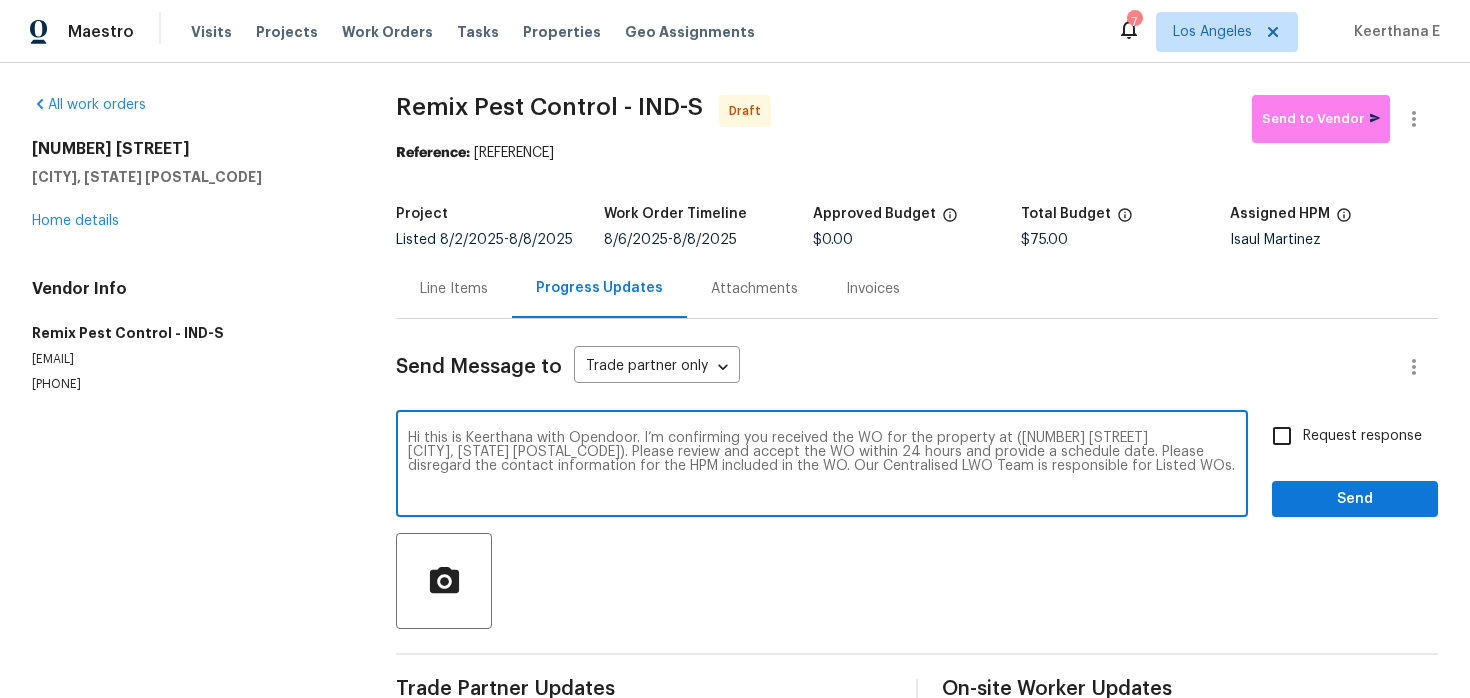 type on "Hi this is Keerthana with Opendoor. I’m confirming you received the WO for the property at (3218 W 18th St
Anderson, IN 46011). Please review and accept the WO within 24 hours and provide a schedule date. Please disregard the contact information for the HPM included in the WO. Our Centralised LWO Team is responsible for Listed WOs." 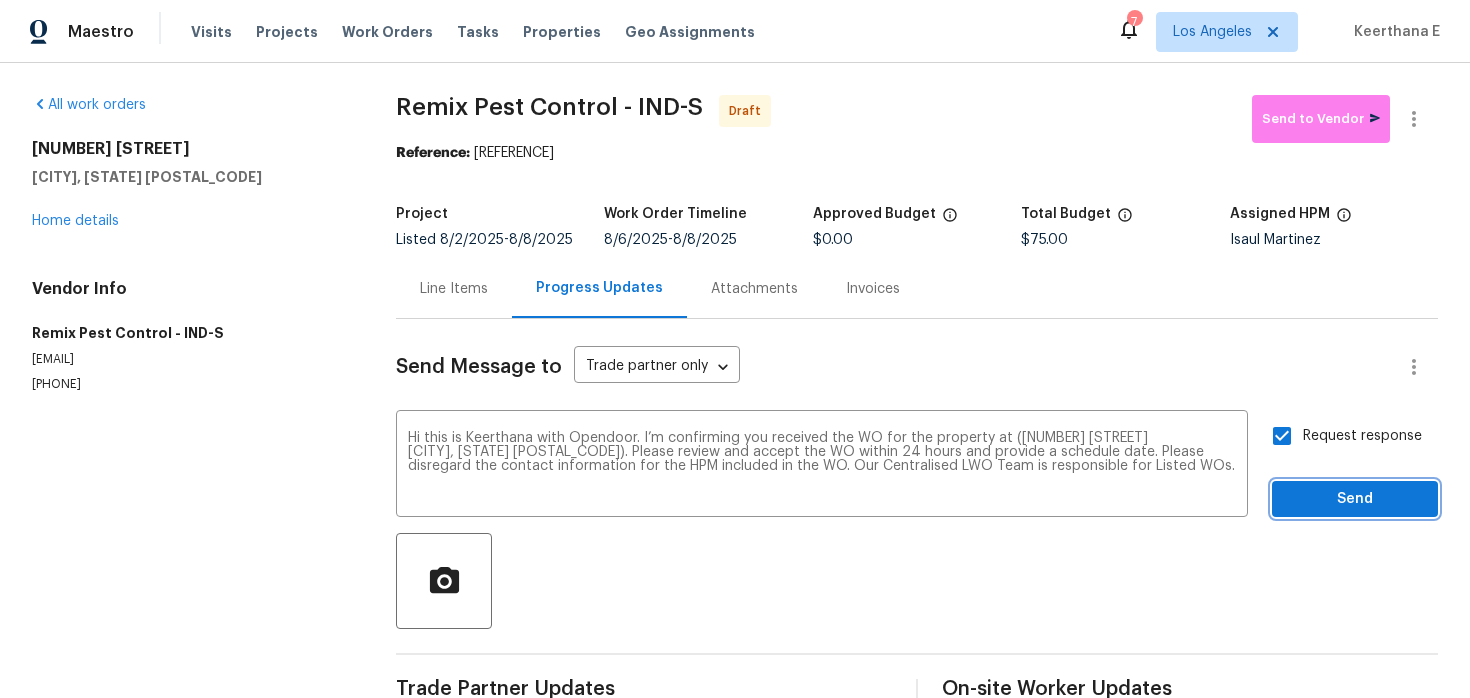 click on "Send" at bounding box center (1355, 499) 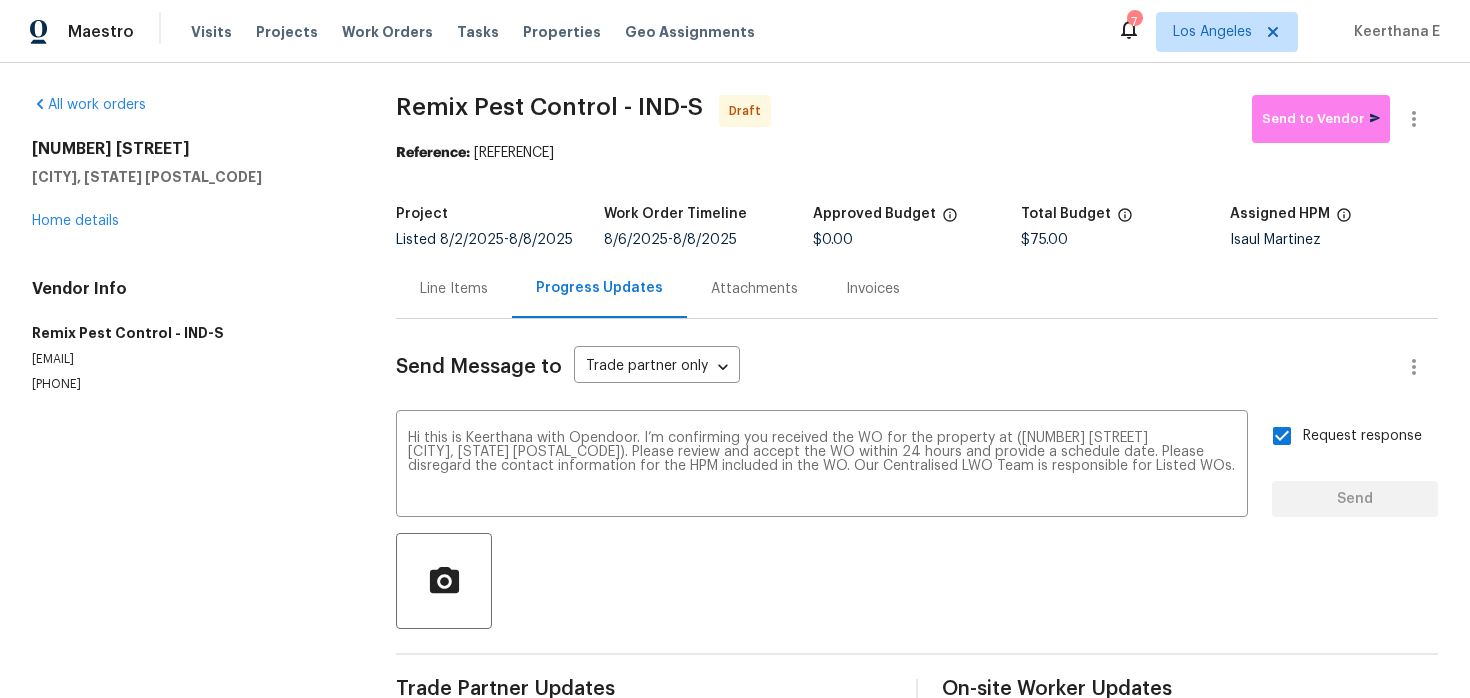 type 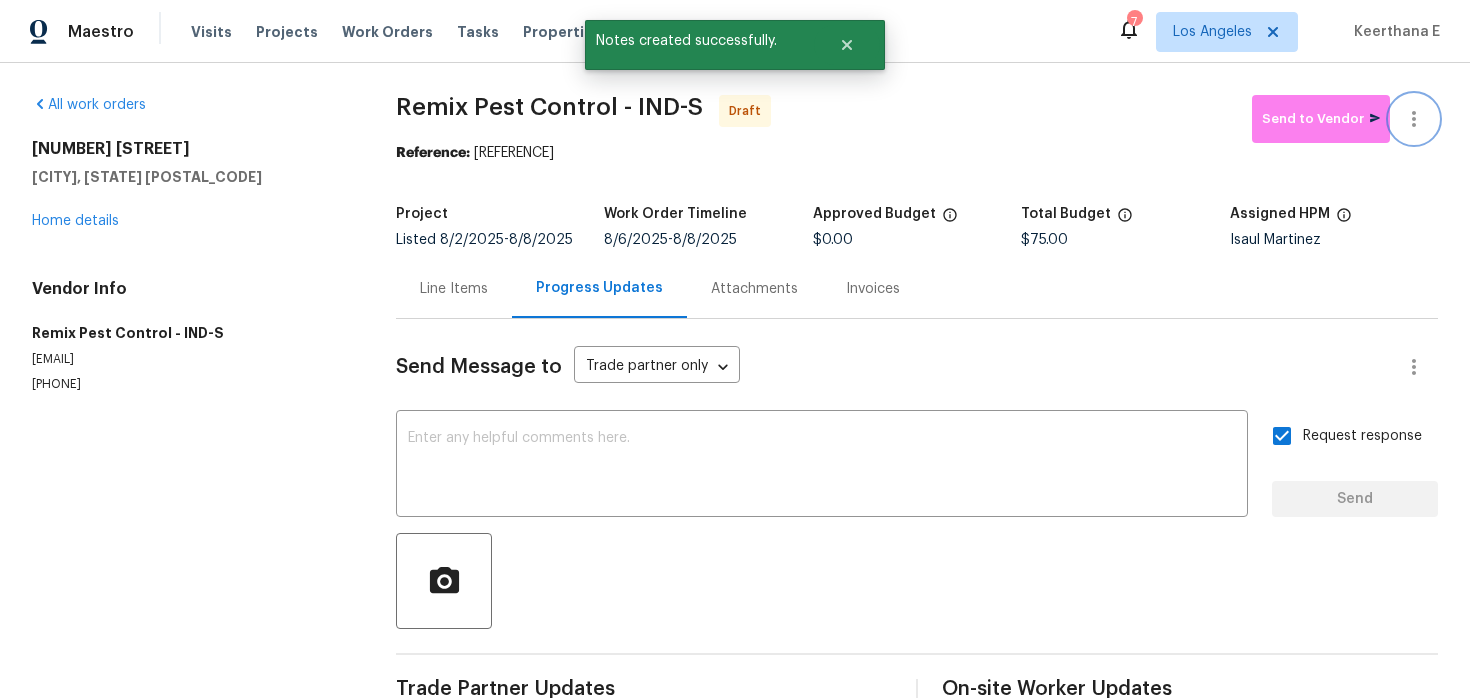 click 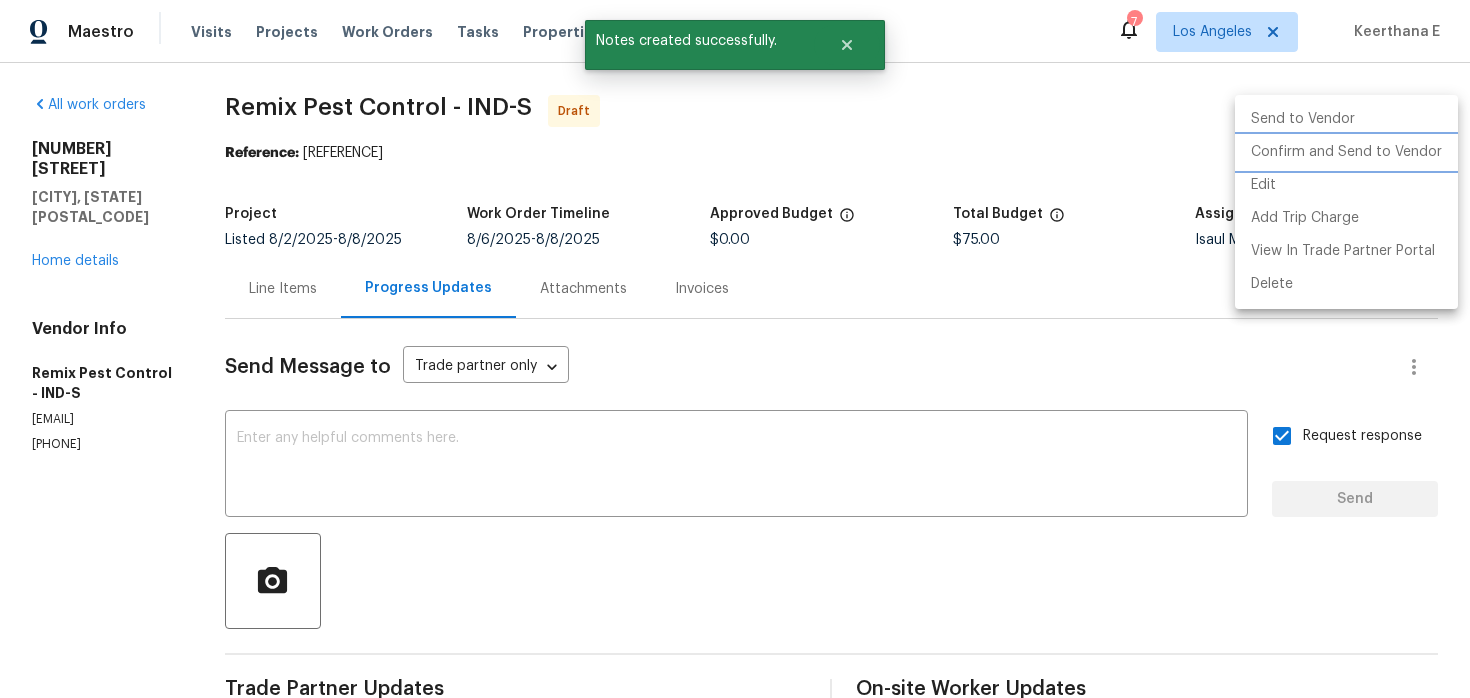 click on "Confirm and Send to Vendor" at bounding box center (1346, 152) 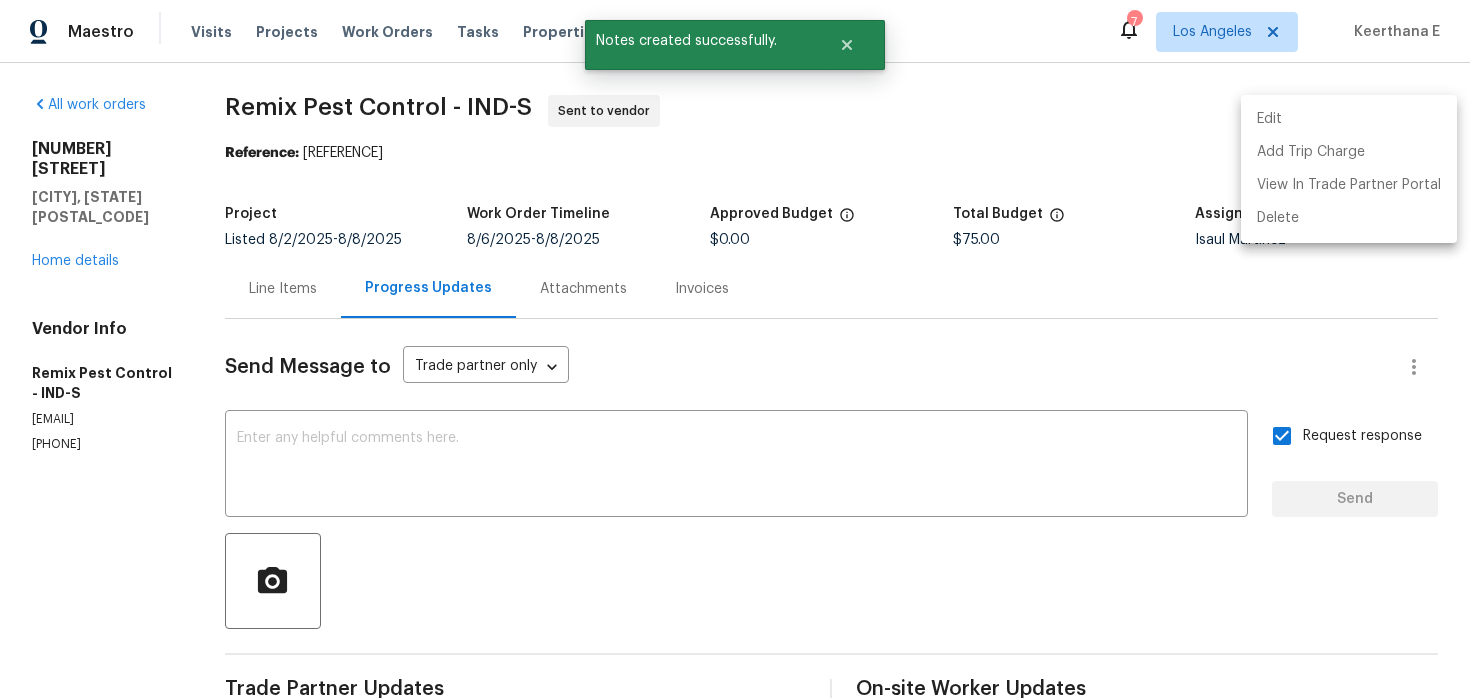 click at bounding box center [735, 349] 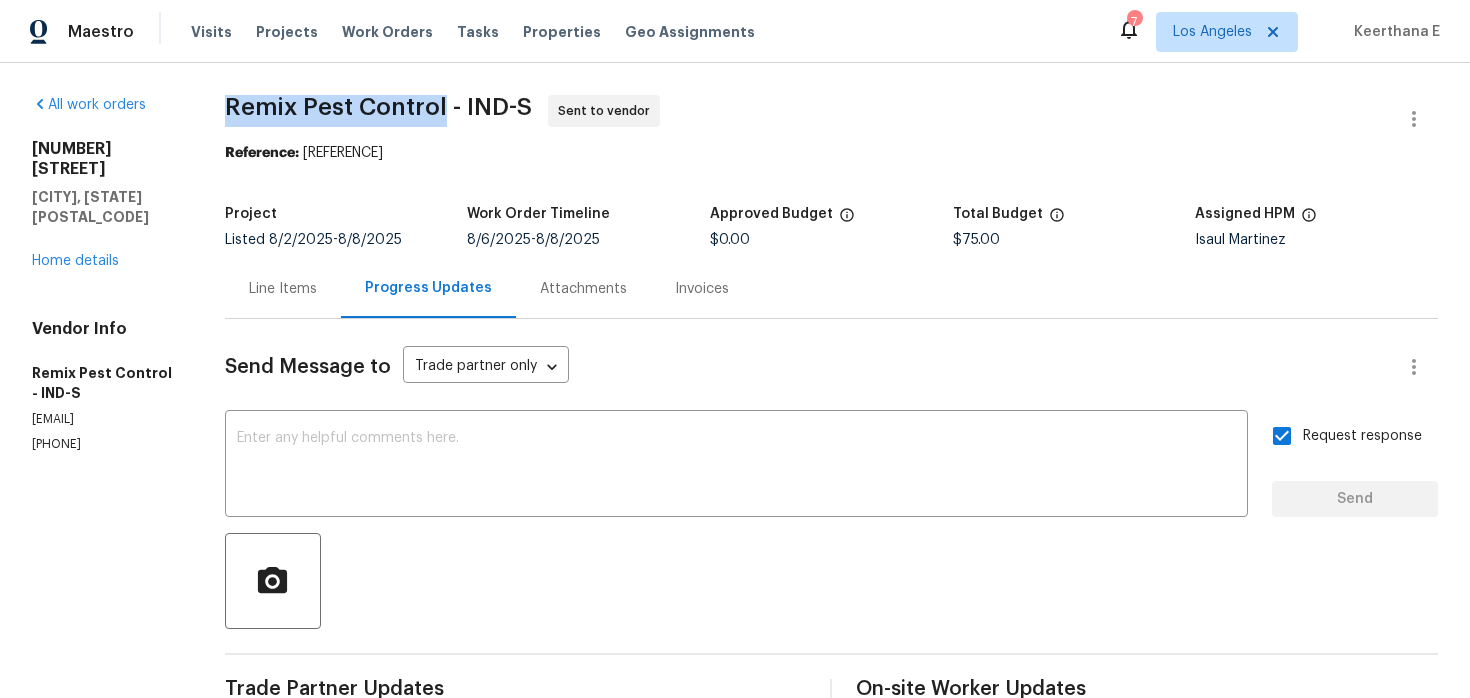 drag, startPoint x: 249, startPoint y: 111, endPoint x: 464, endPoint y: 107, distance: 215.0372 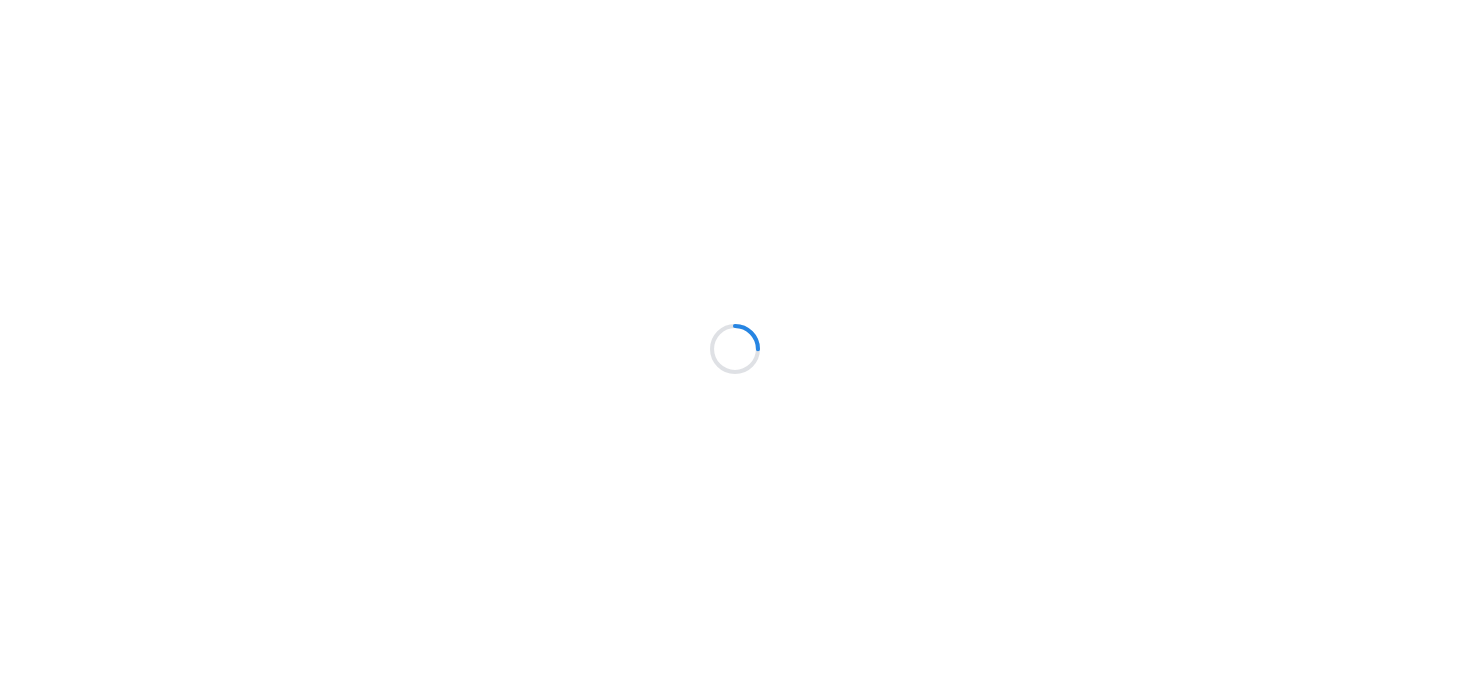 scroll, scrollTop: 0, scrollLeft: 0, axis: both 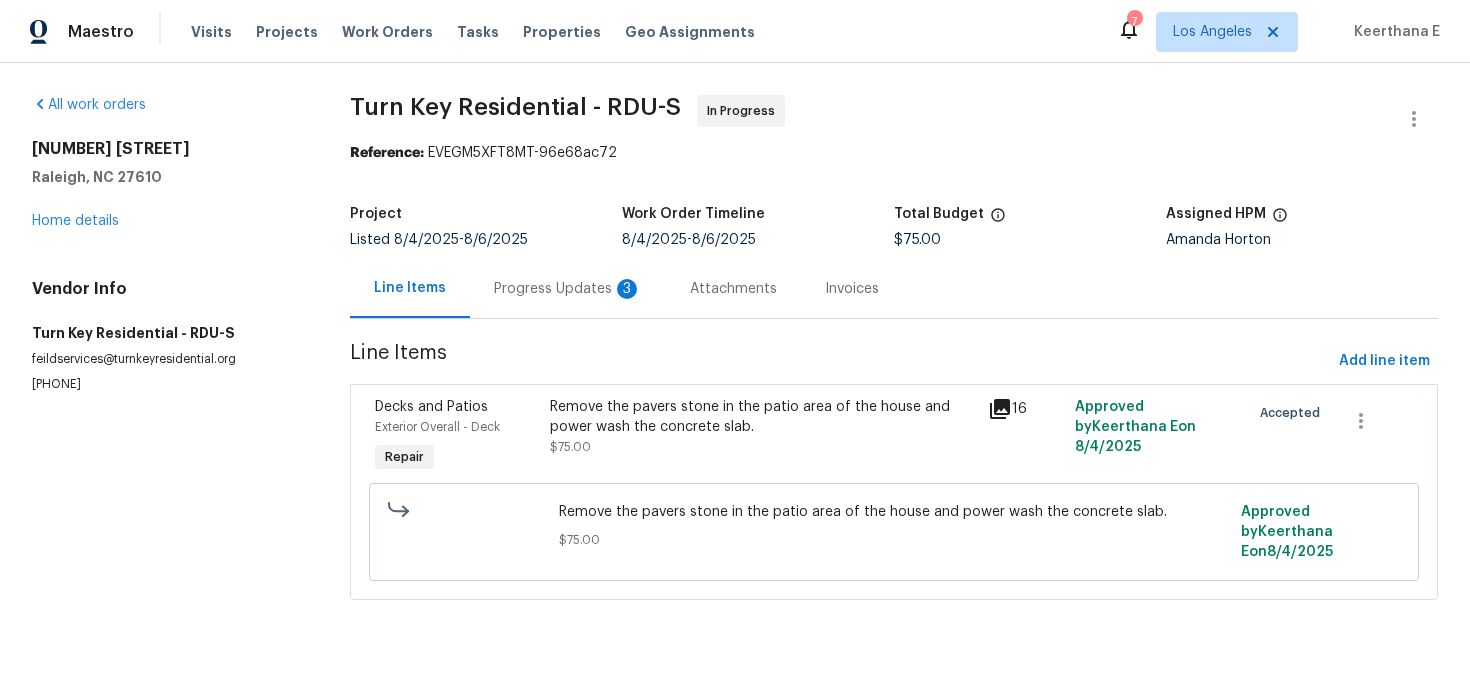 click on "Progress Updates 3" at bounding box center [568, 289] 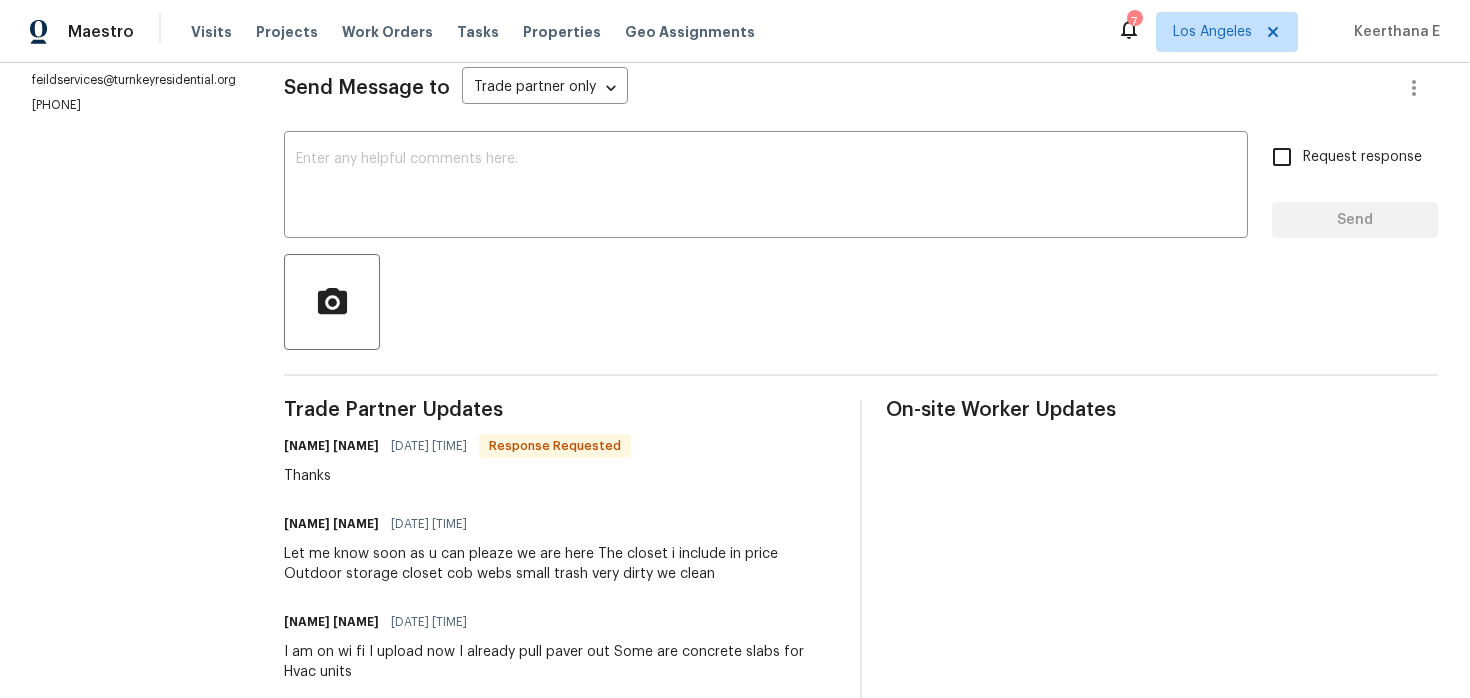 scroll, scrollTop: 0, scrollLeft: 0, axis: both 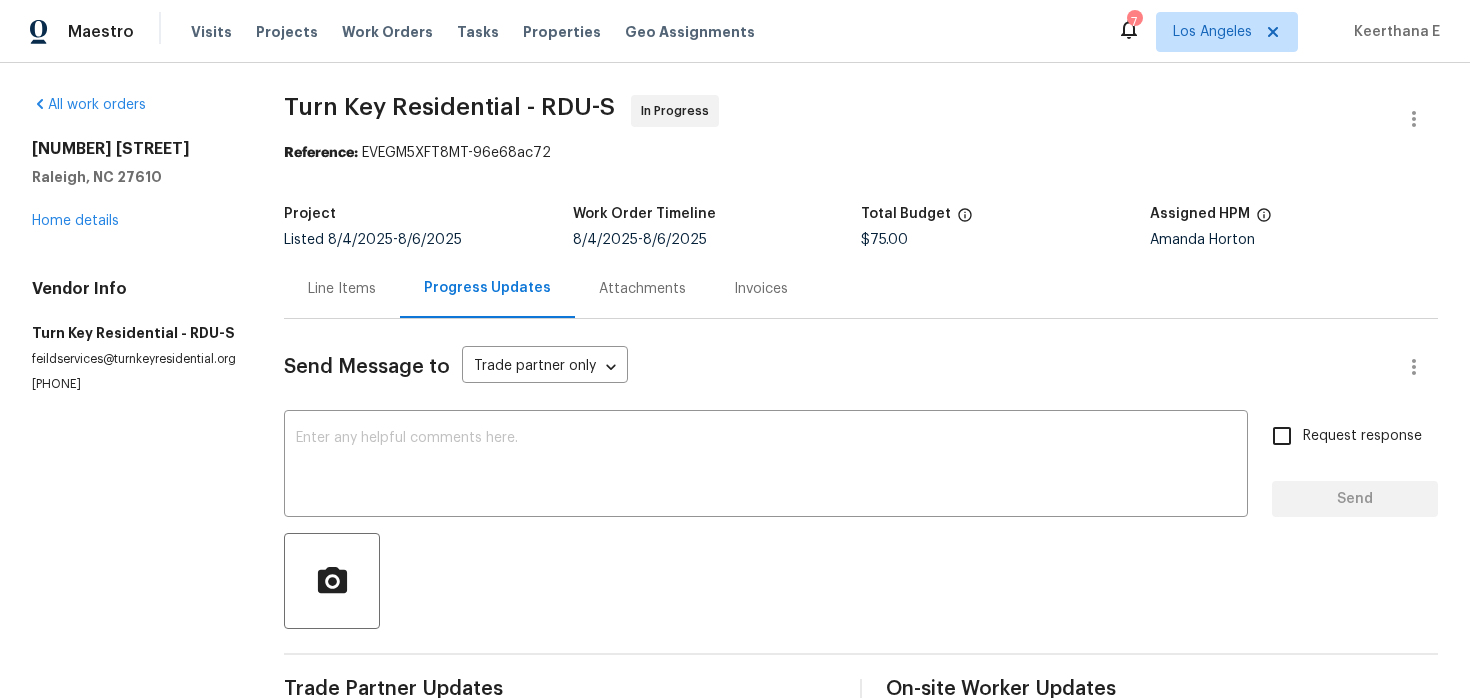 click on "Line Items" at bounding box center [342, 288] 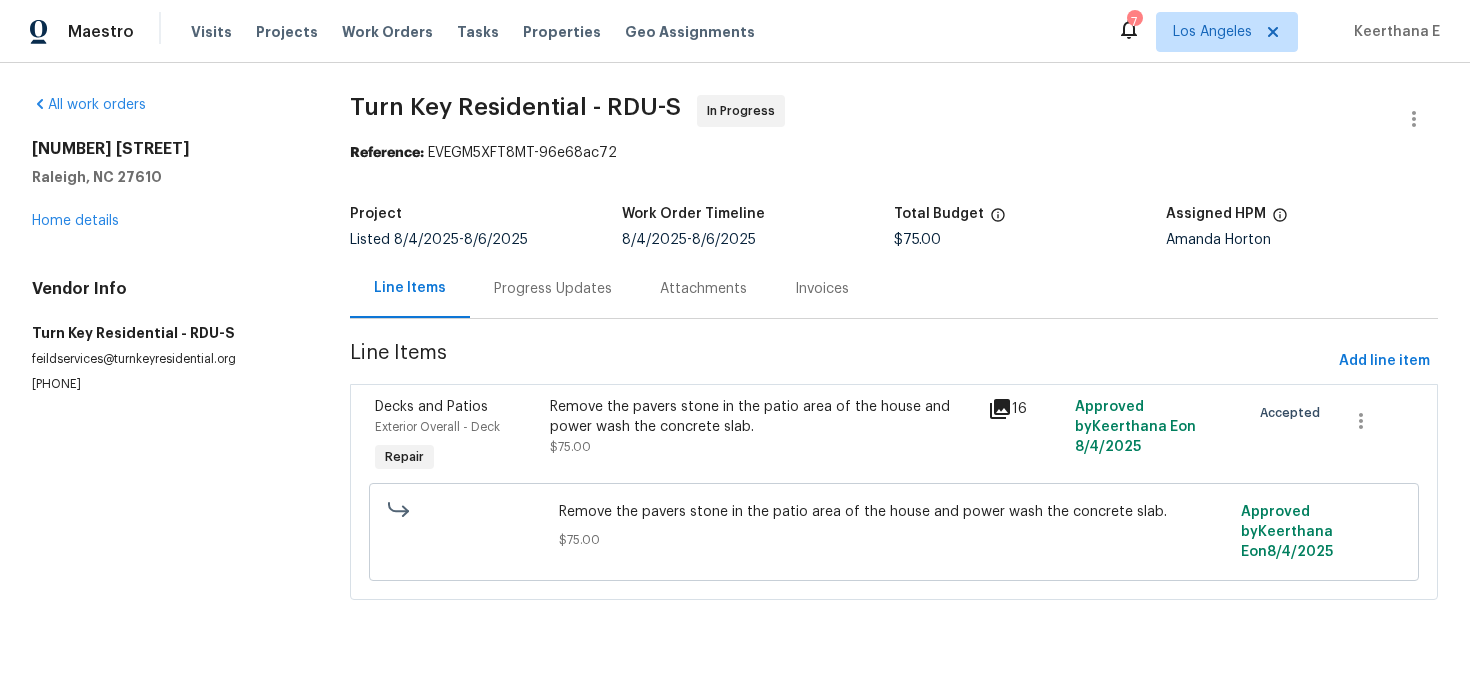 click on "Remove the pavers stone in the patio area of the house and power wash the concrete slab. $75.00 Approved by  Keerthana E  on  8/4/2025" at bounding box center [894, 532] 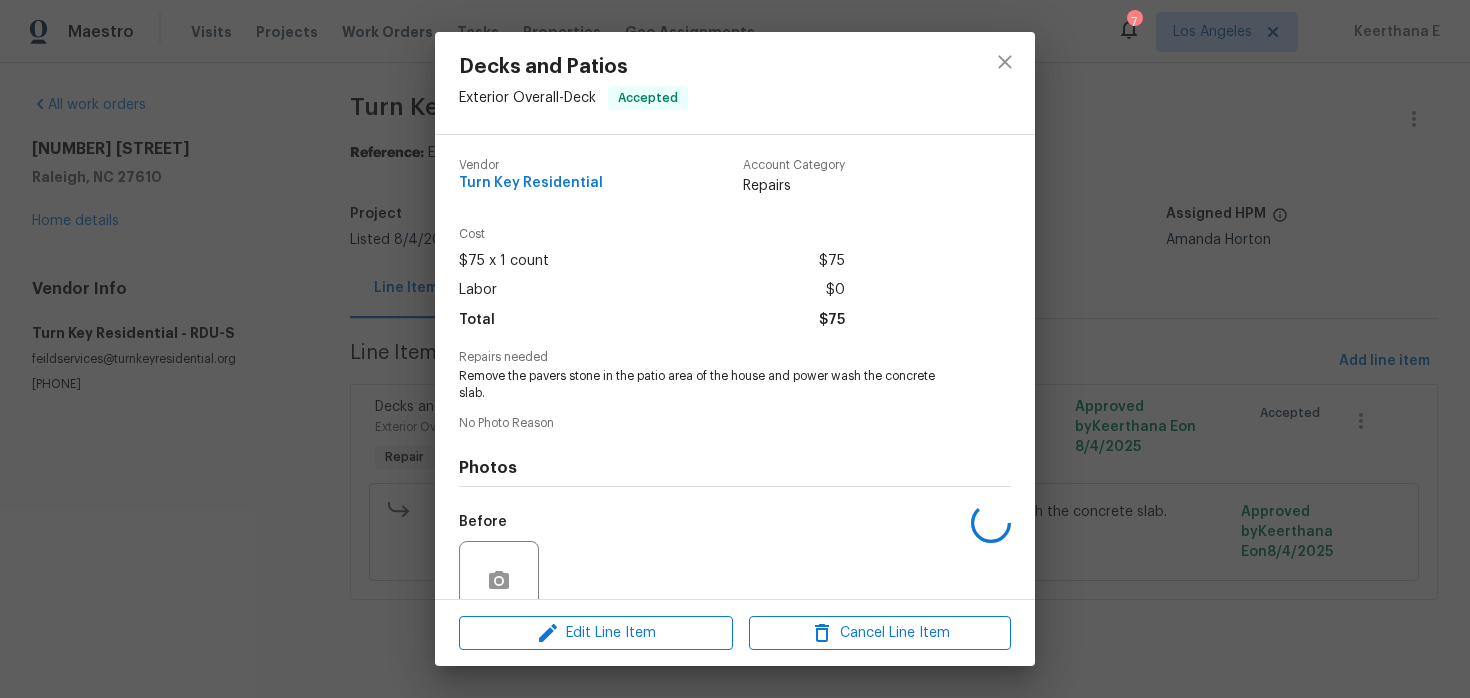 scroll, scrollTop: 172, scrollLeft: 0, axis: vertical 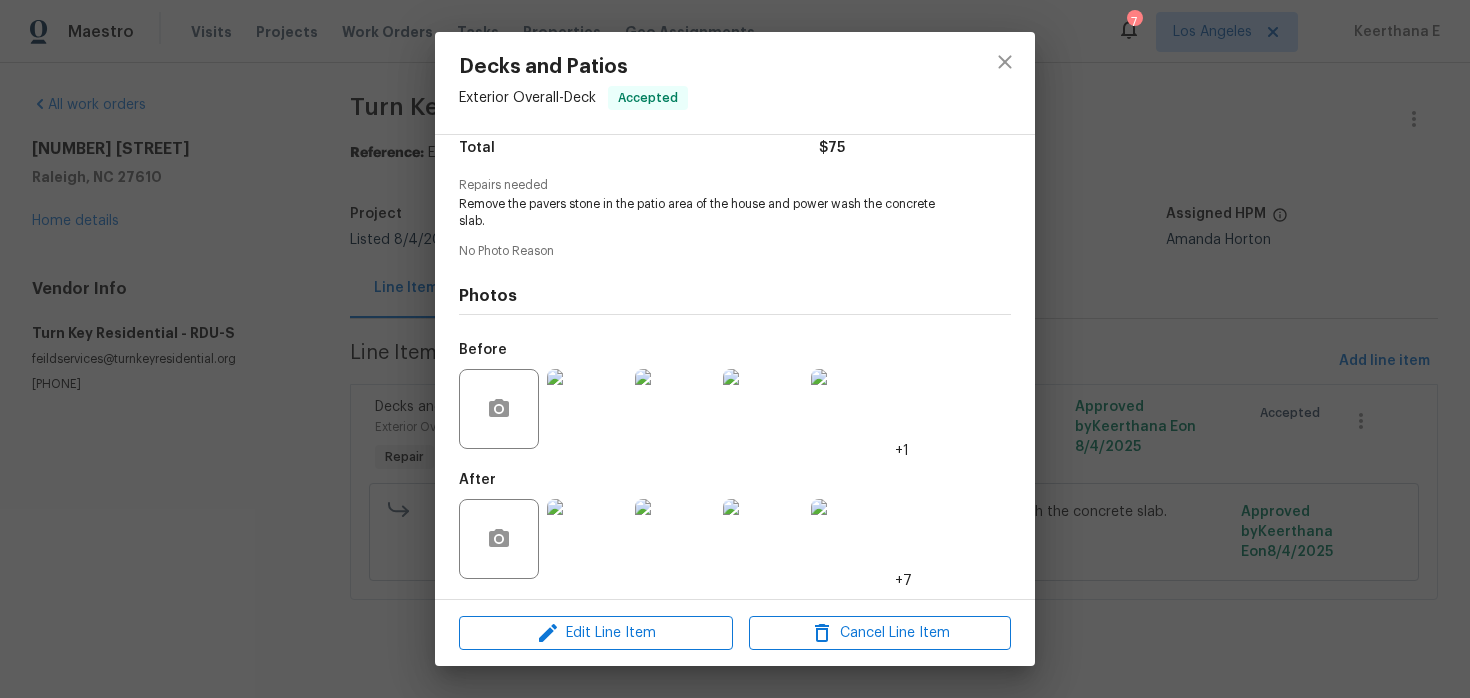 click at bounding box center (587, 539) 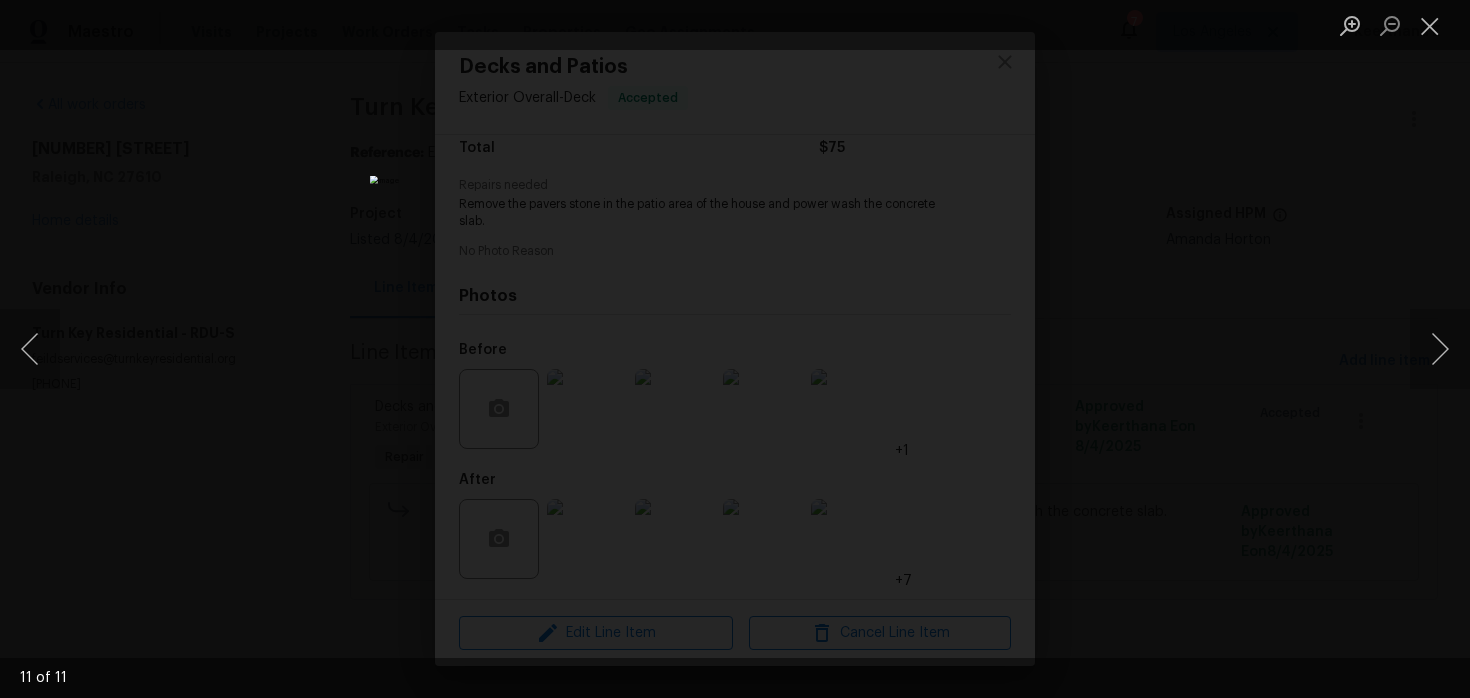click at bounding box center [735, 349] 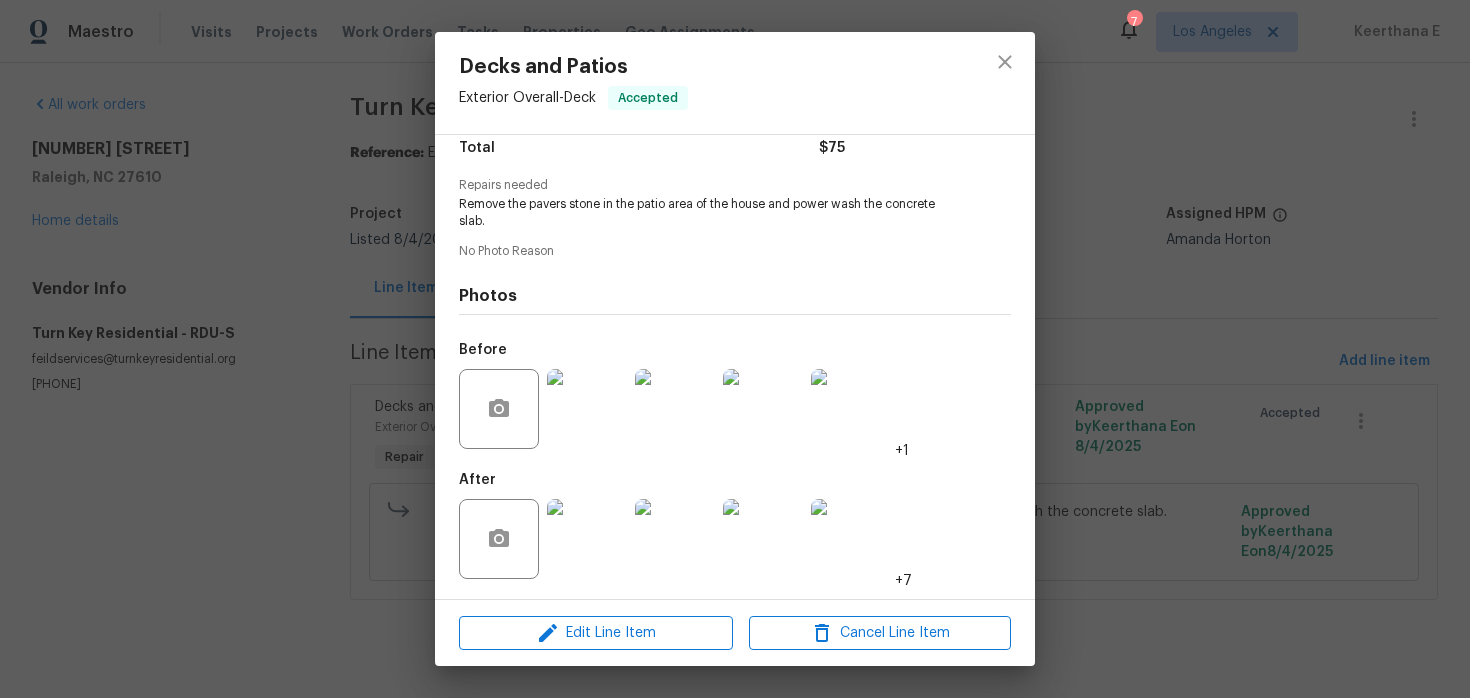 click on "Decks and Patios Exterior Overall  -  Deck Accepted Vendor Turn Key Residential Account Category Repairs Cost $75 x 1 count $75 Labor $0 Total $75 Repairs needed Remove the pavers stone in the patio area of the house and power wash the concrete slab. No Photo Reason   Photos Before  +1 After  +7  Edit Line Item  Cancel Line Item" at bounding box center [735, 349] 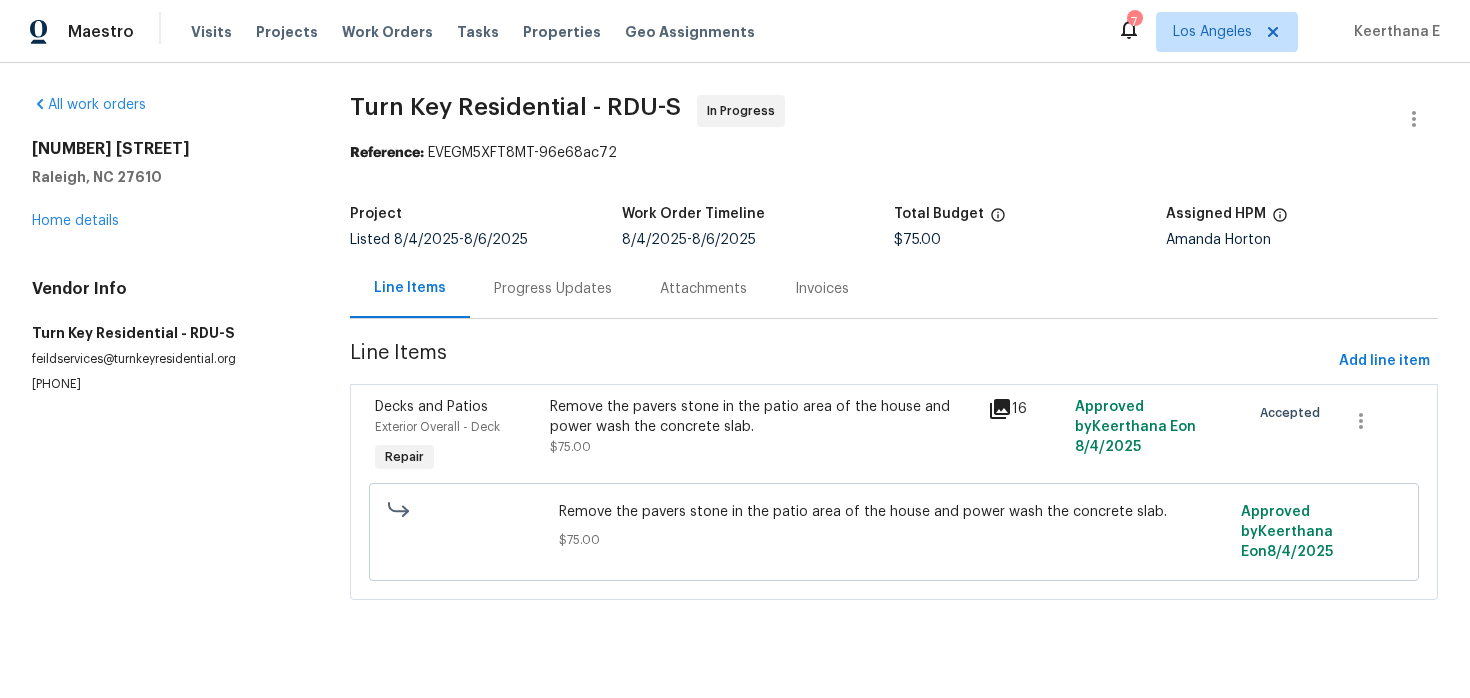 click on "Progress Updates" at bounding box center [553, 288] 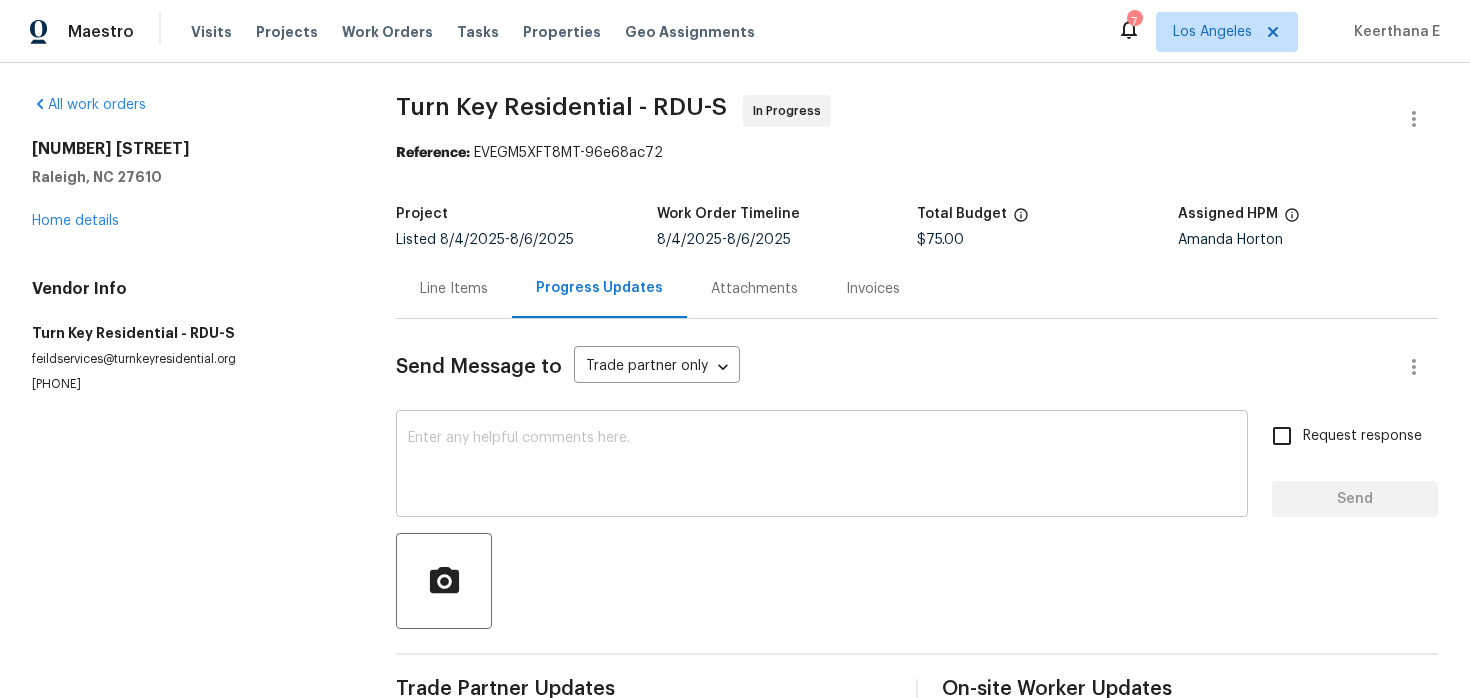 click at bounding box center [822, 466] 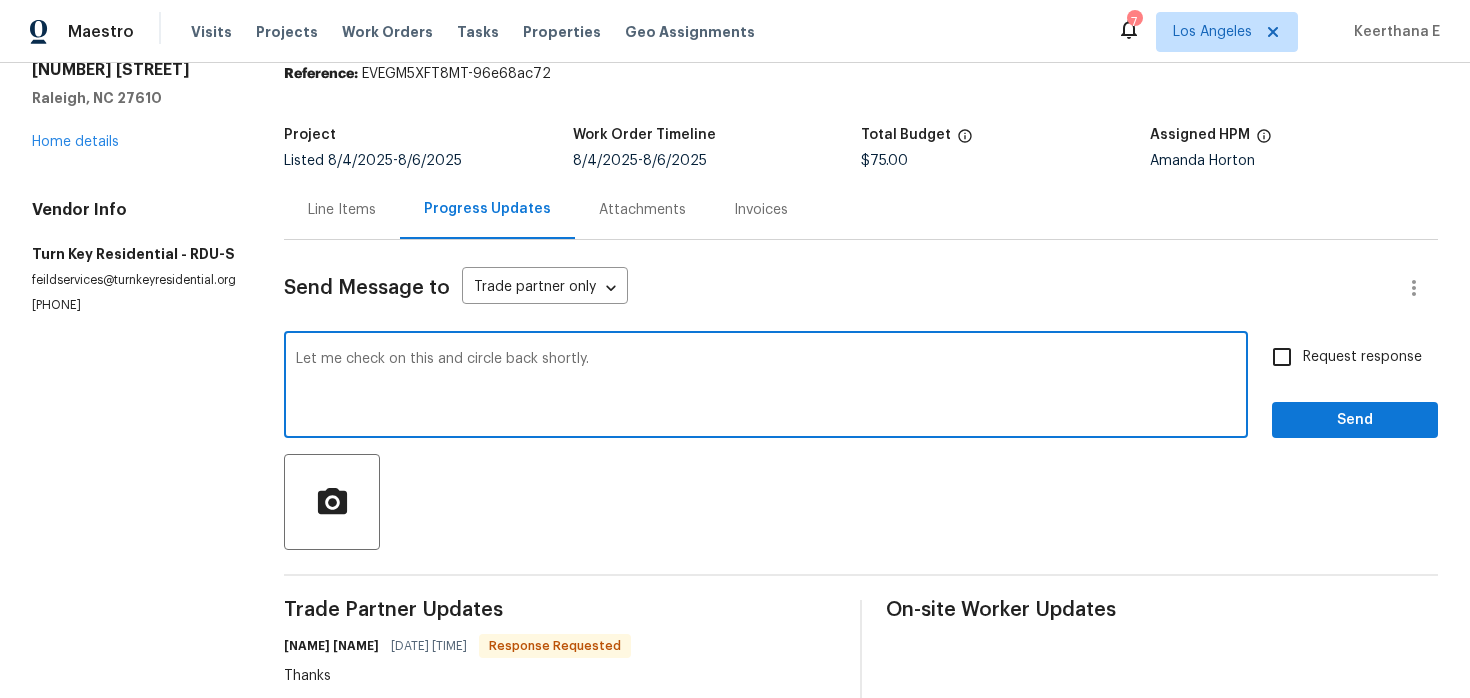 scroll, scrollTop: 129, scrollLeft: 0, axis: vertical 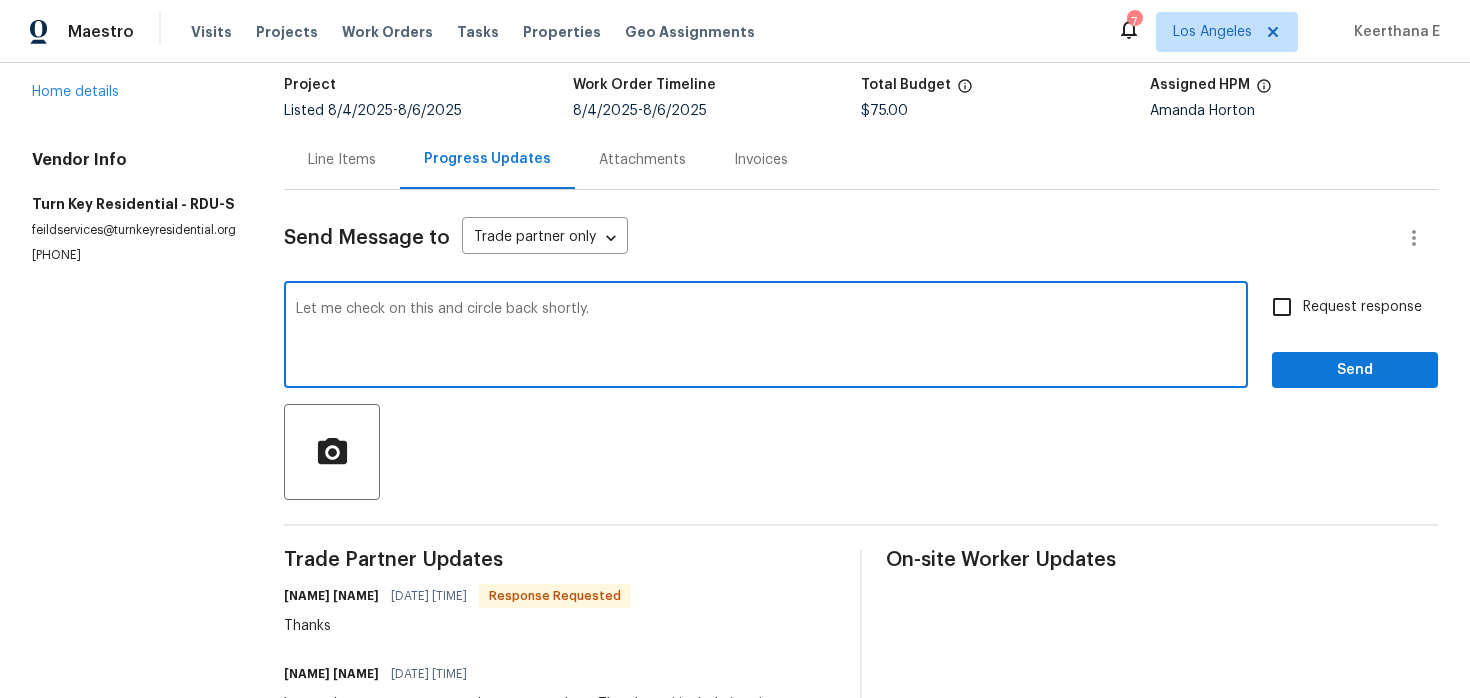 type on "Let me check on this and circle back shortly." 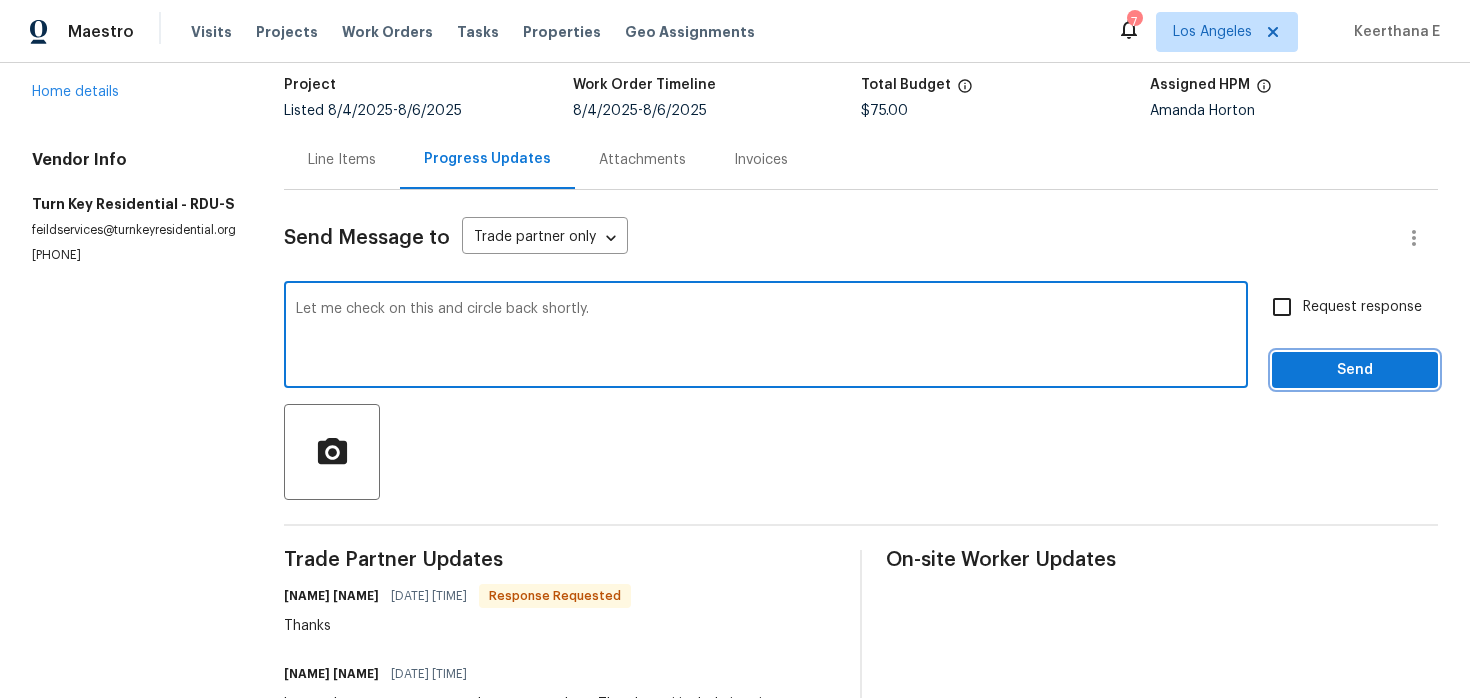 click on "Send" at bounding box center (1355, 370) 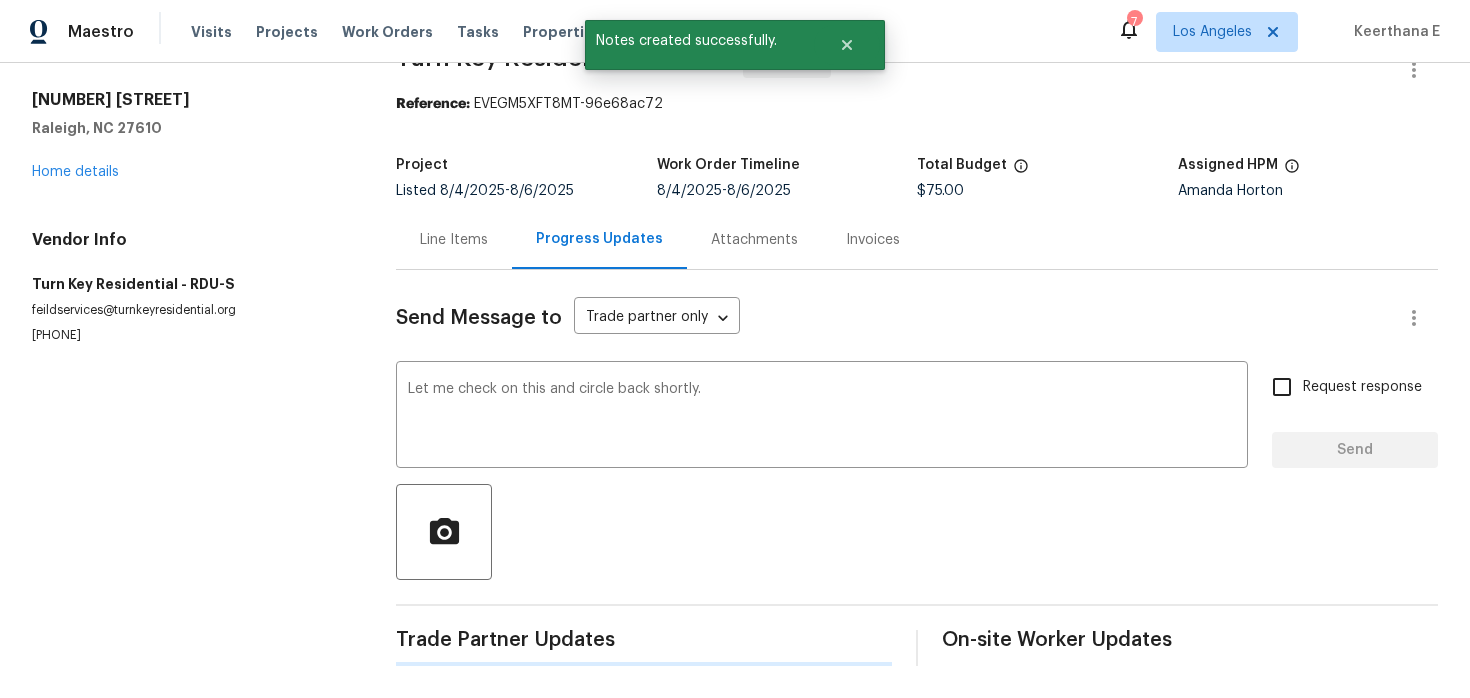 type 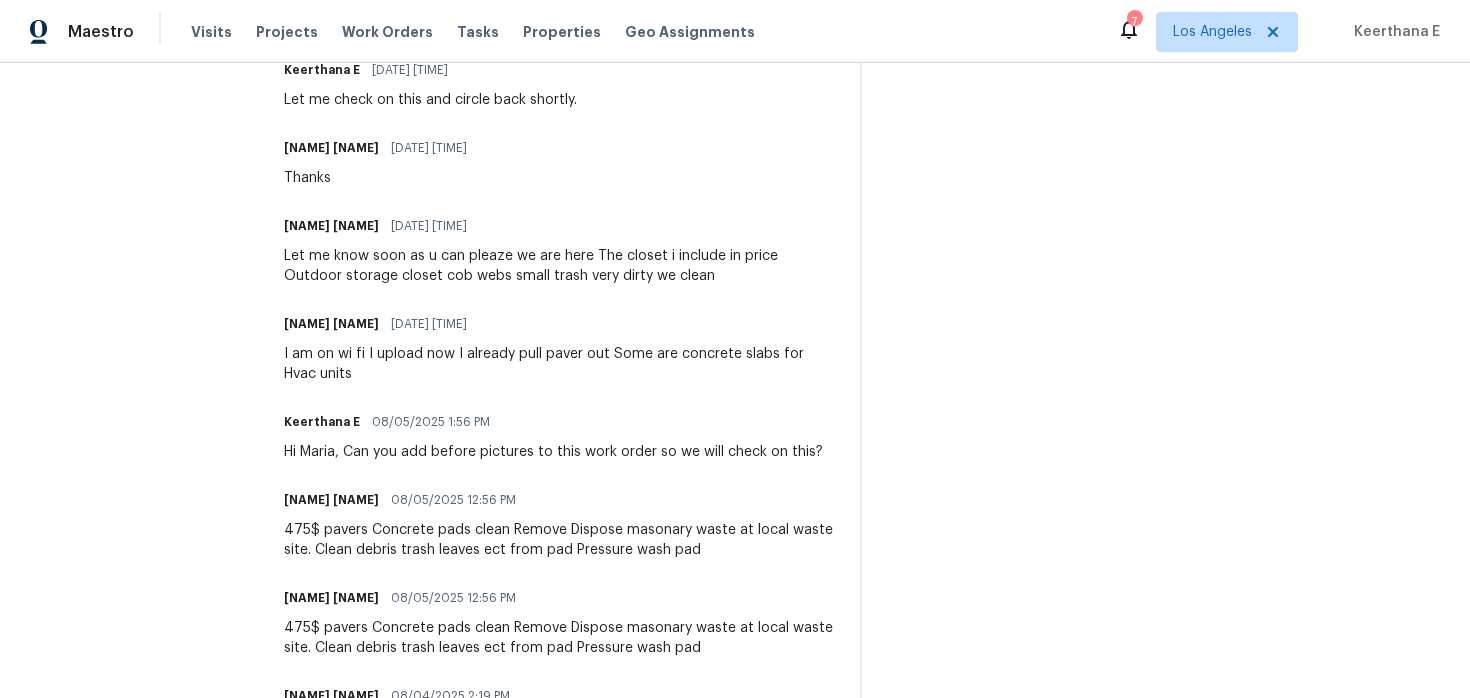 scroll, scrollTop: 749, scrollLeft: 0, axis: vertical 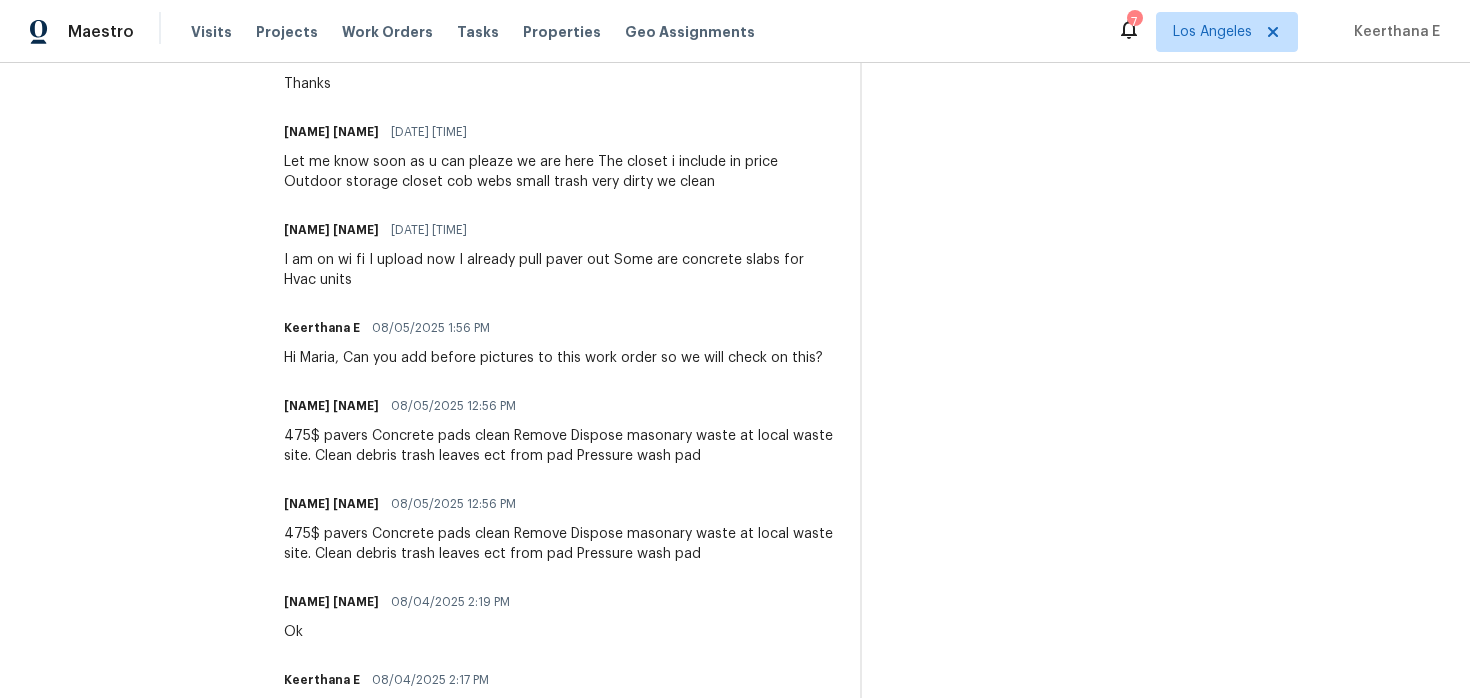 click on "475$ pavers Concrete pads clean
Remove
Dispose masonary waste at local waste site.
Clean debris trash leaves ect from pad
Pressure wash pad" at bounding box center [560, 446] 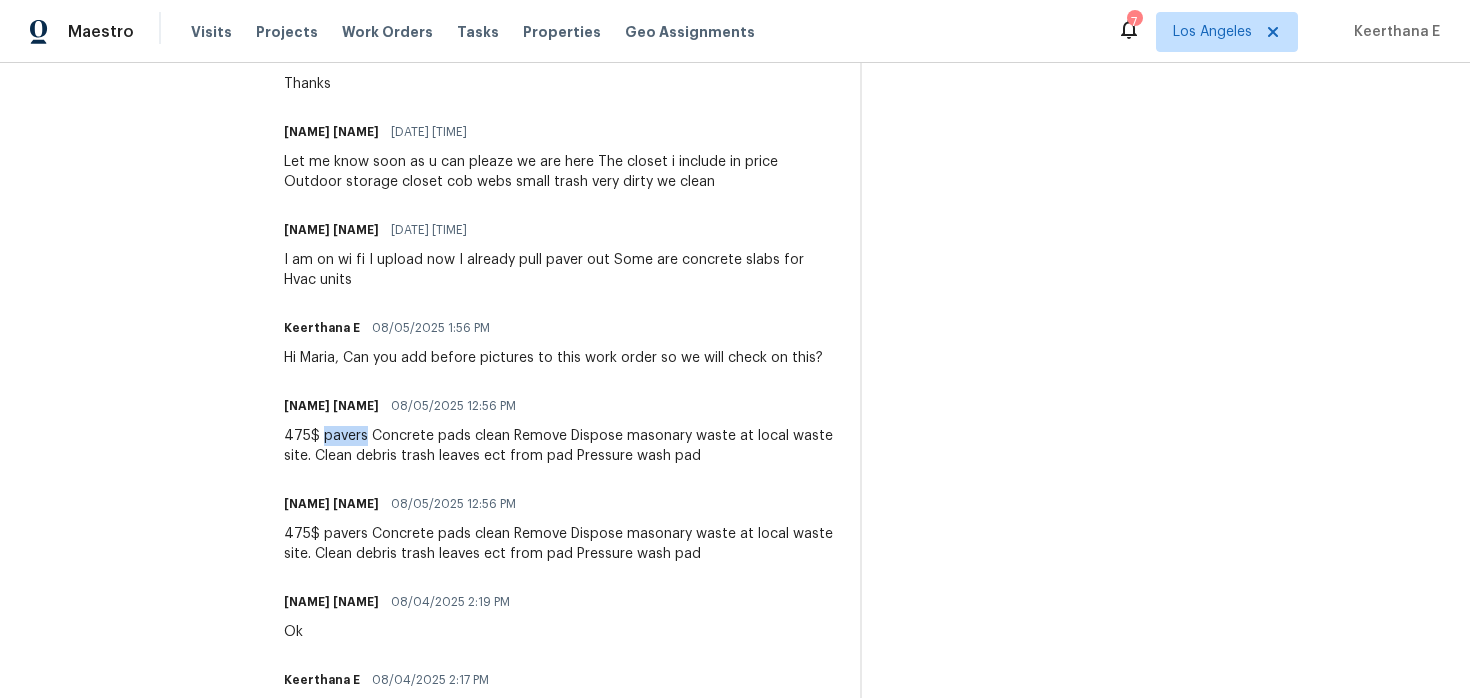 click on "475$ pavers Concrete pads clean
Remove
Dispose masonary waste at local waste site.
Clean debris trash leaves ect from pad
Pressure wash pad" at bounding box center (560, 446) 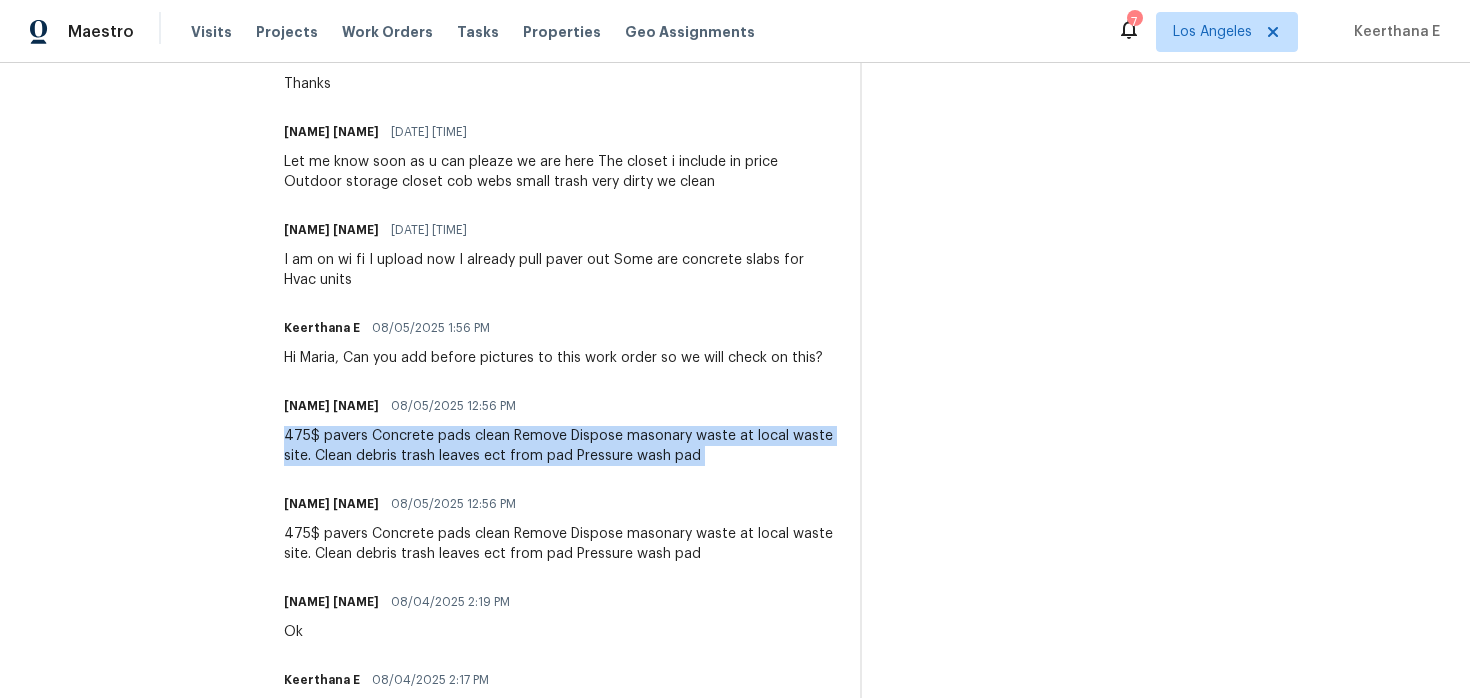 copy on "475$ pavers Concrete pads clean
Remove
Dispose masonary waste at local waste site.
Clean debris trash leaves ect from pad
Pressure wash pad" 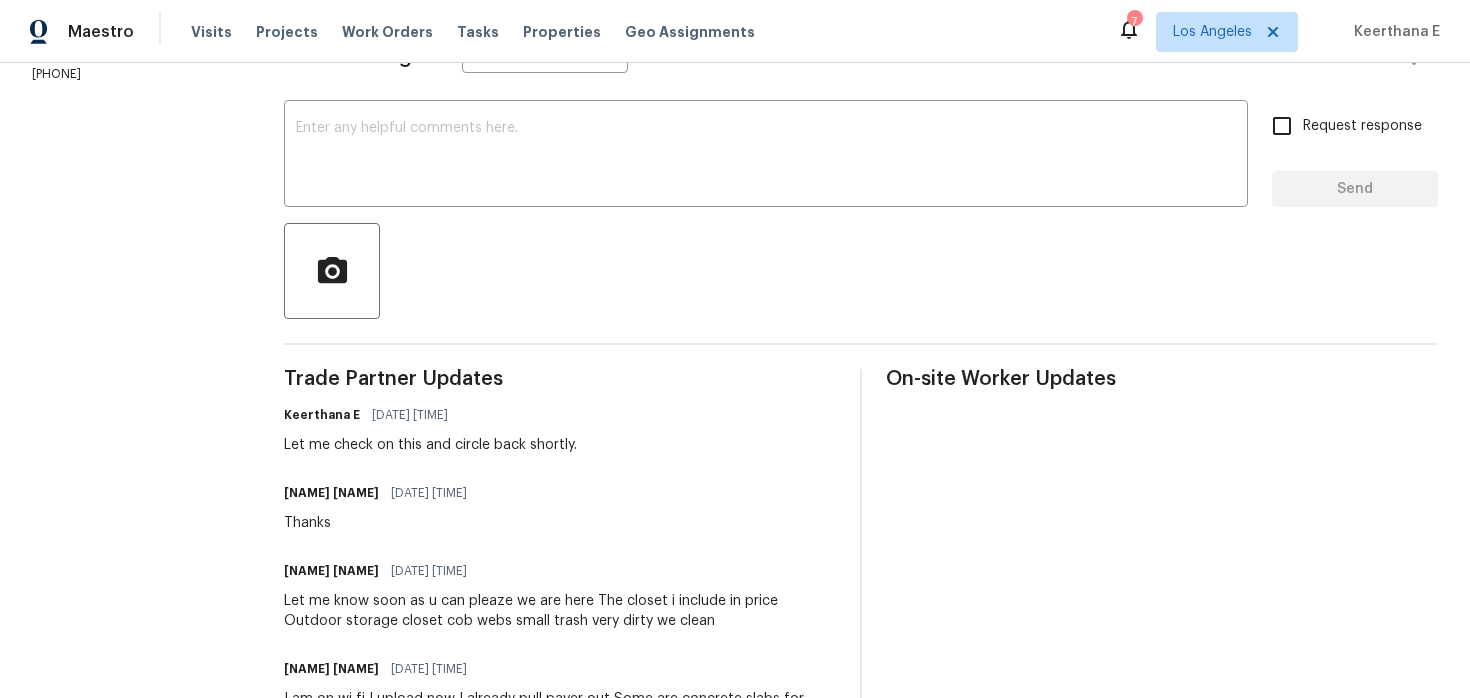 scroll, scrollTop: 0, scrollLeft: 0, axis: both 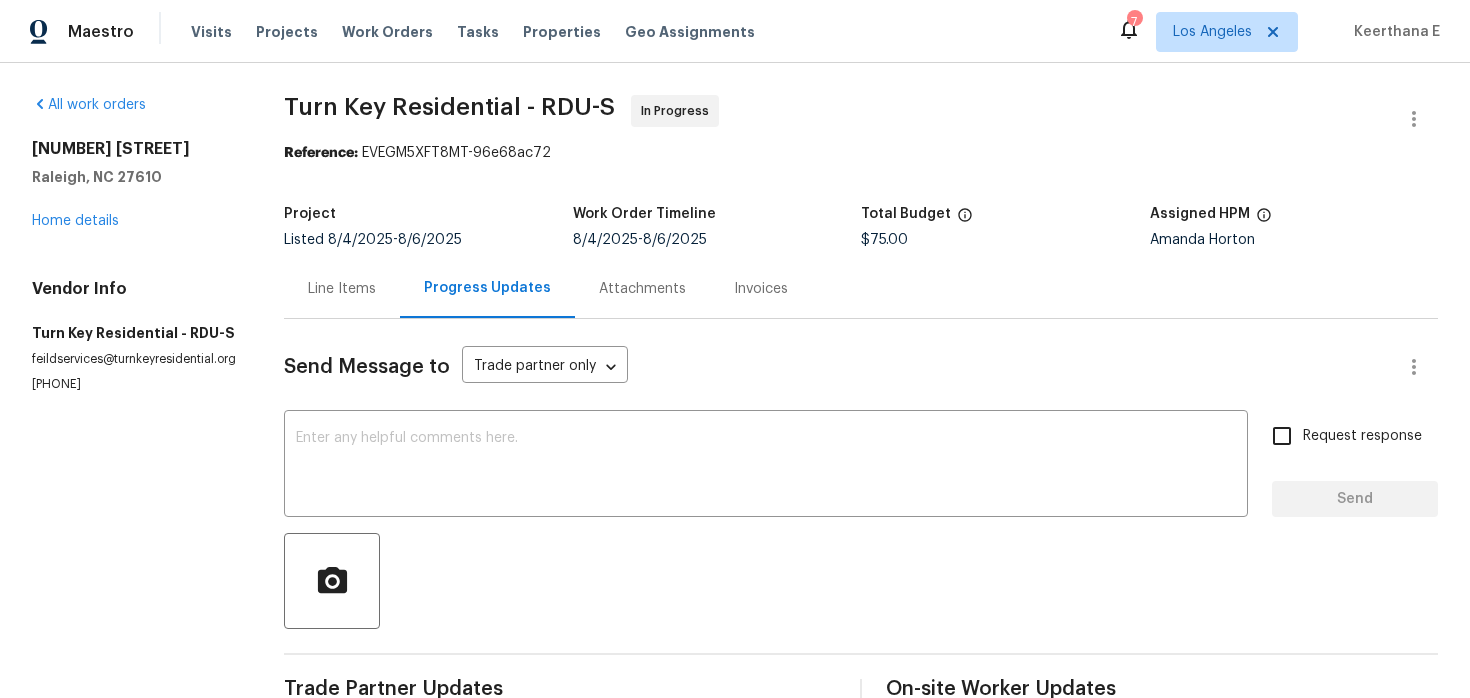 click on "Line Items" at bounding box center (342, 289) 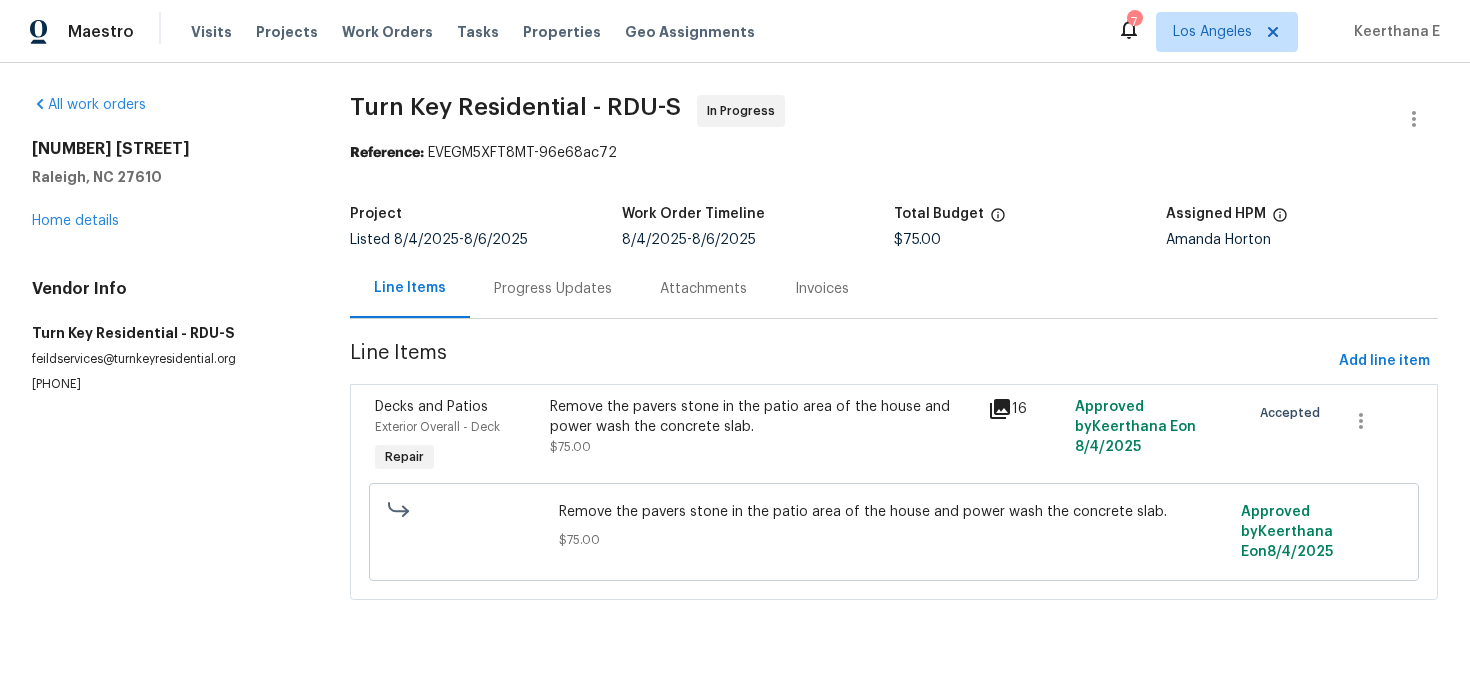 click on "Remove the pavers stone in the patio area of the house and power wash the concrete slab." at bounding box center (894, 512) 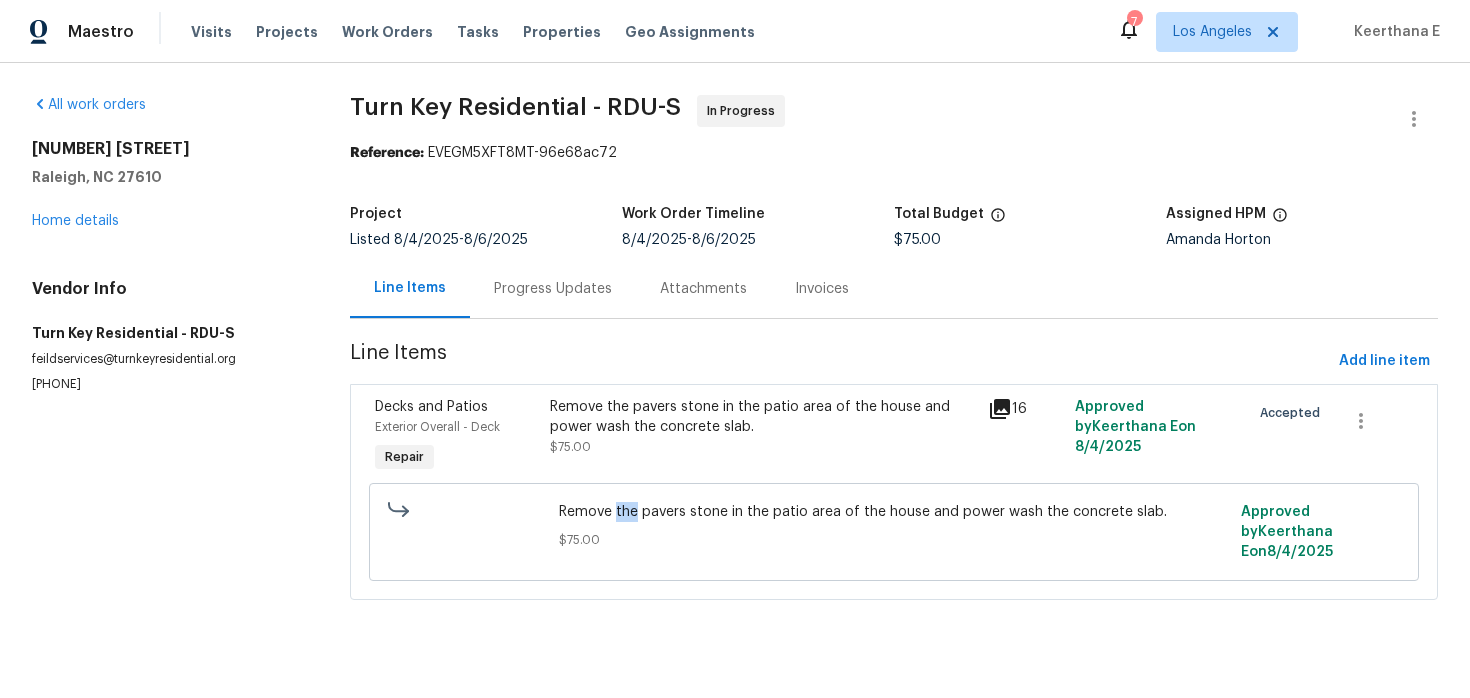 click on "Remove the pavers stone in the patio area of the house and power wash the concrete slab." at bounding box center [894, 512] 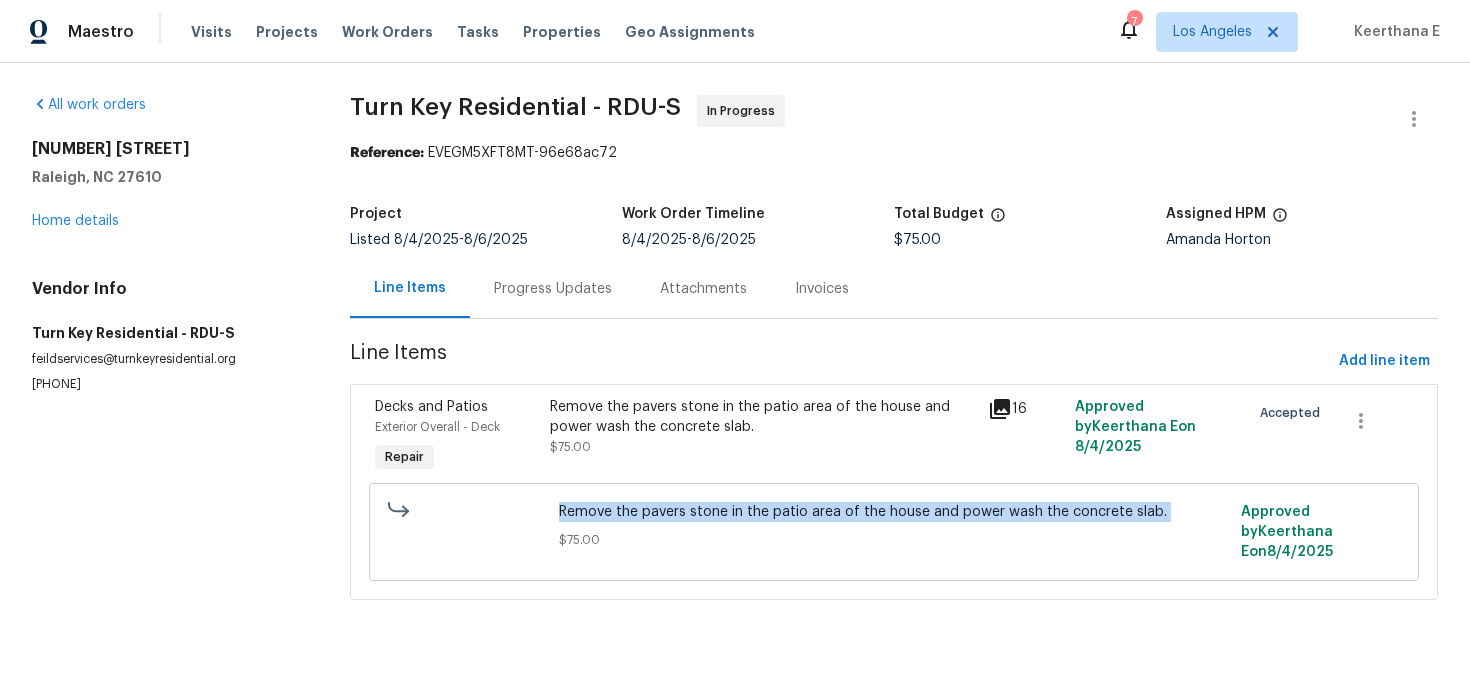 copy on "Remove the pavers stone in the patio area of the house and power wash the concrete slab." 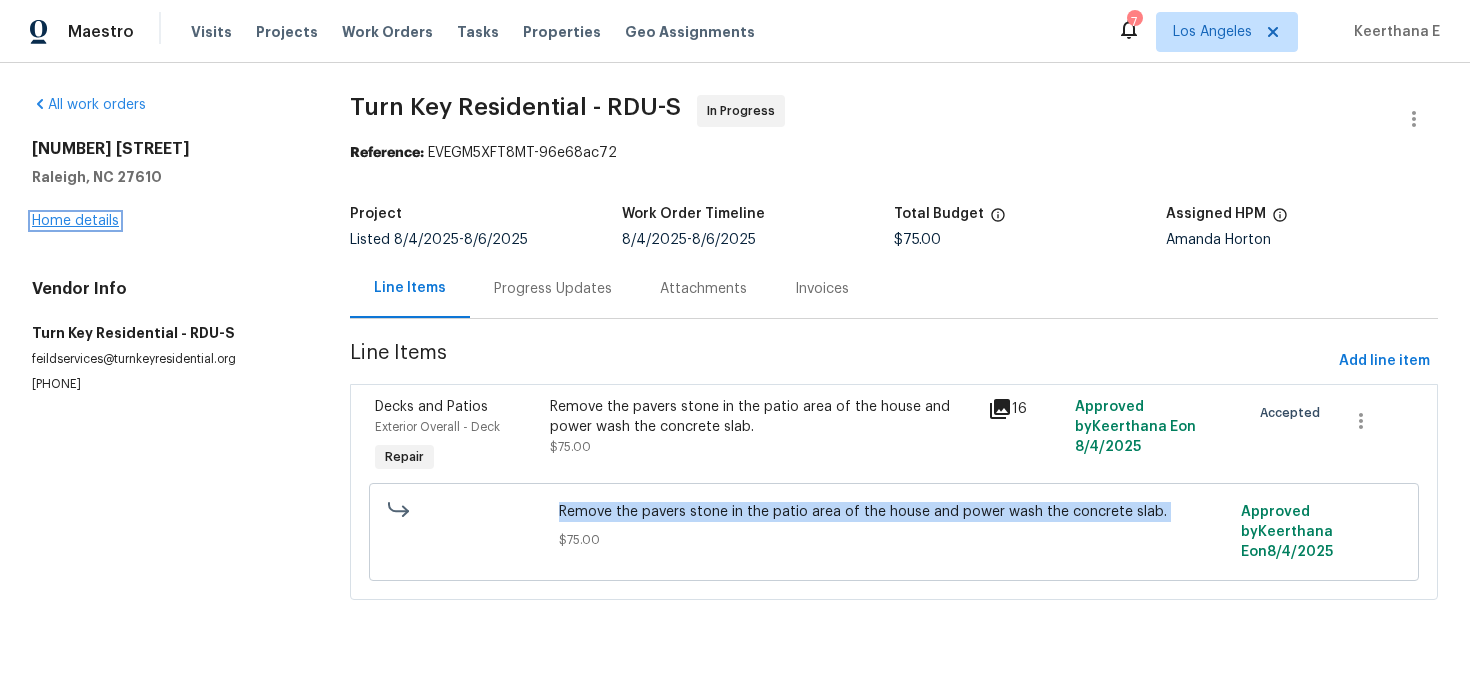 click on "Home details" at bounding box center [75, 221] 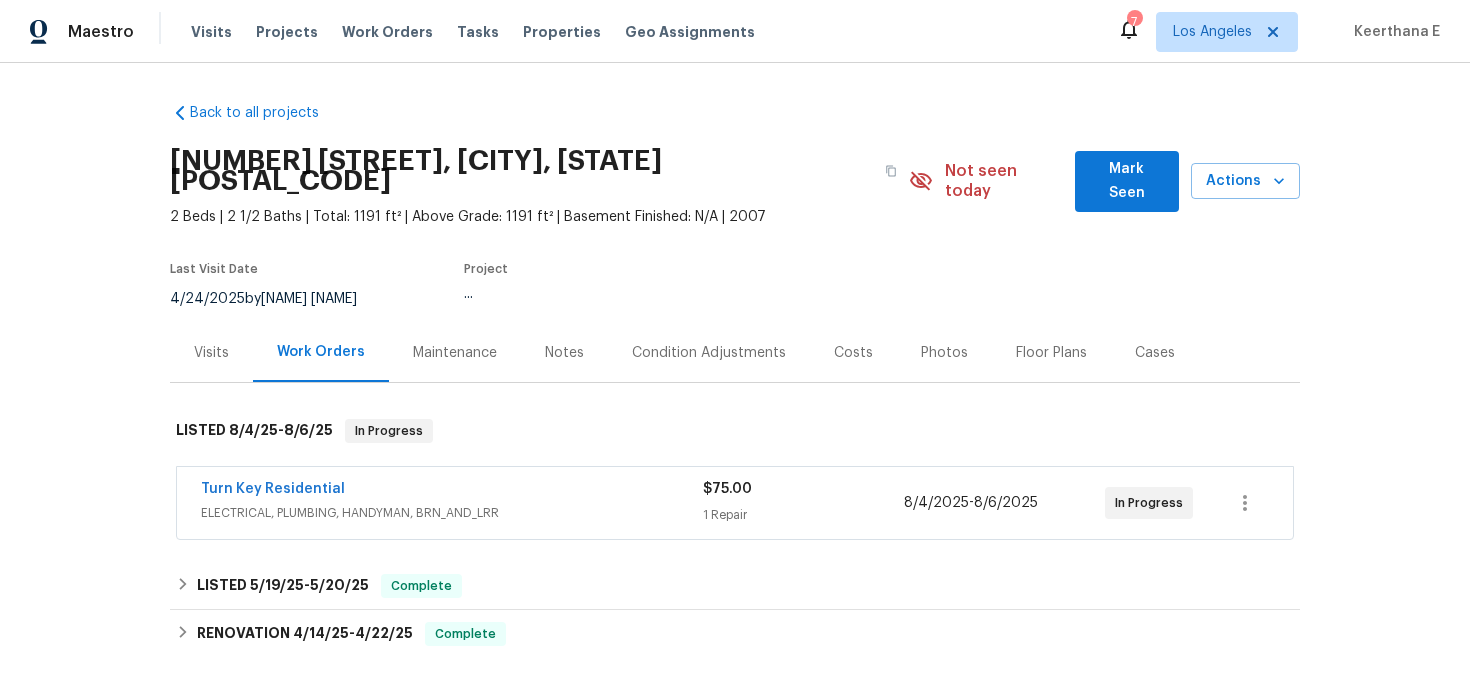 scroll, scrollTop: 39, scrollLeft: 0, axis: vertical 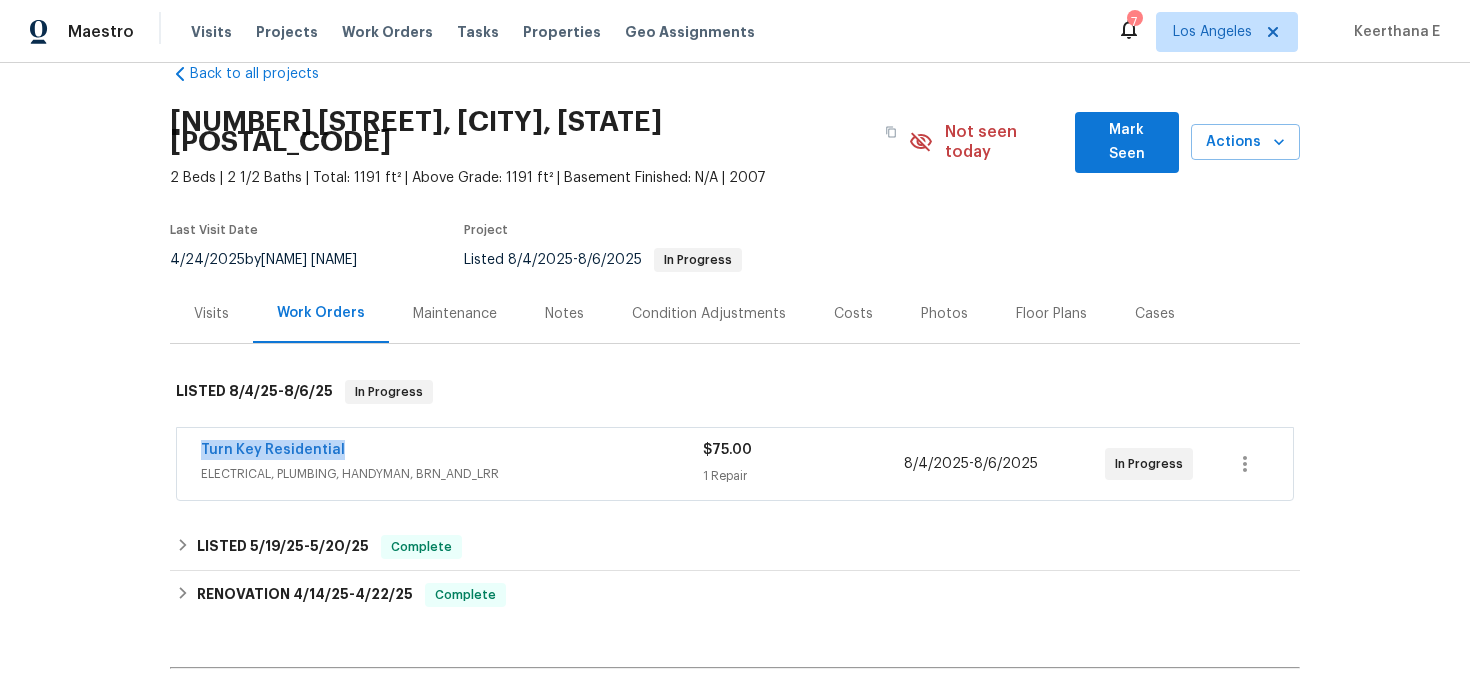 drag, startPoint x: 190, startPoint y: 426, endPoint x: 339, endPoint y: 430, distance: 149.05368 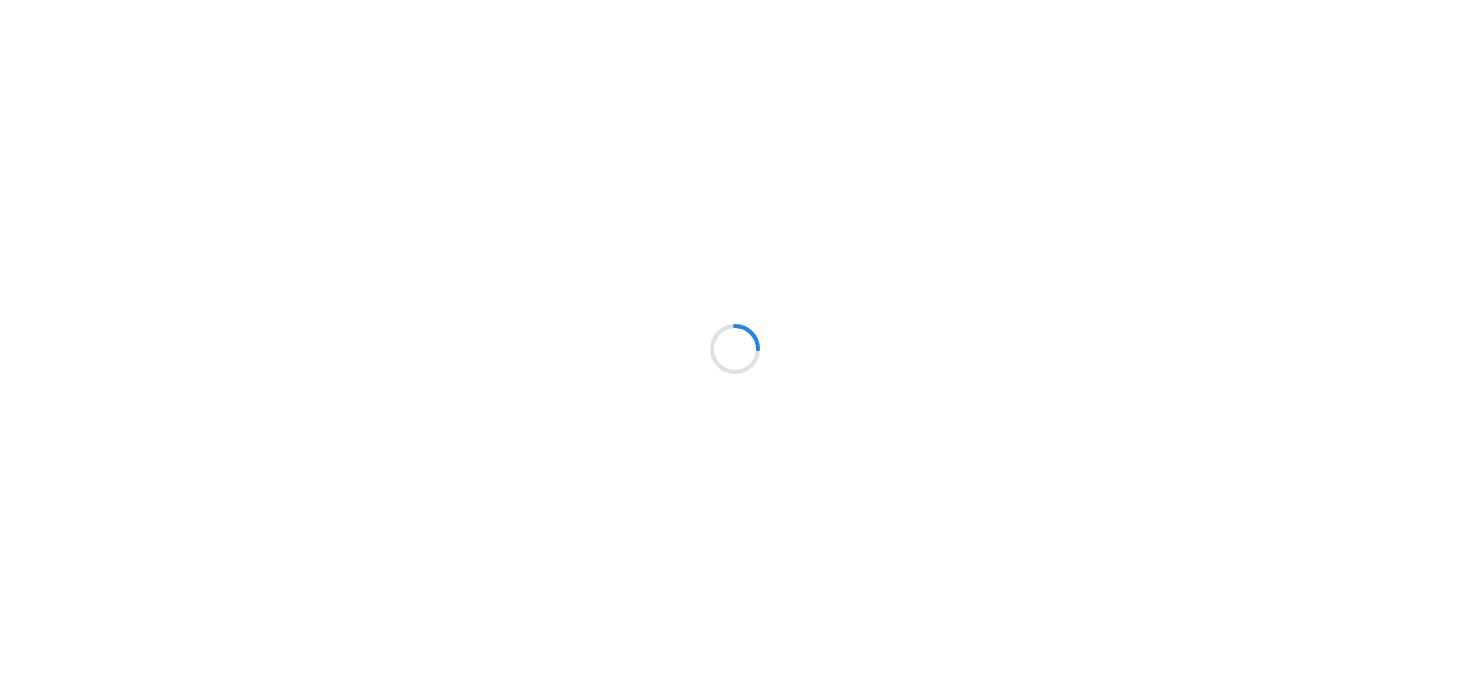 scroll, scrollTop: 0, scrollLeft: 0, axis: both 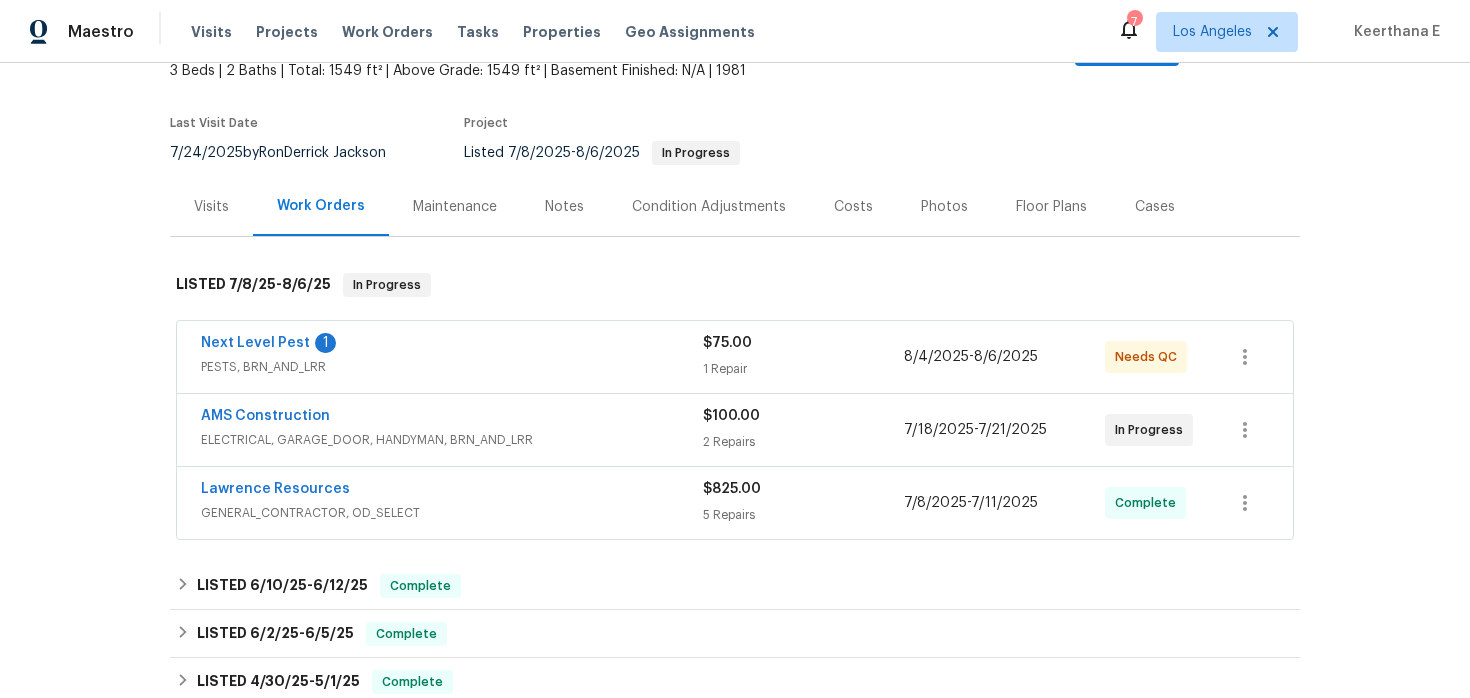 click on "AMS Construction" at bounding box center (452, 418) 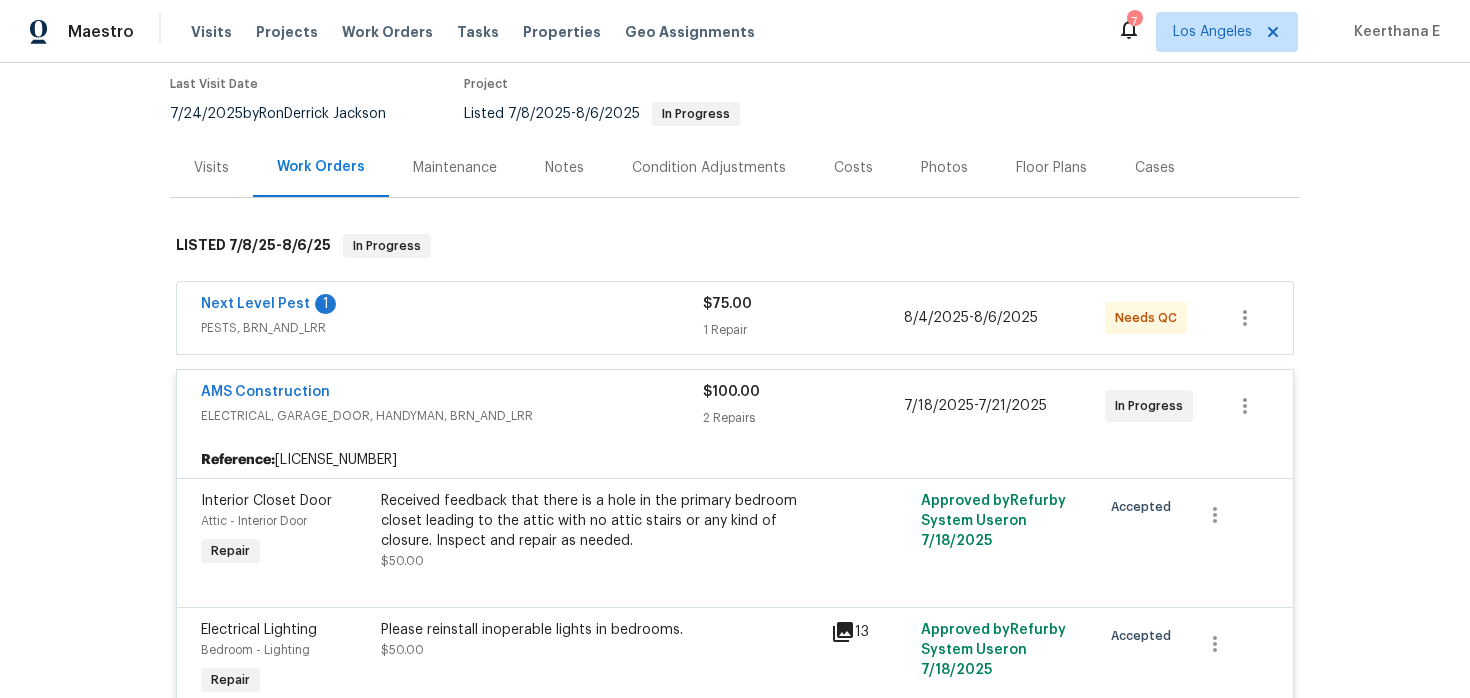scroll, scrollTop: 184, scrollLeft: 0, axis: vertical 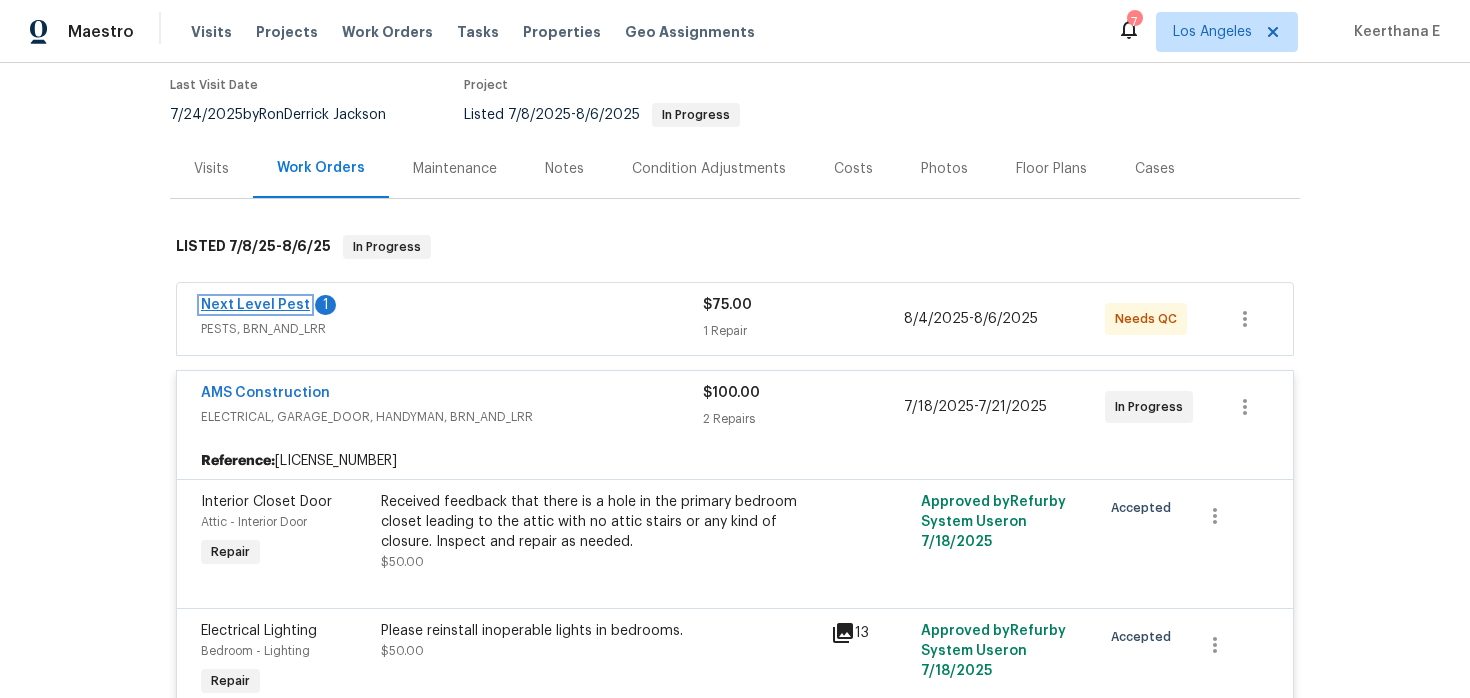 click on "Next Level Pest" at bounding box center [255, 305] 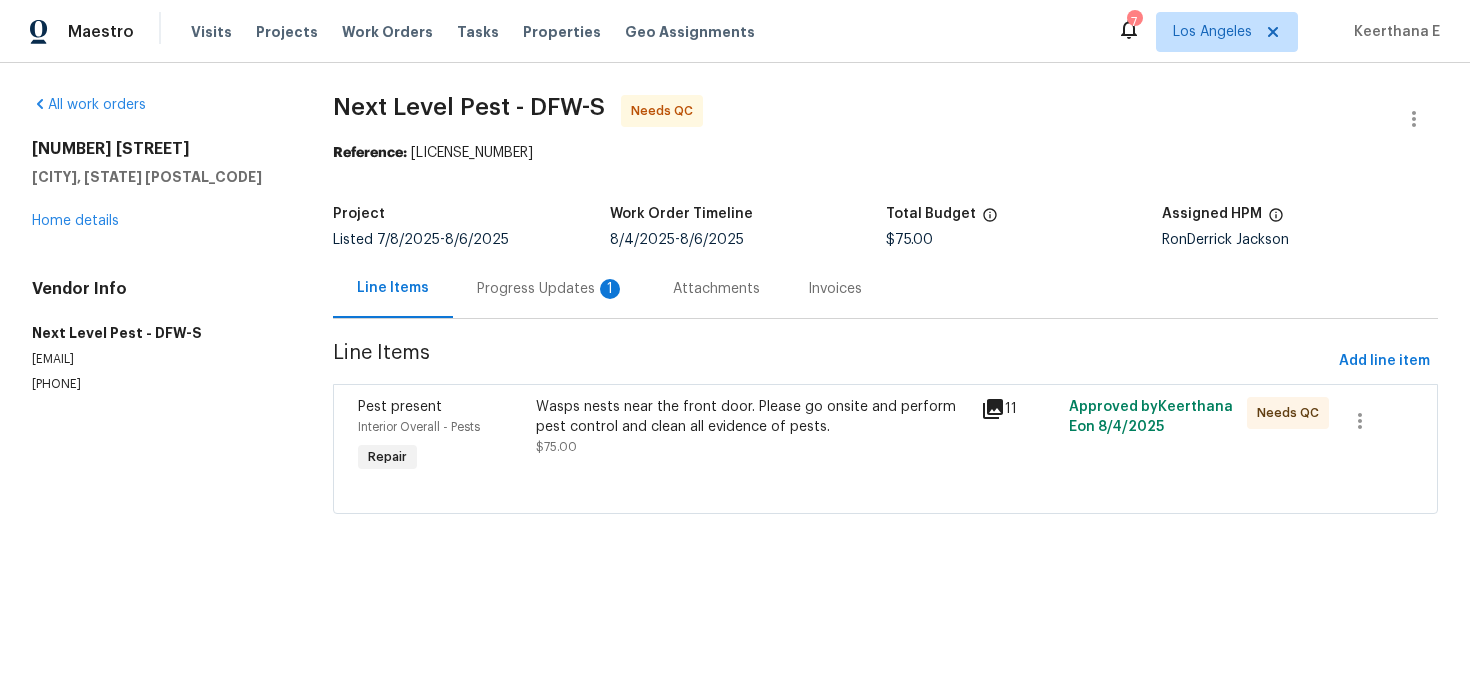 click on "Wasps nests near the front door. Please go onsite and perform pest control and clean all evidence of pests. $75.00" at bounding box center (752, 437) 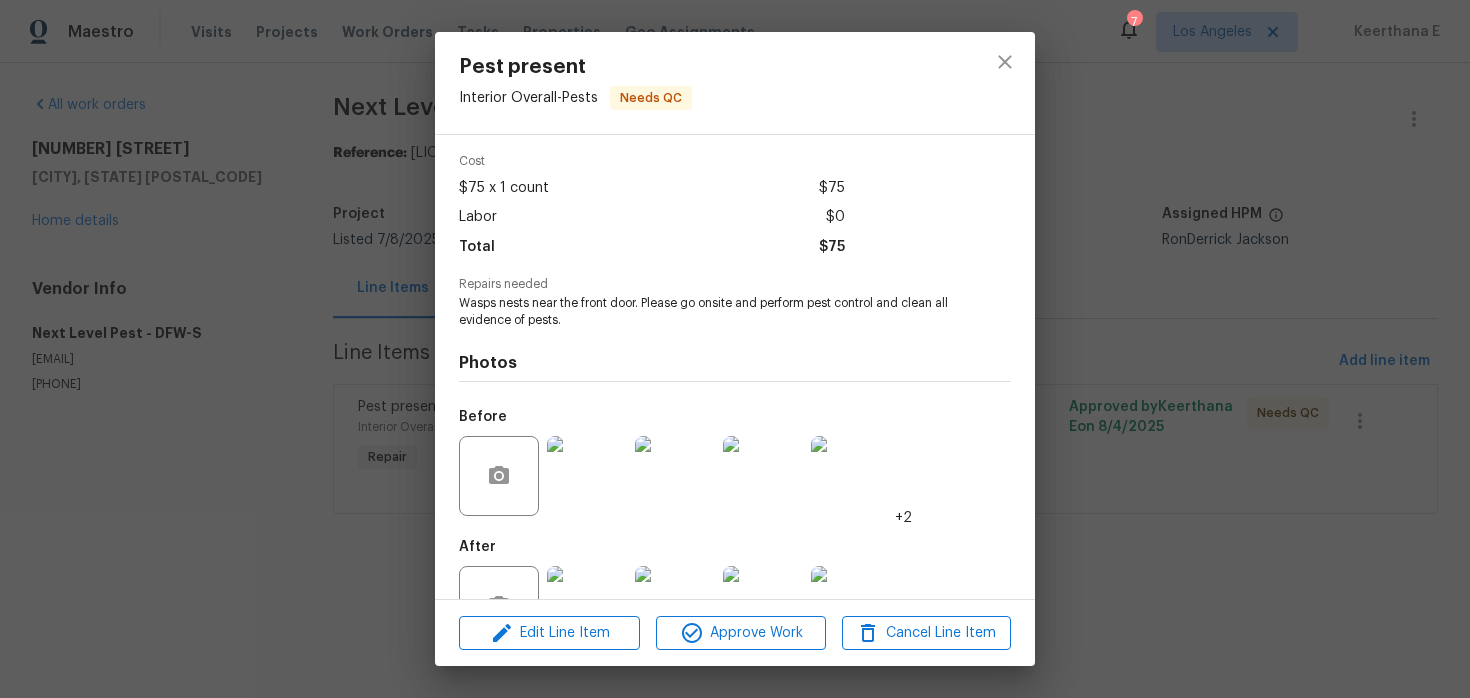 scroll, scrollTop: 140, scrollLeft: 0, axis: vertical 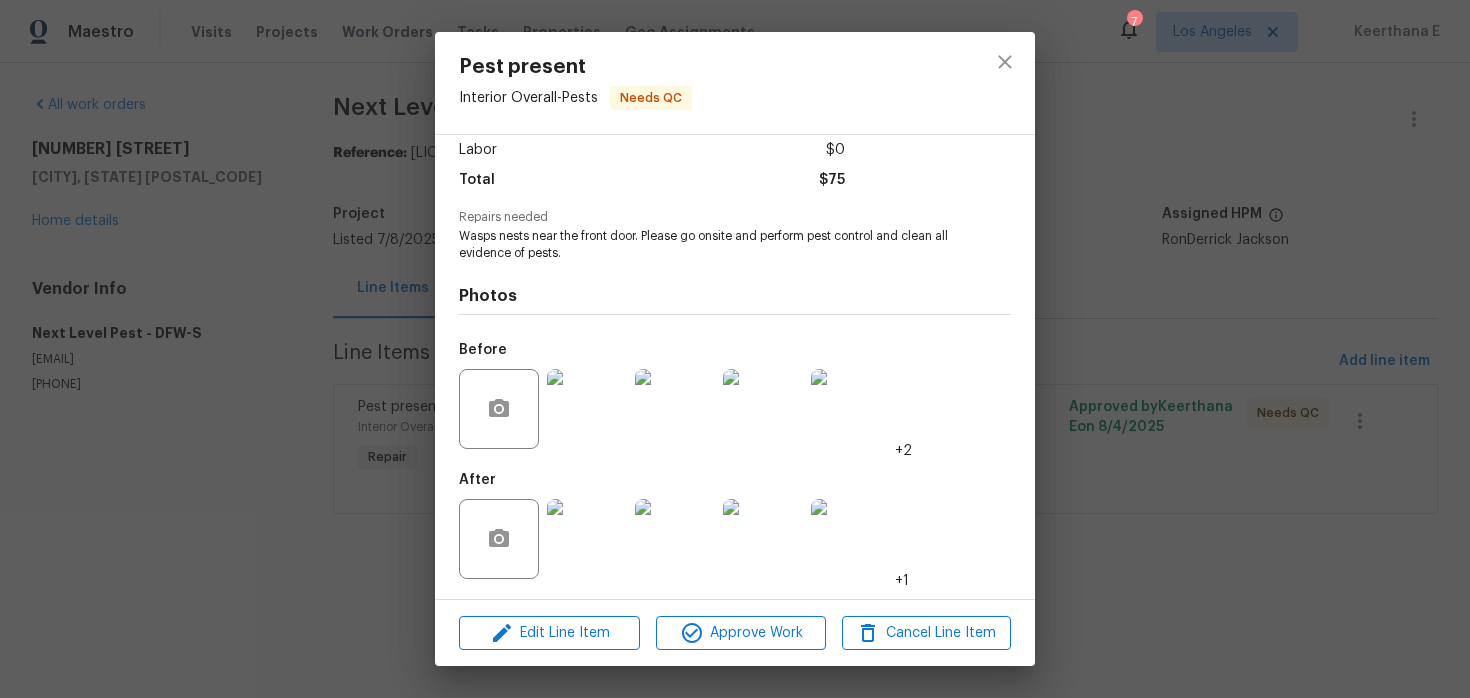 click at bounding box center (587, 409) 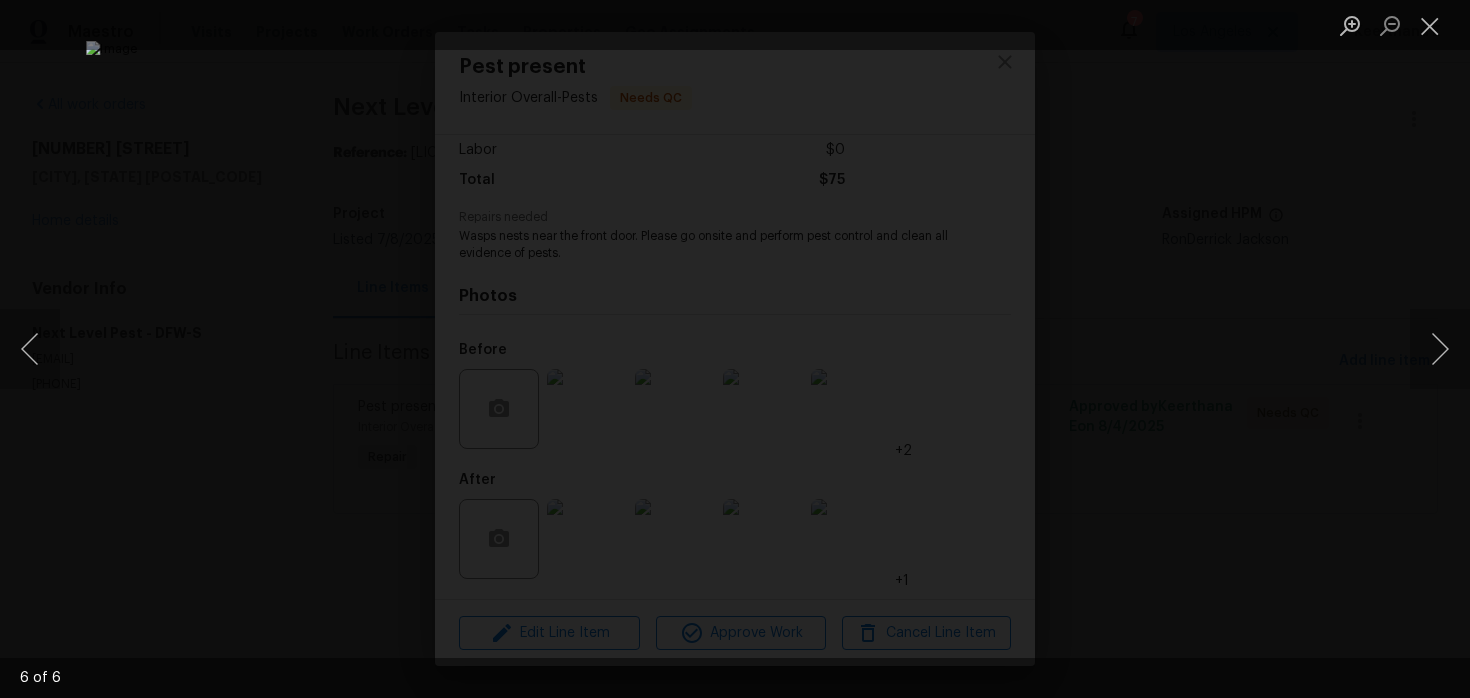 click at bounding box center [735, 349] 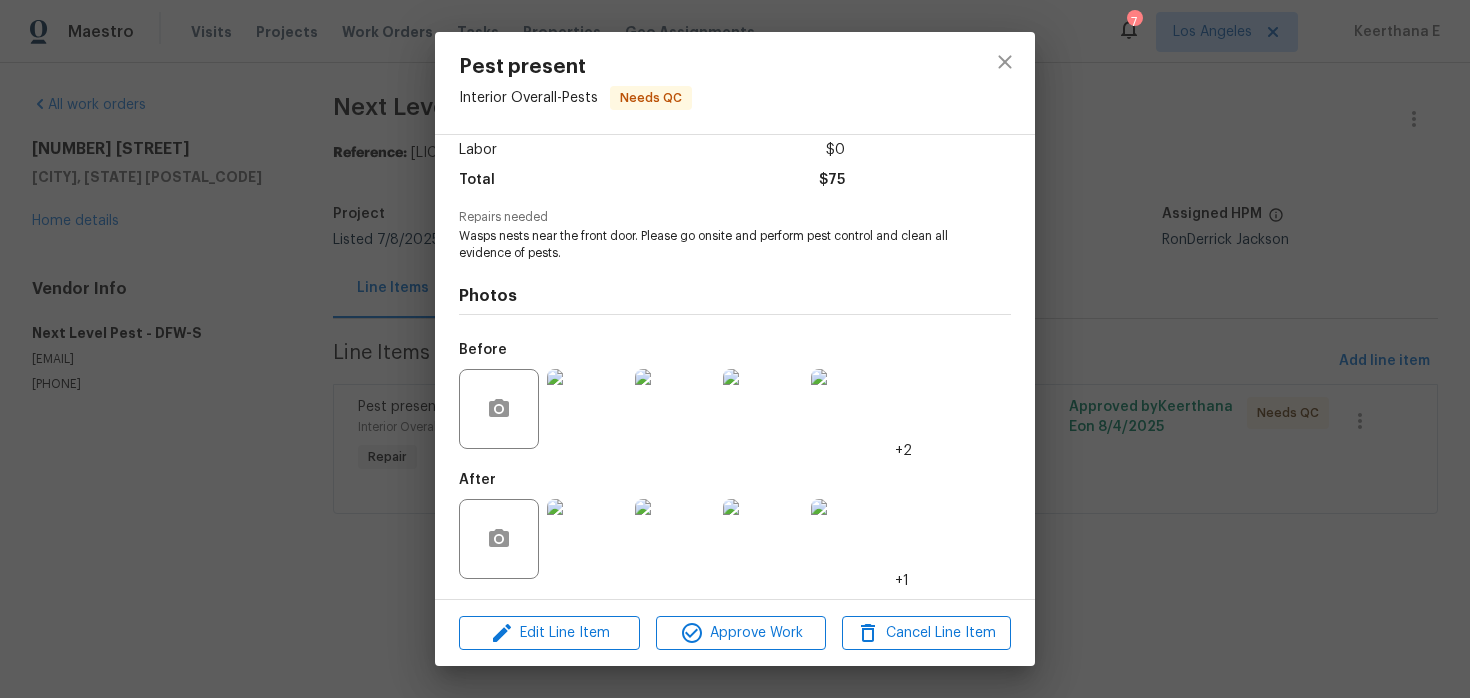 click at bounding box center [587, 539] 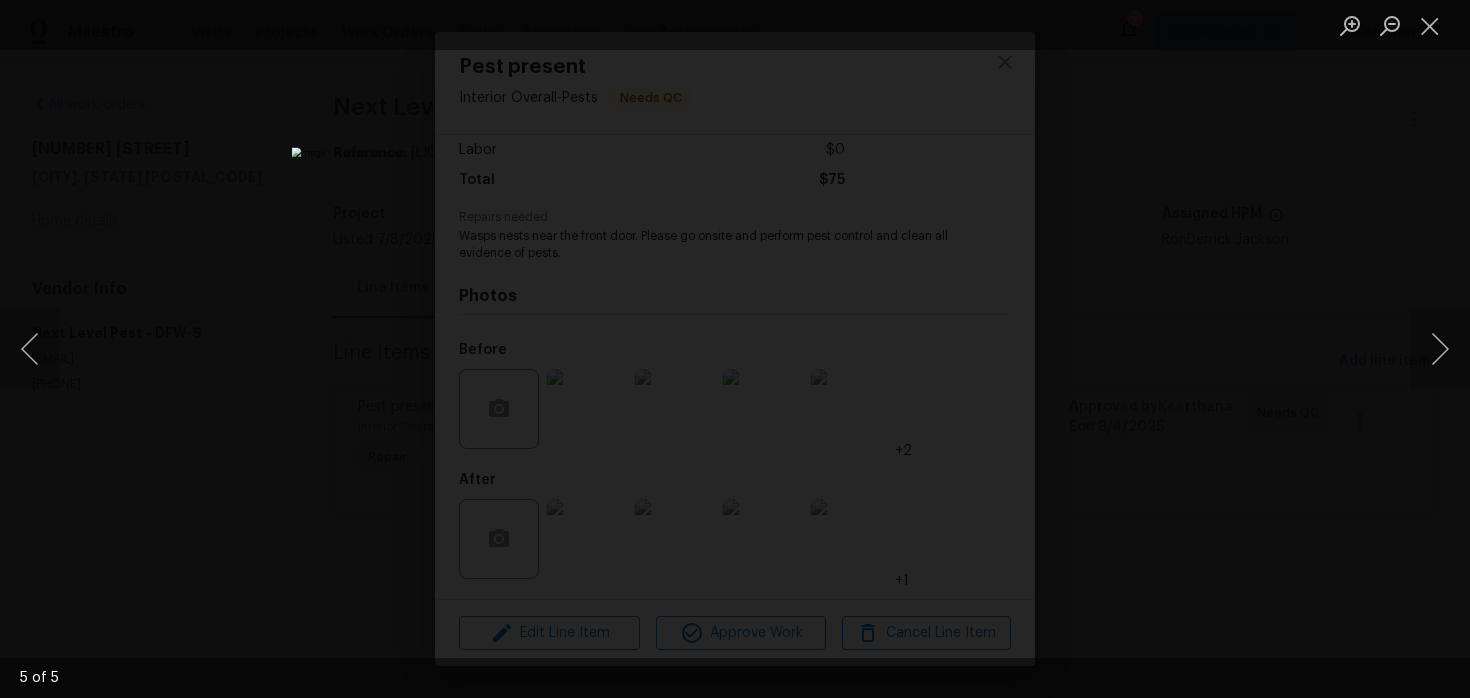 click at bounding box center (735, 349) 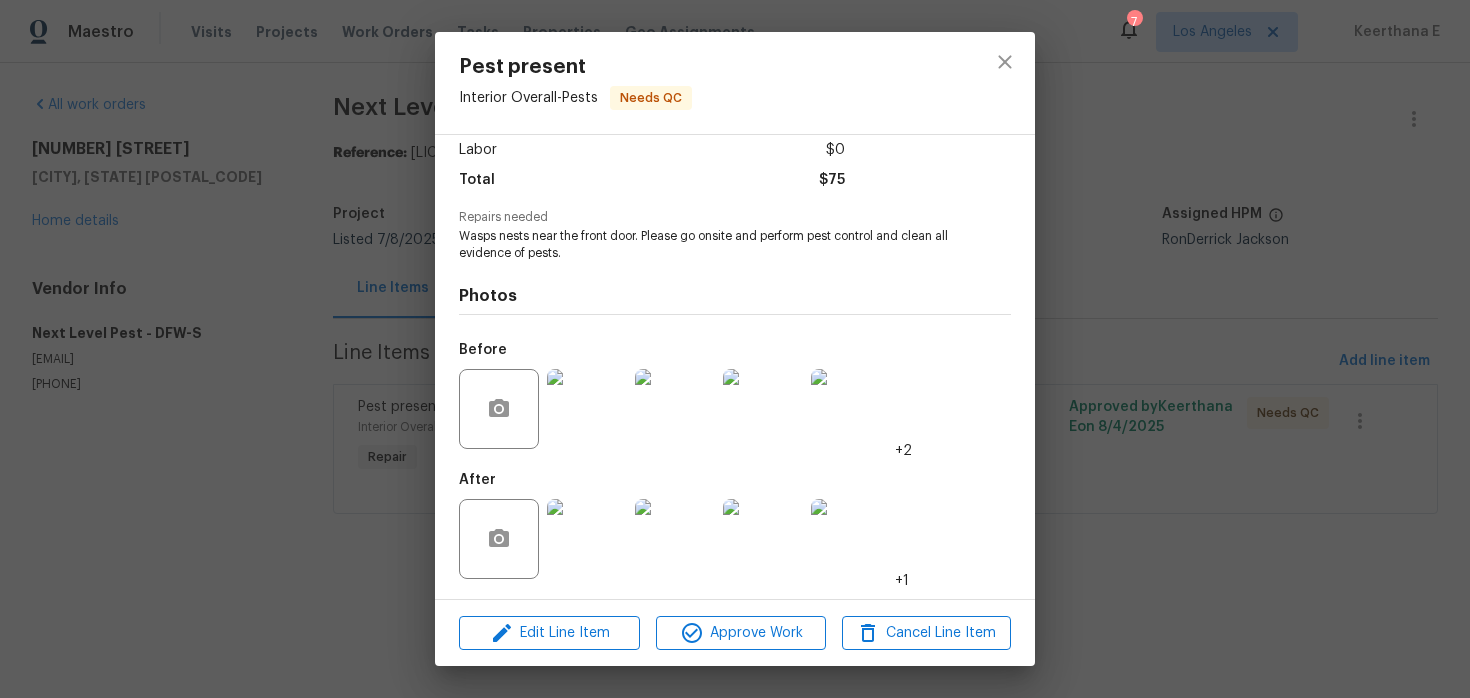click on "Pest present Interior Overall  -  Pests Needs QC Vendor Next Level Pest Account Category Repairs Cost $75 x 1 count $75 Labor $0 Total $75 Repairs needed Wasps nests near the front door. Please go onsite and perform pest control and clean all evidence of pests. Photos Before  +2 After  +1  Edit Line Item  Approve Work  Cancel Line Item" at bounding box center [735, 349] 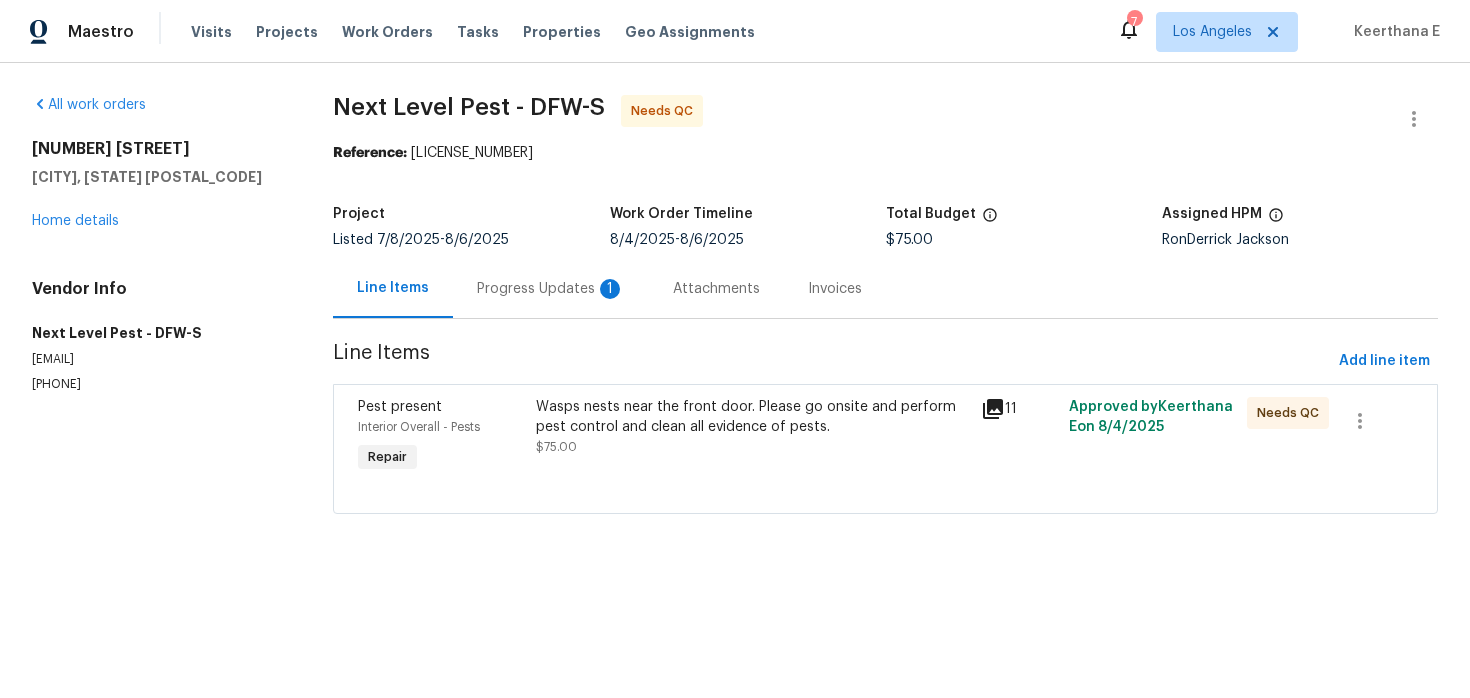 click on "Progress Updates 1" at bounding box center [551, 288] 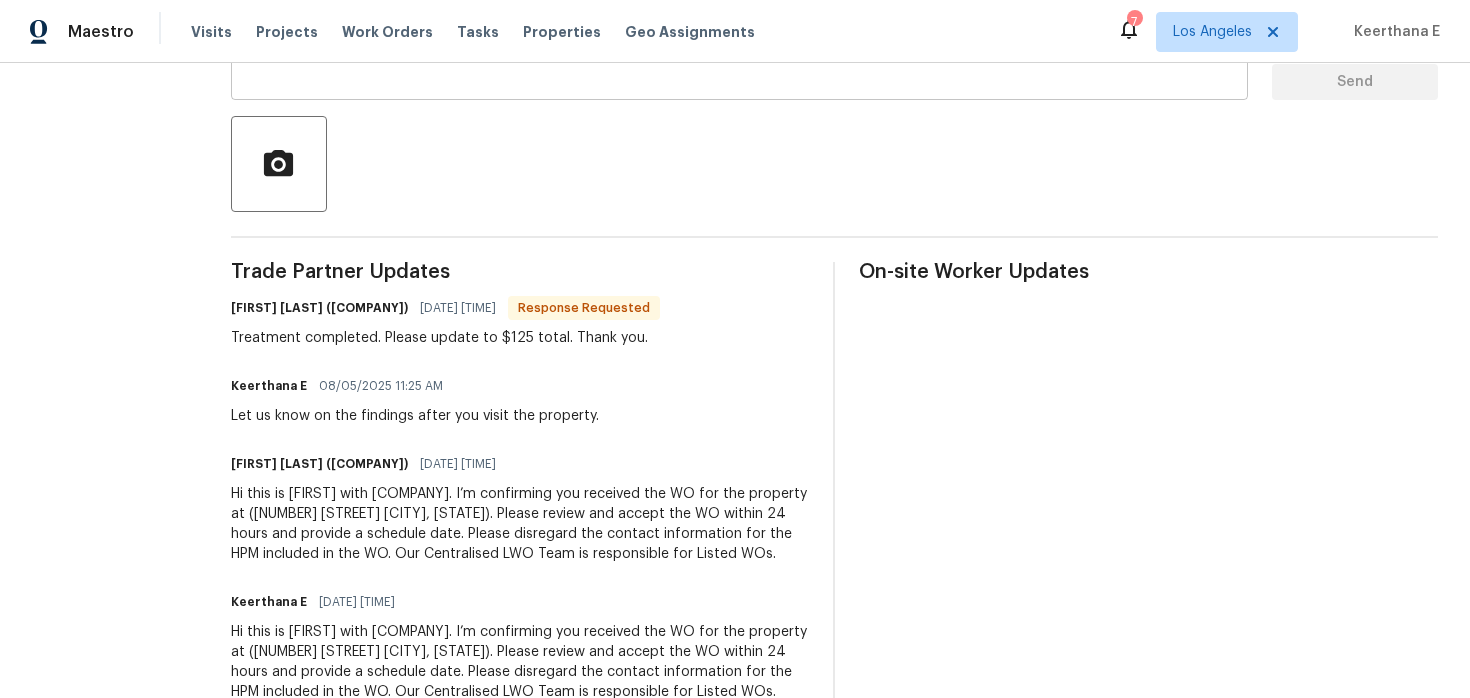 scroll, scrollTop: 0, scrollLeft: 0, axis: both 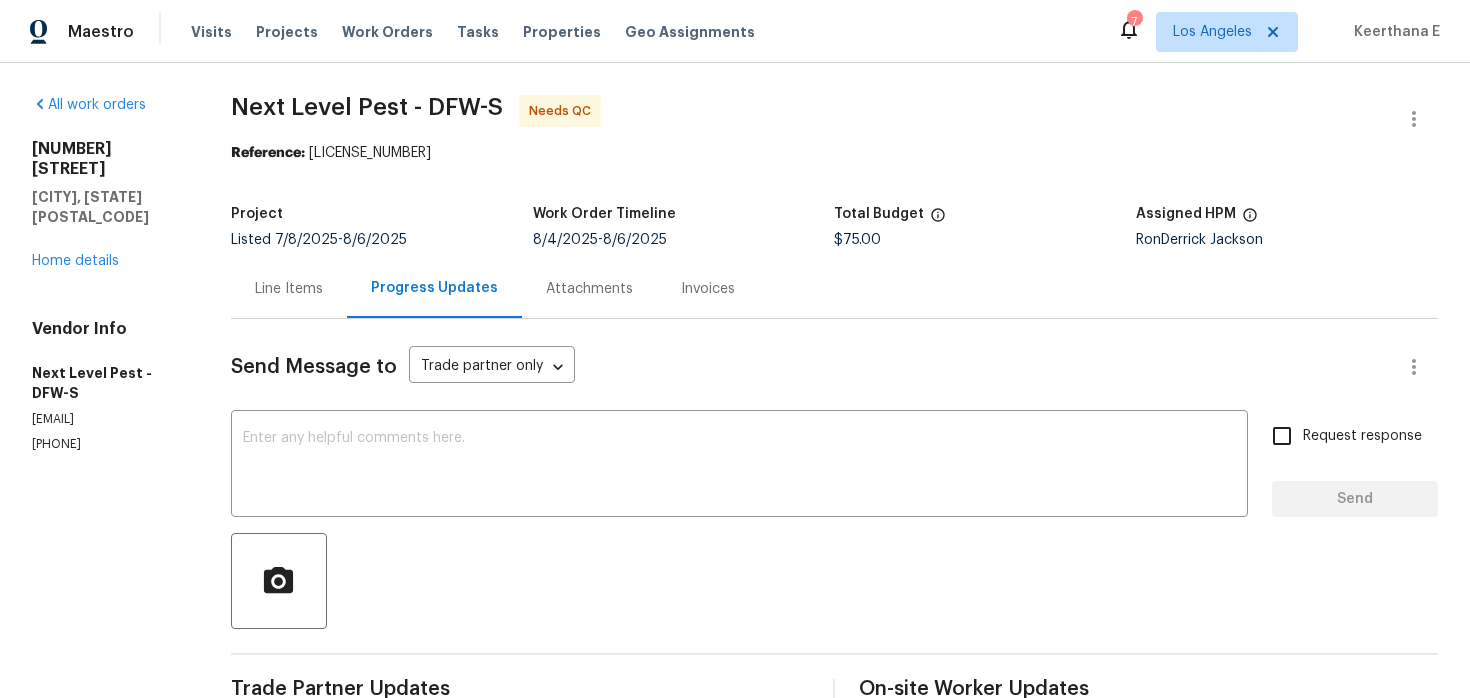 click on "Line Items" at bounding box center [289, 288] 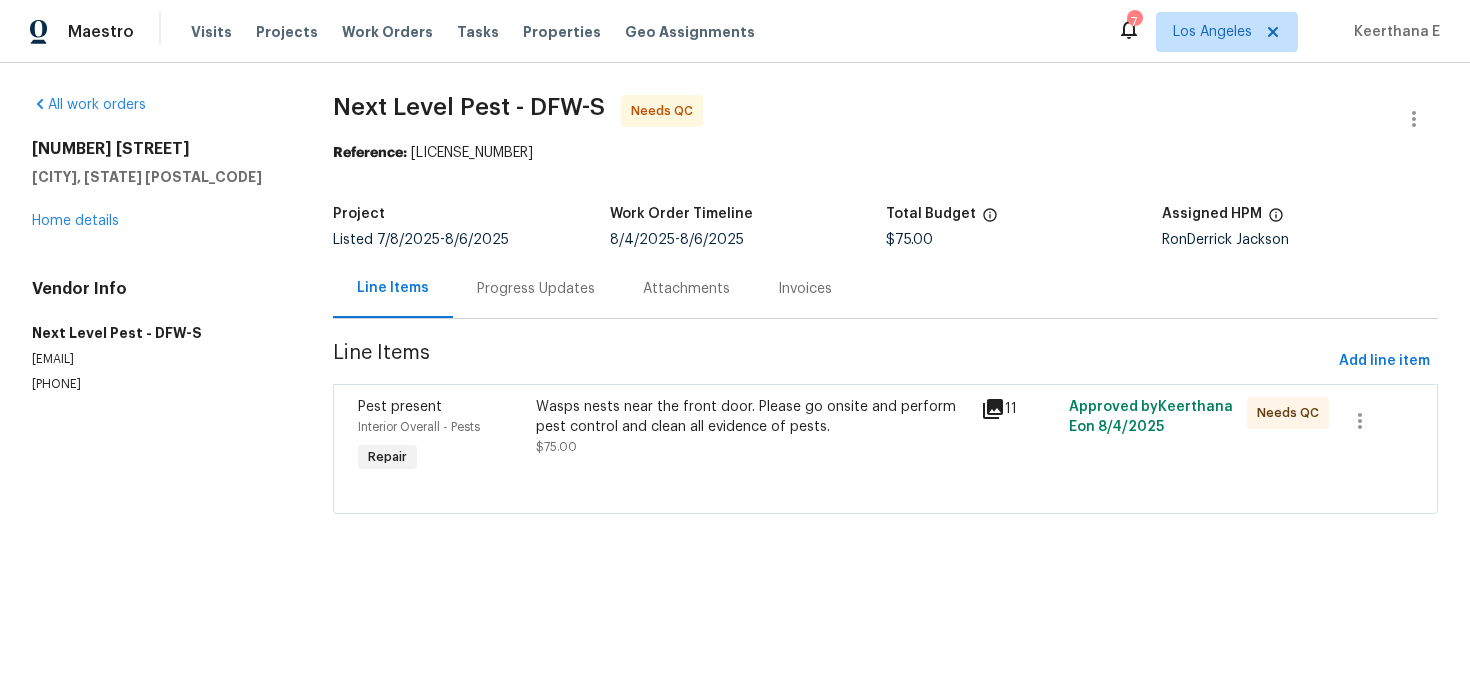 click on "Wasps nests near the front door. Please go onsite and perform pest control and clean all evidence of pests." at bounding box center (752, 417) 